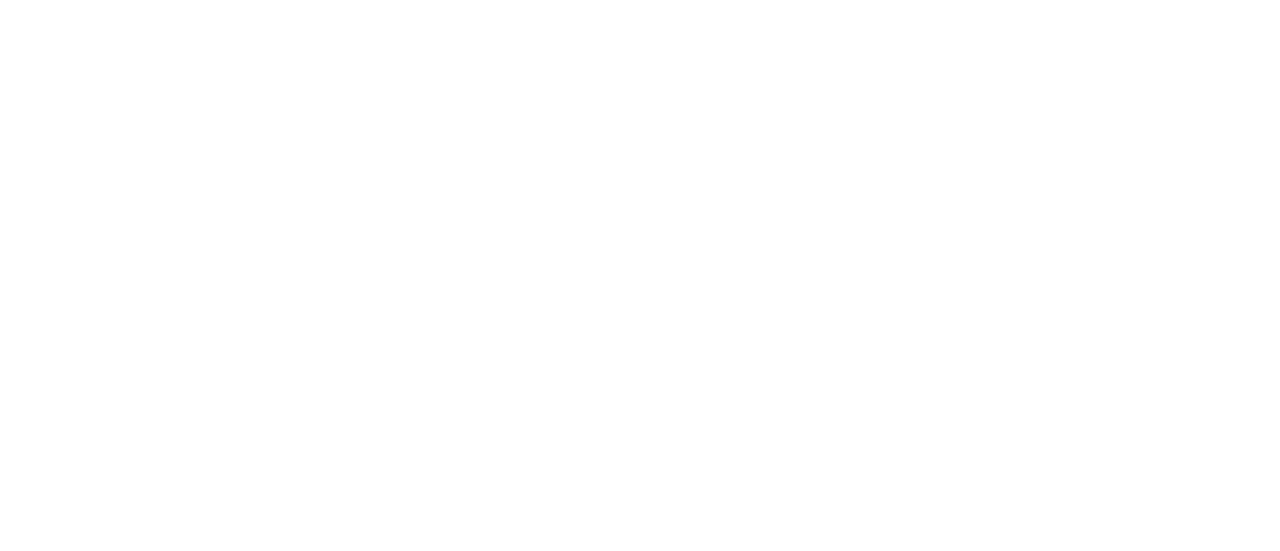 scroll, scrollTop: 0, scrollLeft: 0, axis: both 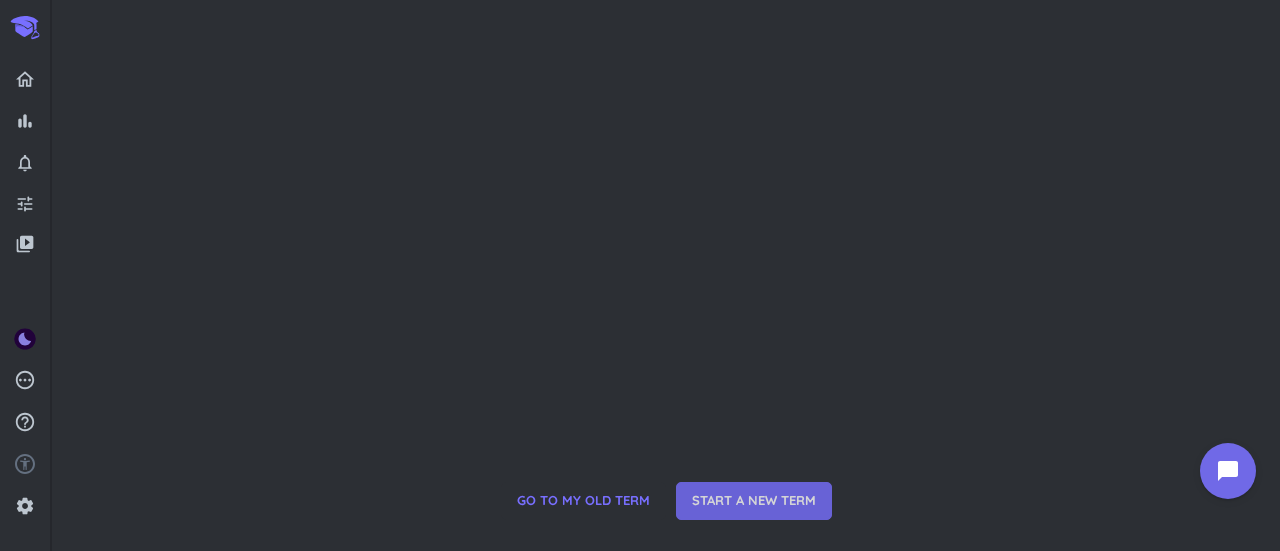 click on "START A NEW TERM" at bounding box center (754, 501) 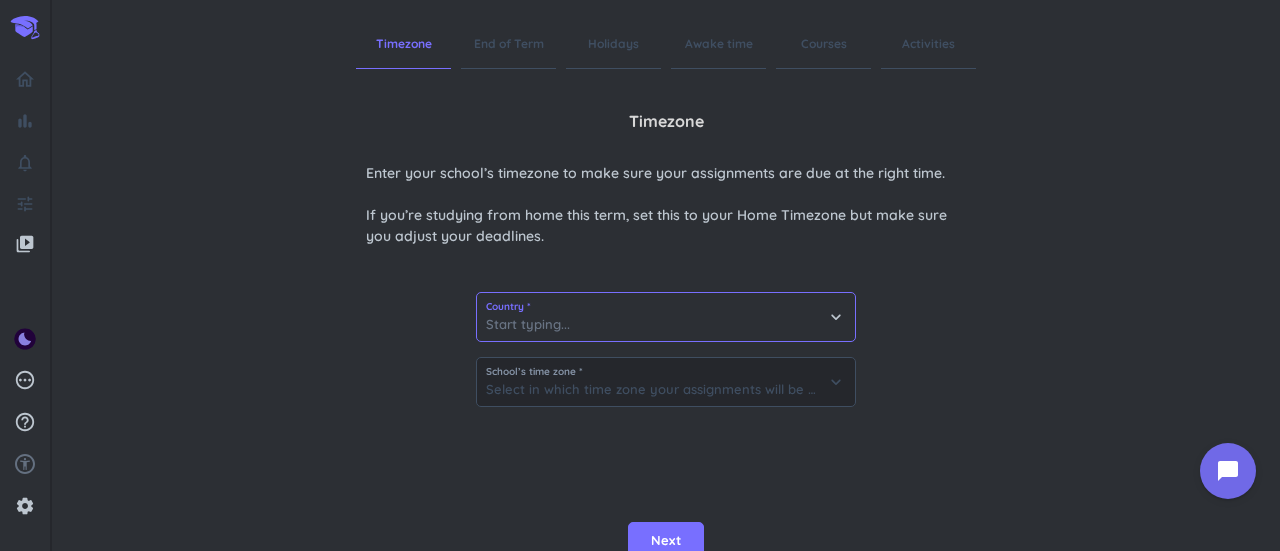 click at bounding box center [666, 317] 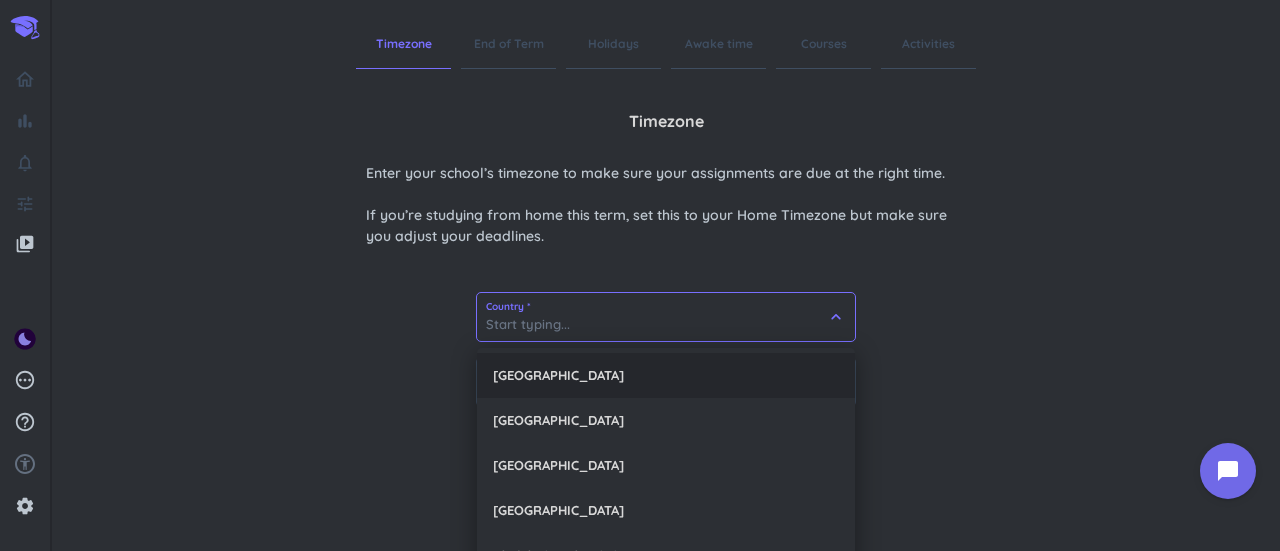 click on "United States" at bounding box center (666, 375) 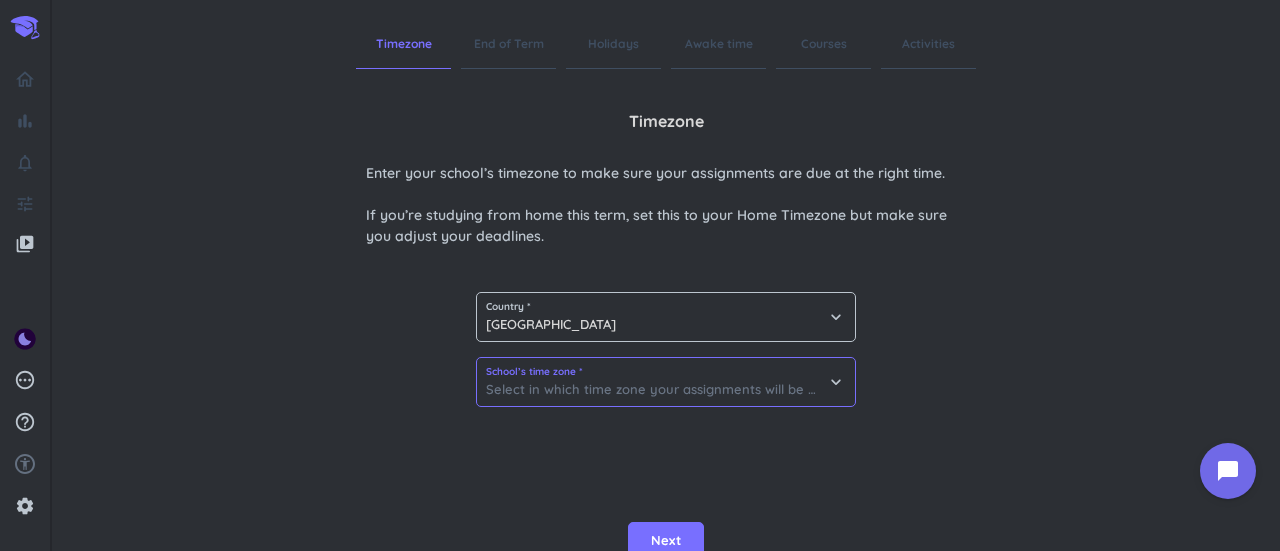 click at bounding box center [666, 382] 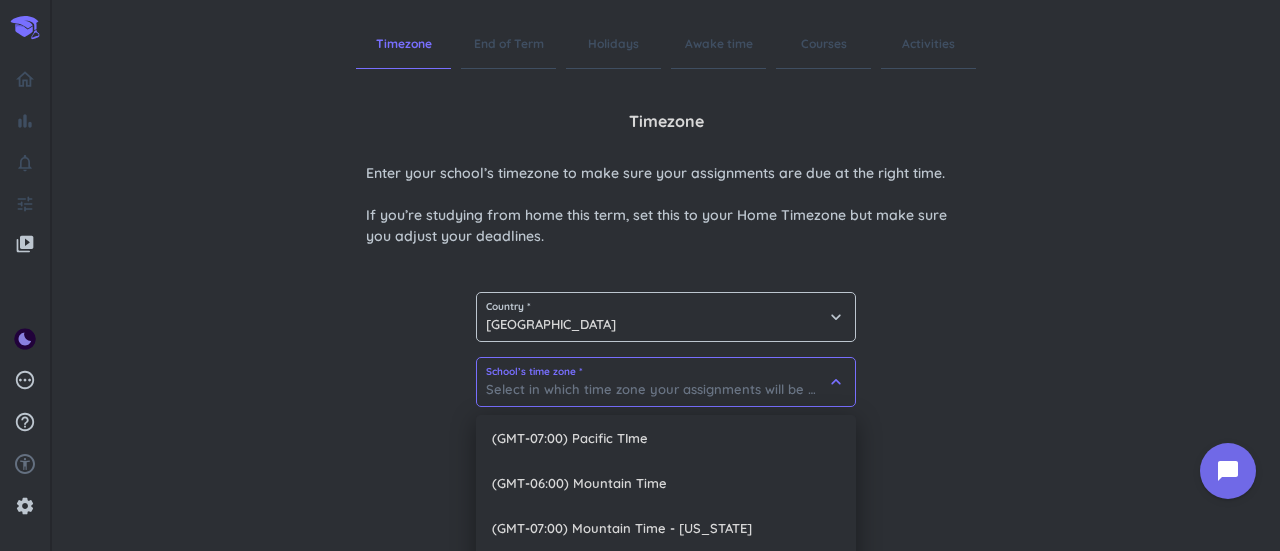 scroll, scrollTop: 115, scrollLeft: 0, axis: vertical 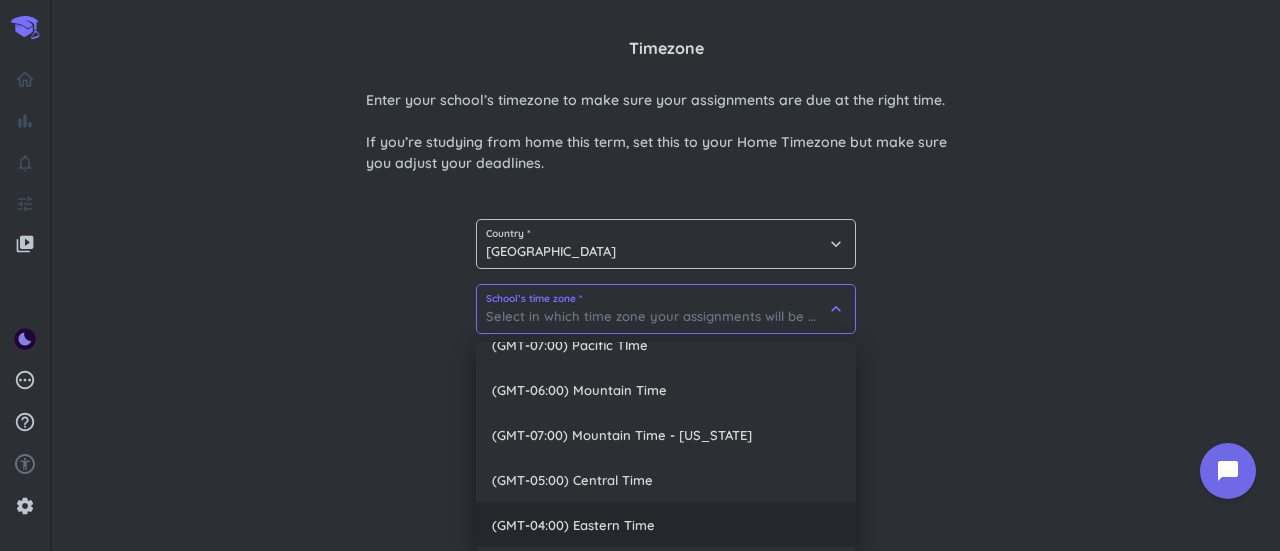 click on "(GMT-04:00) Eastern Time" at bounding box center [666, 524] 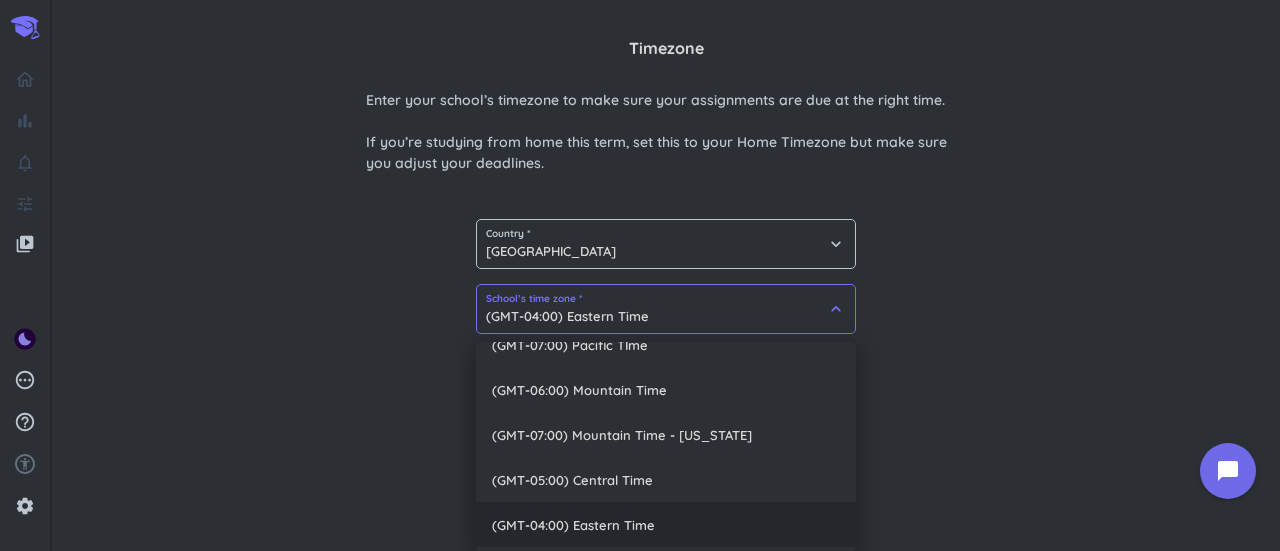 scroll, scrollTop: 8, scrollLeft: 0, axis: vertical 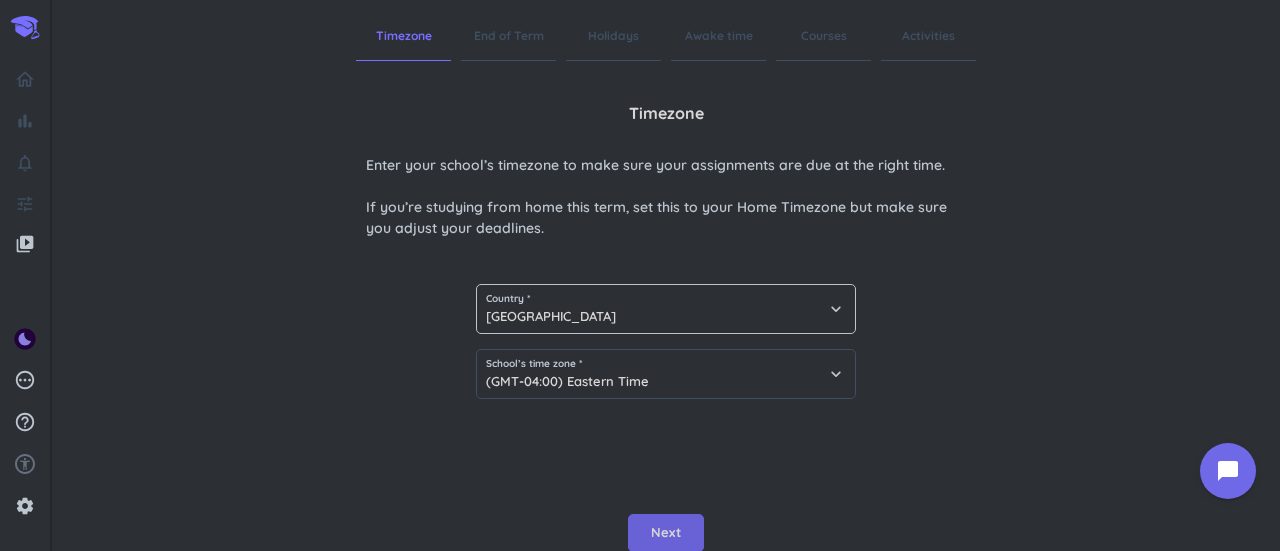 click on "Next" at bounding box center (666, 533) 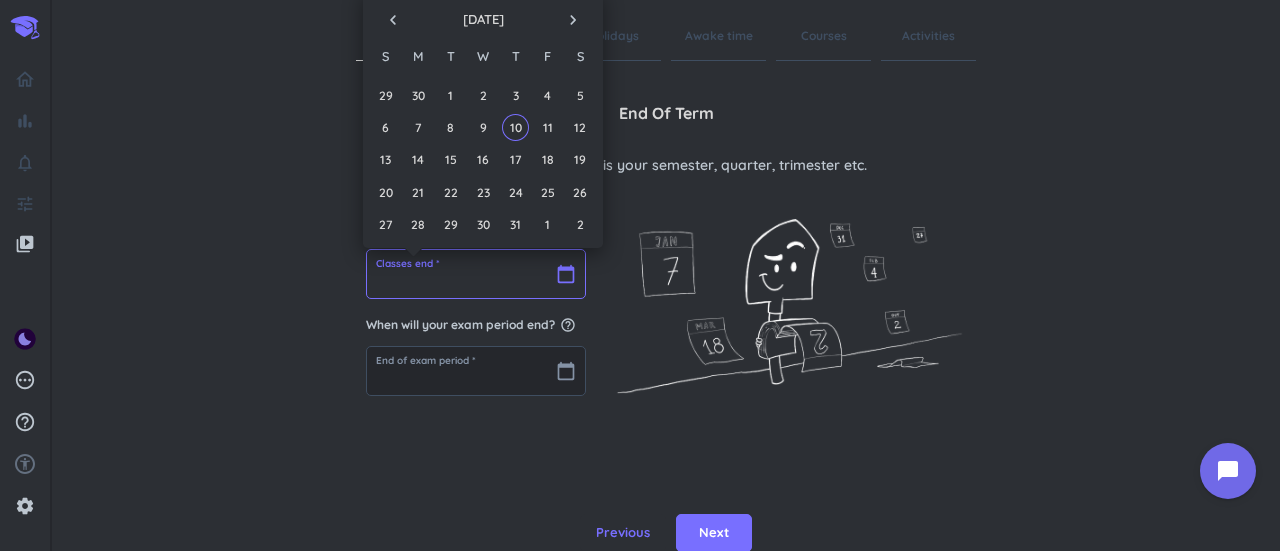 click at bounding box center [476, 274] 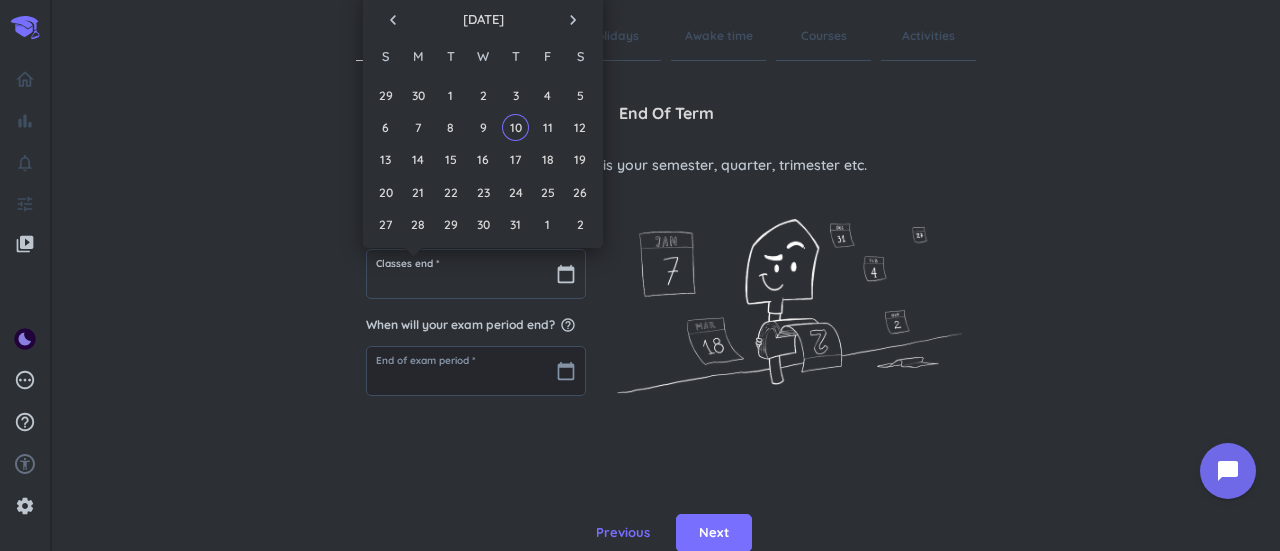 click on "navigate_next" at bounding box center [573, 20] 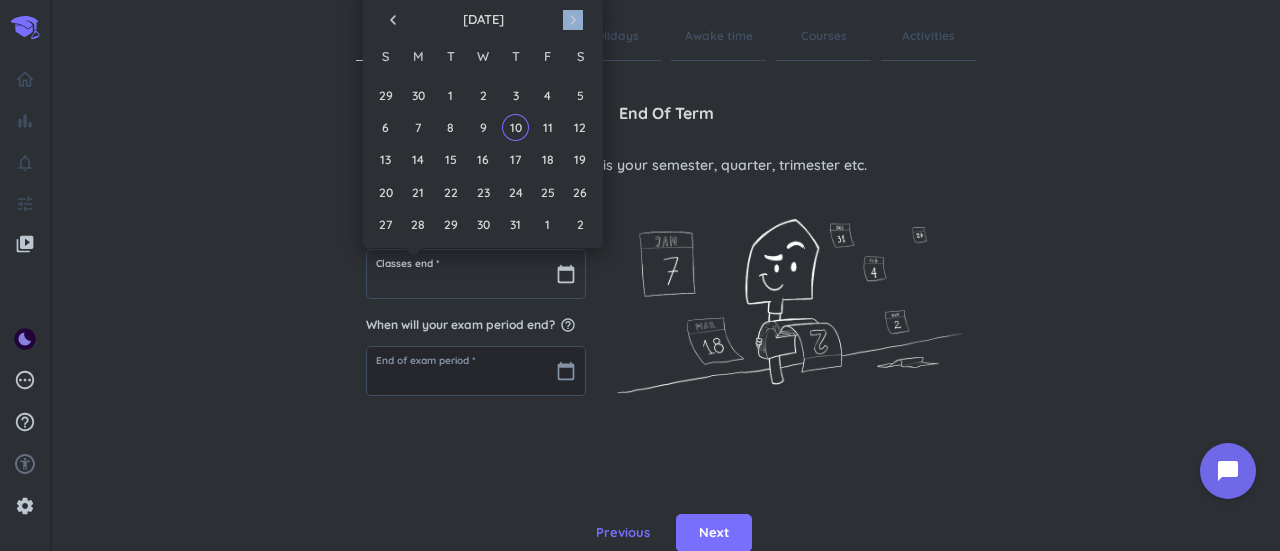 click on "navigate_next" at bounding box center [573, 20] 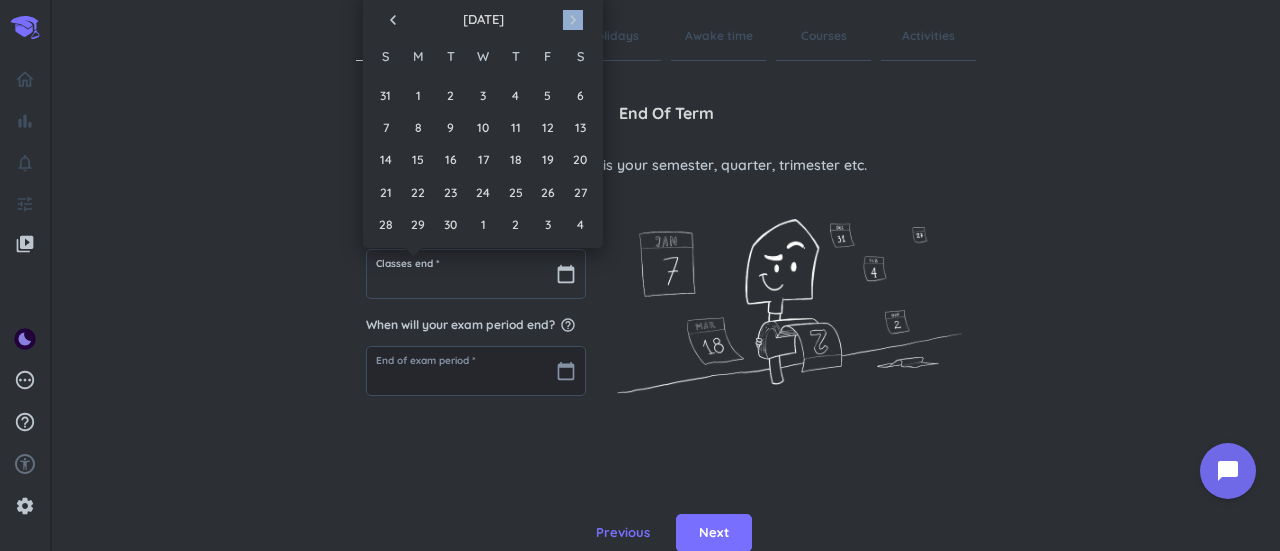 click on "navigate_next" at bounding box center [573, 20] 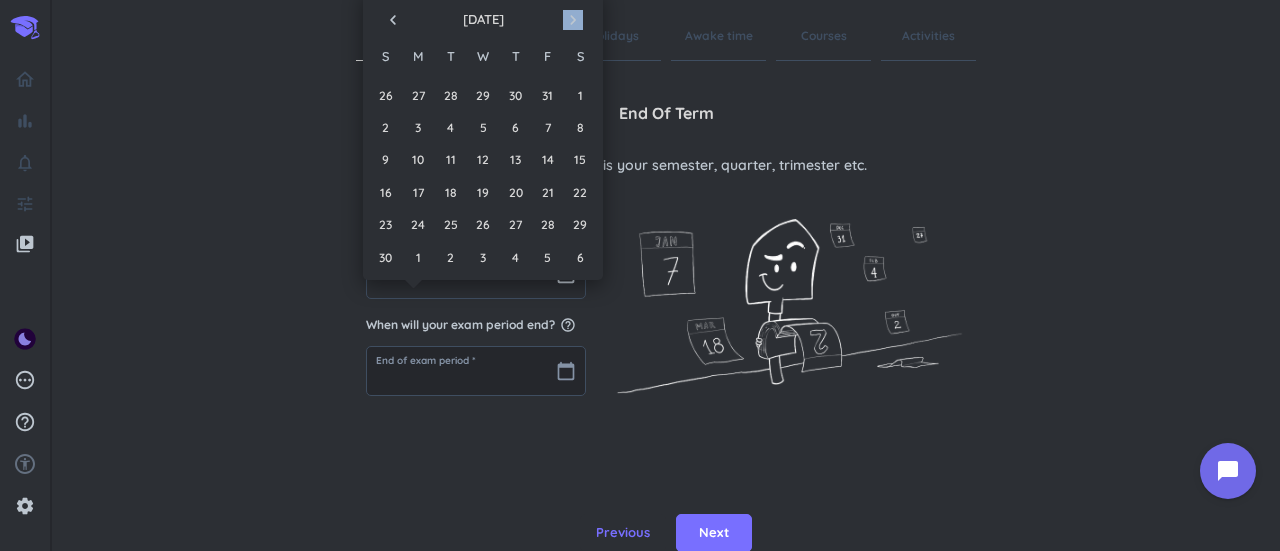 click on "navigate_next" at bounding box center [573, 20] 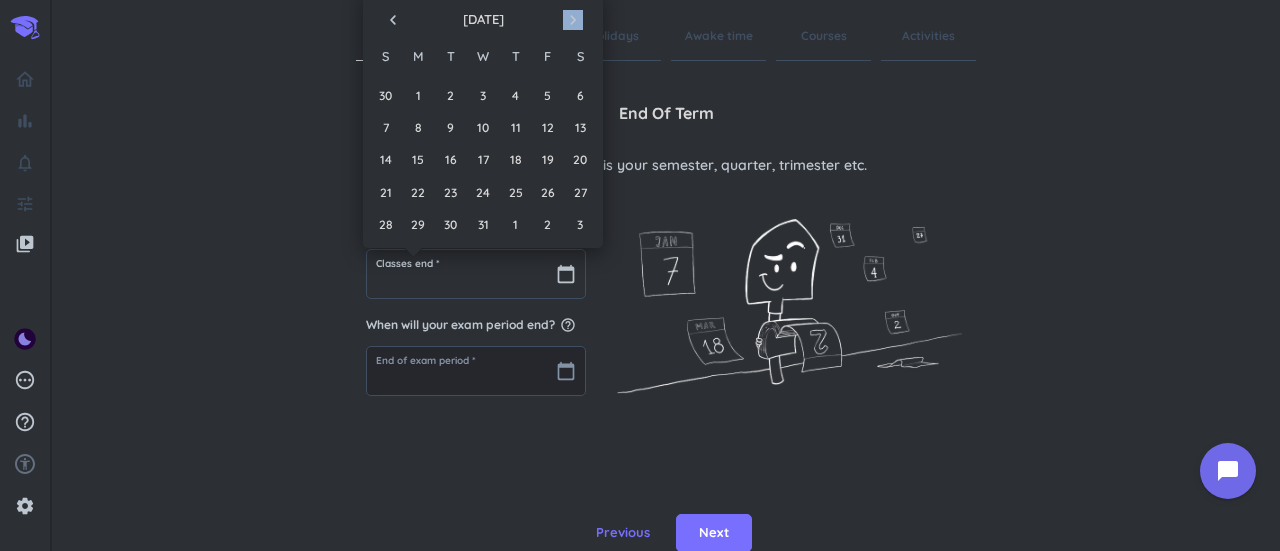 click on "navigate_next" at bounding box center (573, 20) 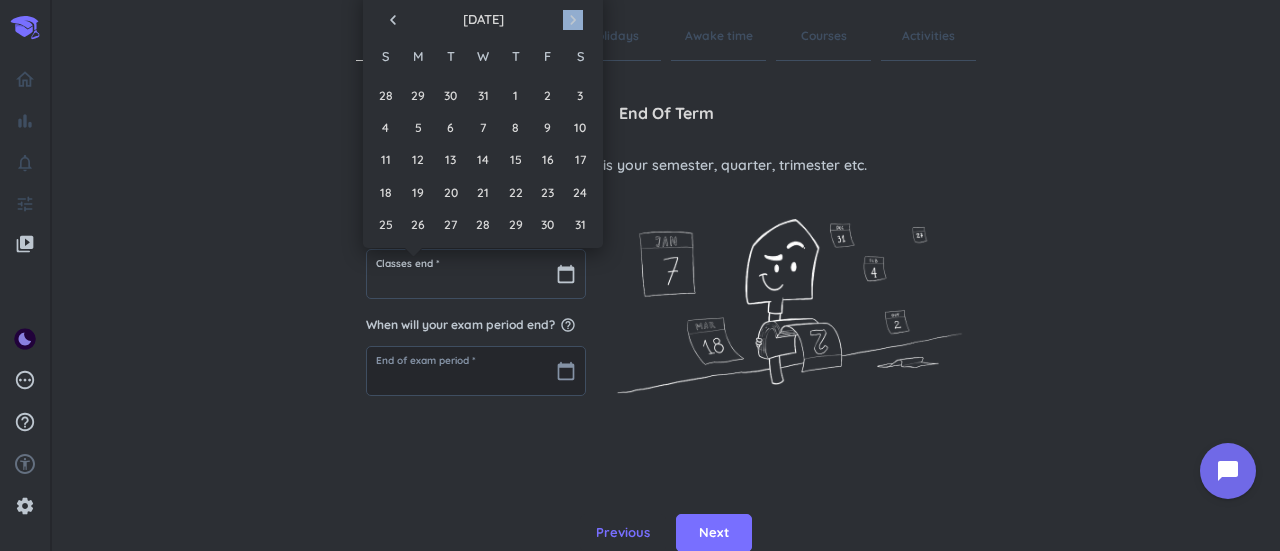 click on "navigate_next" at bounding box center [573, 20] 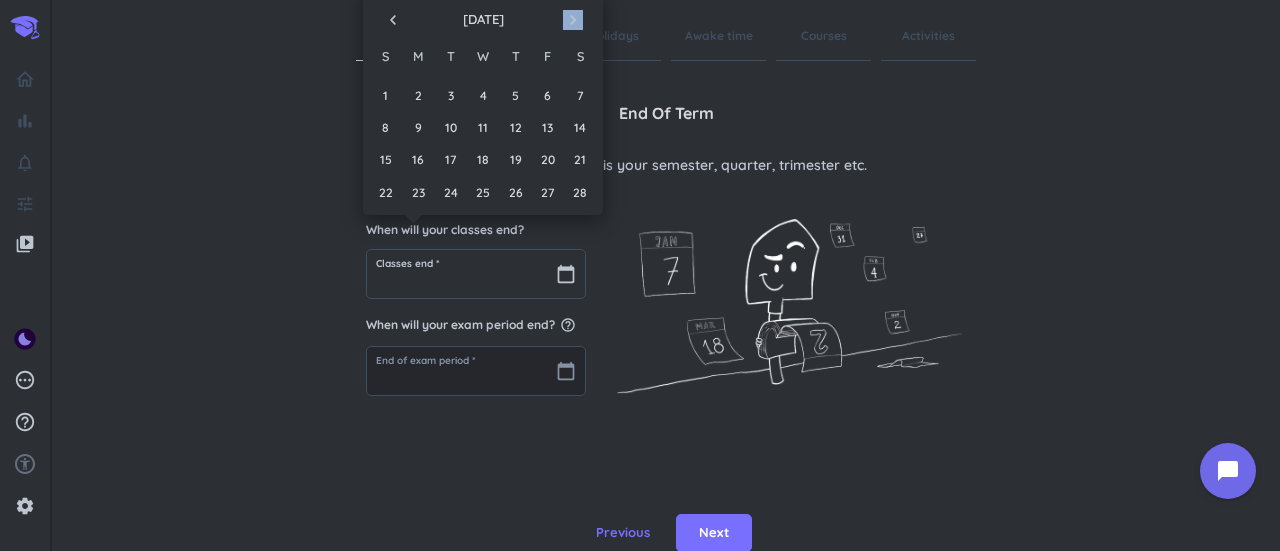 click on "navigate_next" at bounding box center (573, 20) 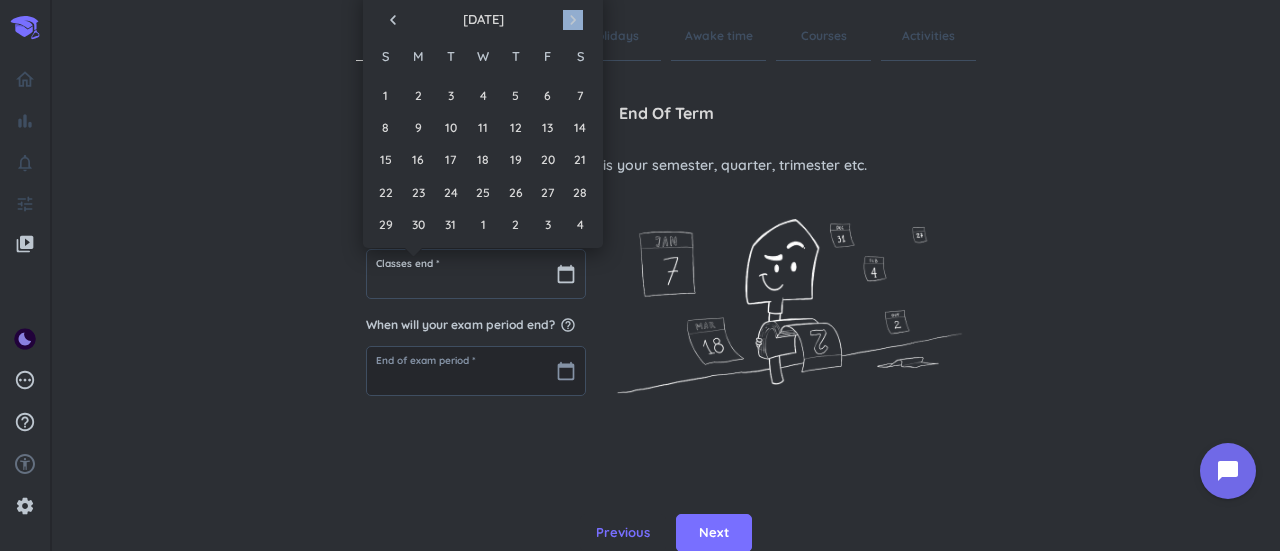 click on "navigate_next" at bounding box center [573, 20] 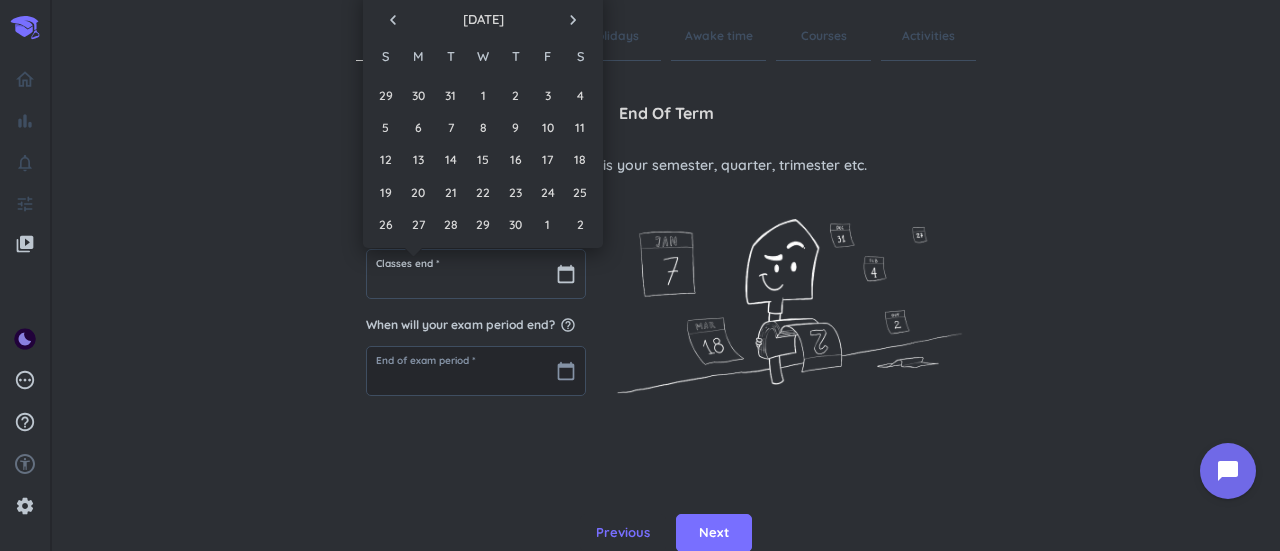 click on "navigate_next" at bounding box center [573, 20] 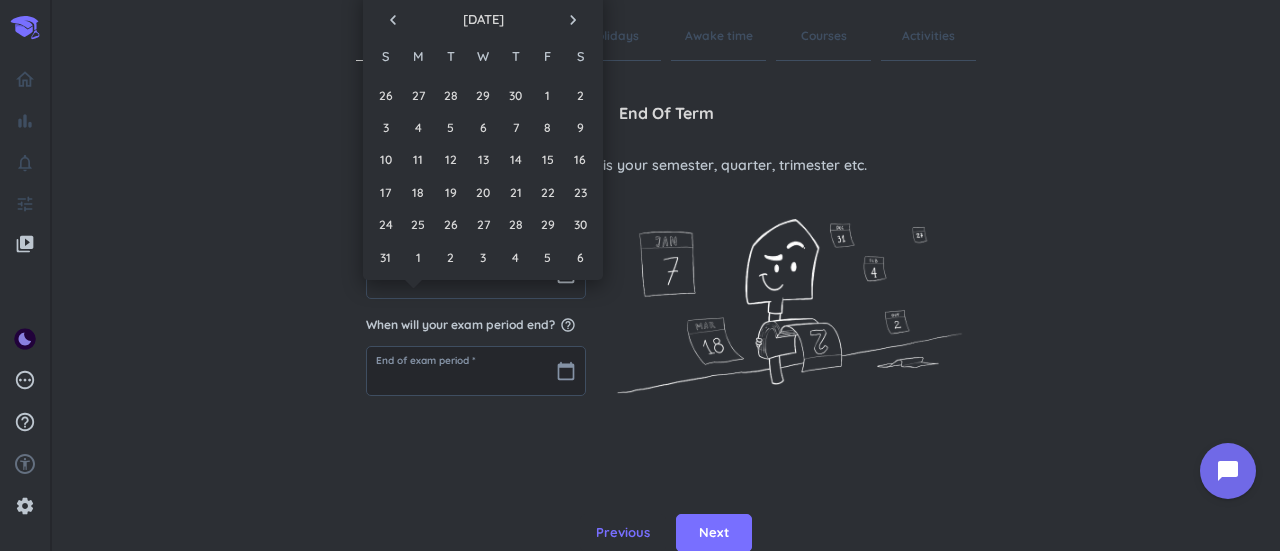 click on "navigate_before" at bounding box center (393, 20) 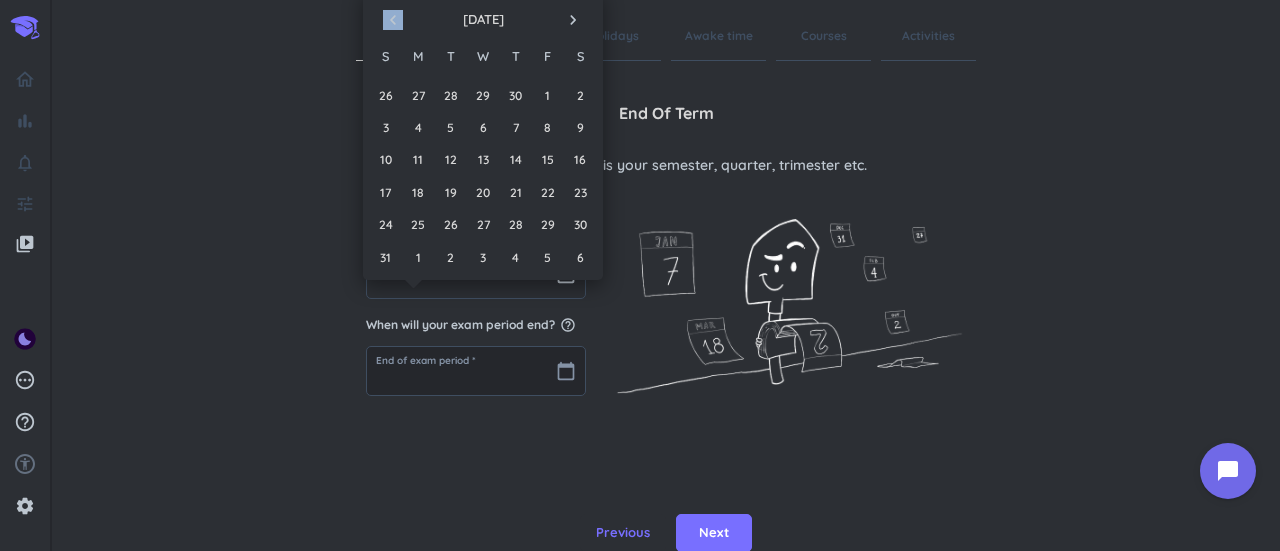 click on "navigate_before" at bounding box center [393, 20] 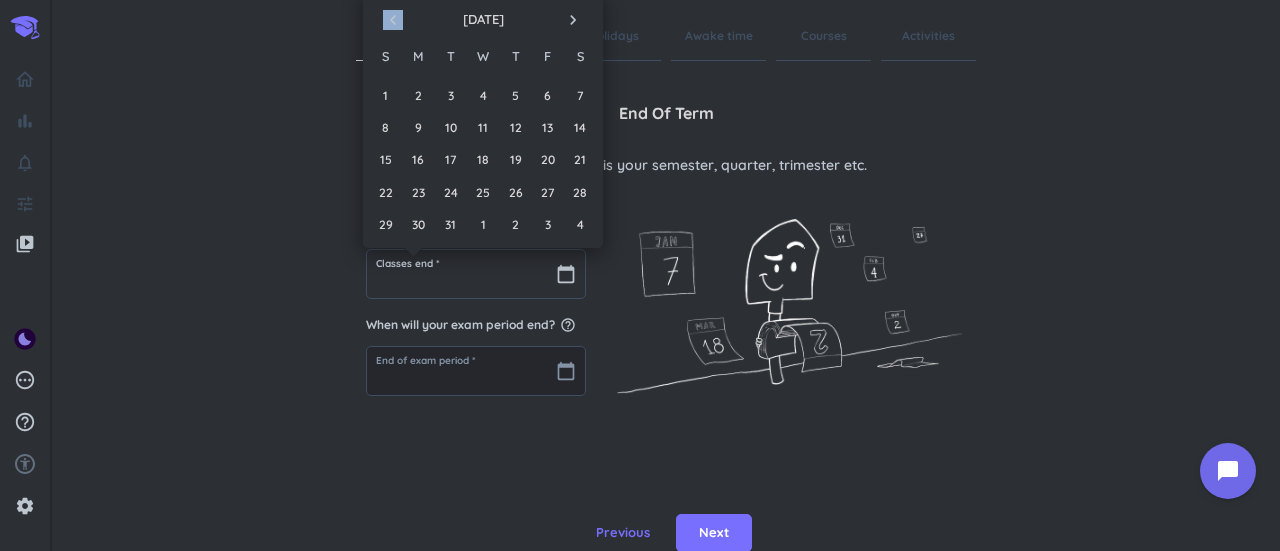 click on "navigate_before" at bounding box center [393, 20] 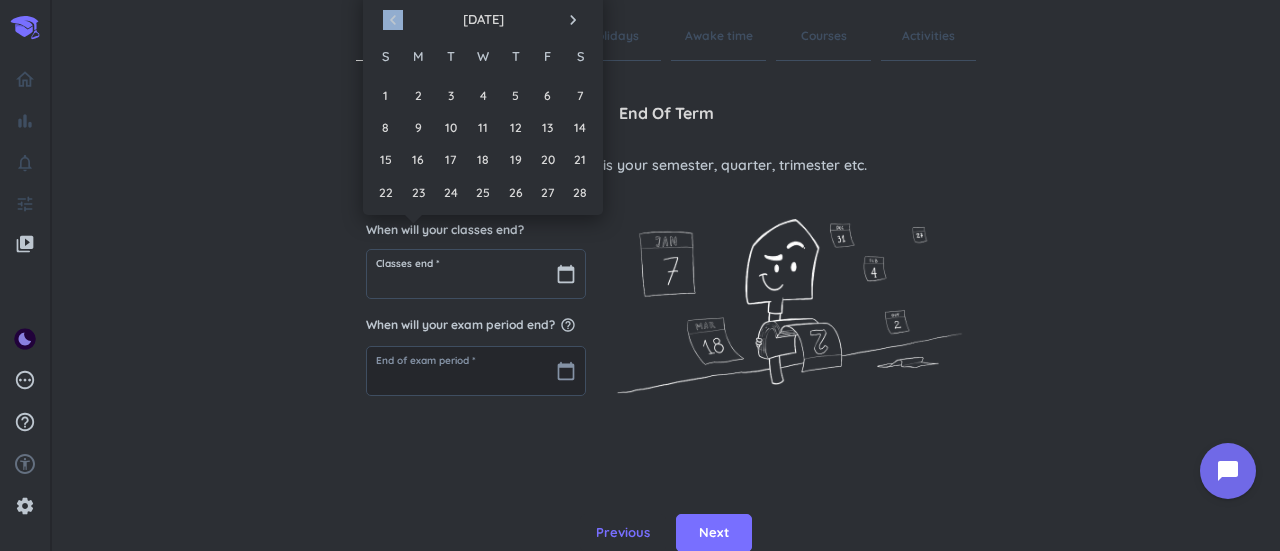 click on "navigate_before" at bounding box center [393, 20] 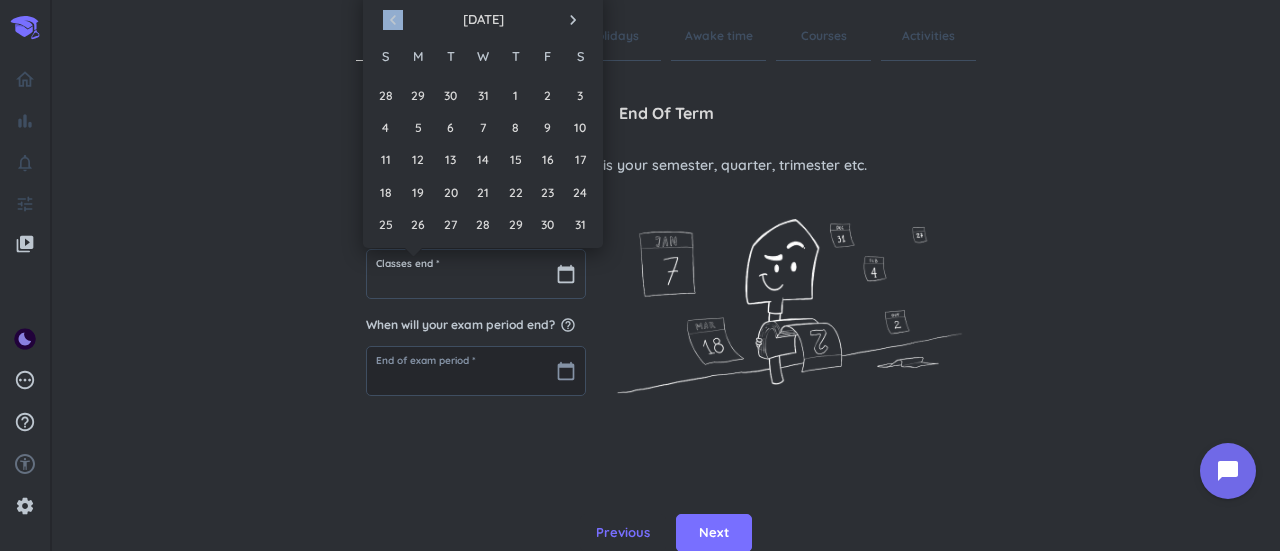 click on "navigate_before" at bounding box center [393, 20] 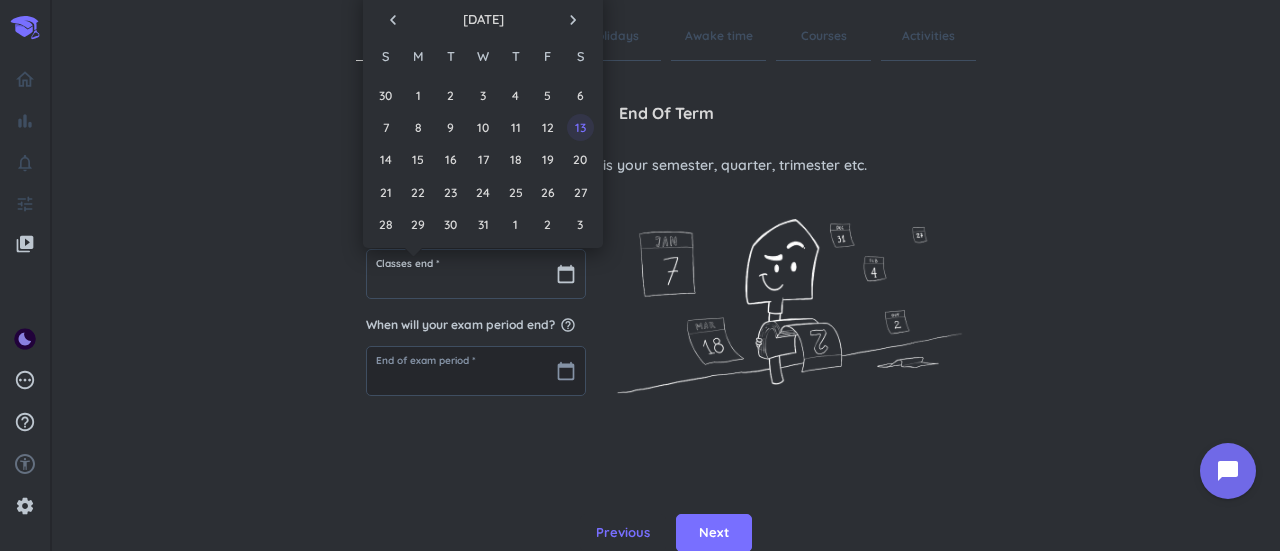 click on "13" at bounding box center (580, 127) 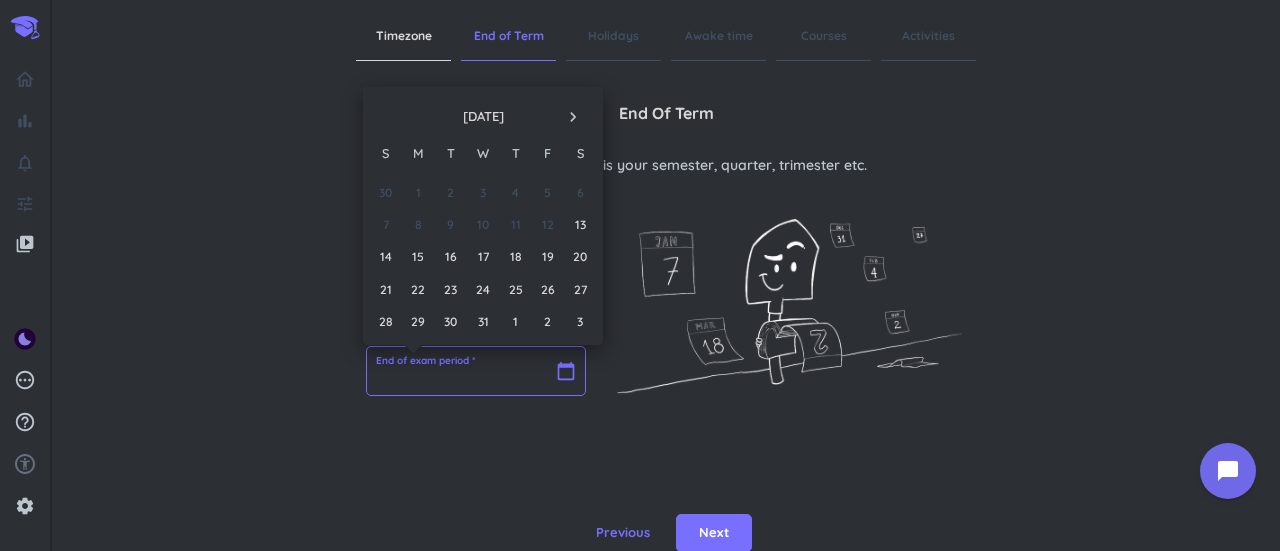 click at bounding box center [476, 371] 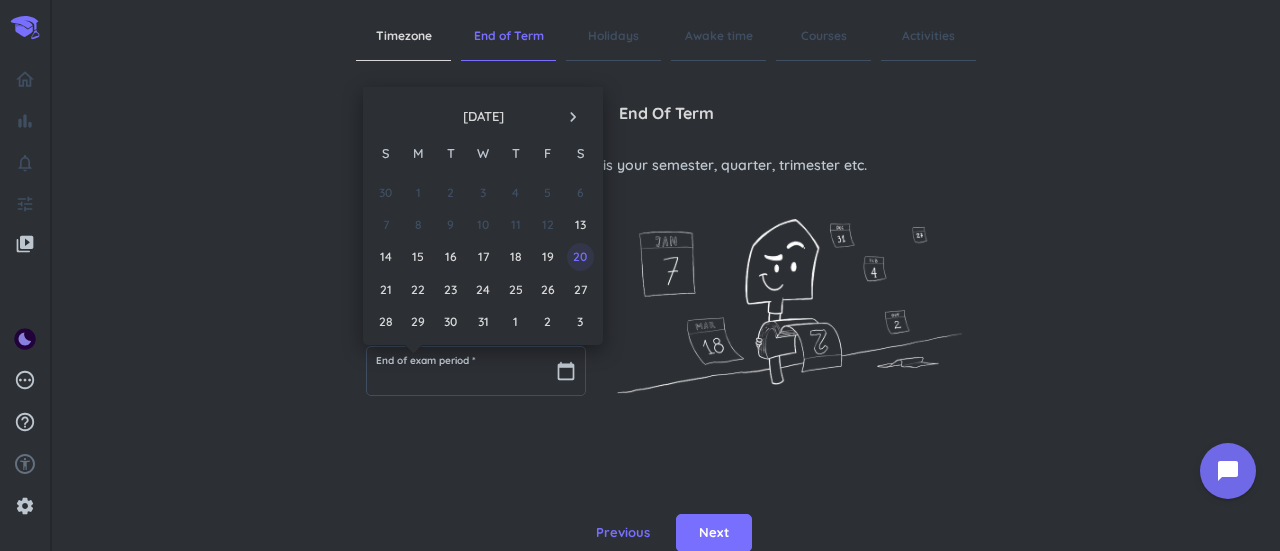 click on "20" at bounding box center (580, 256) 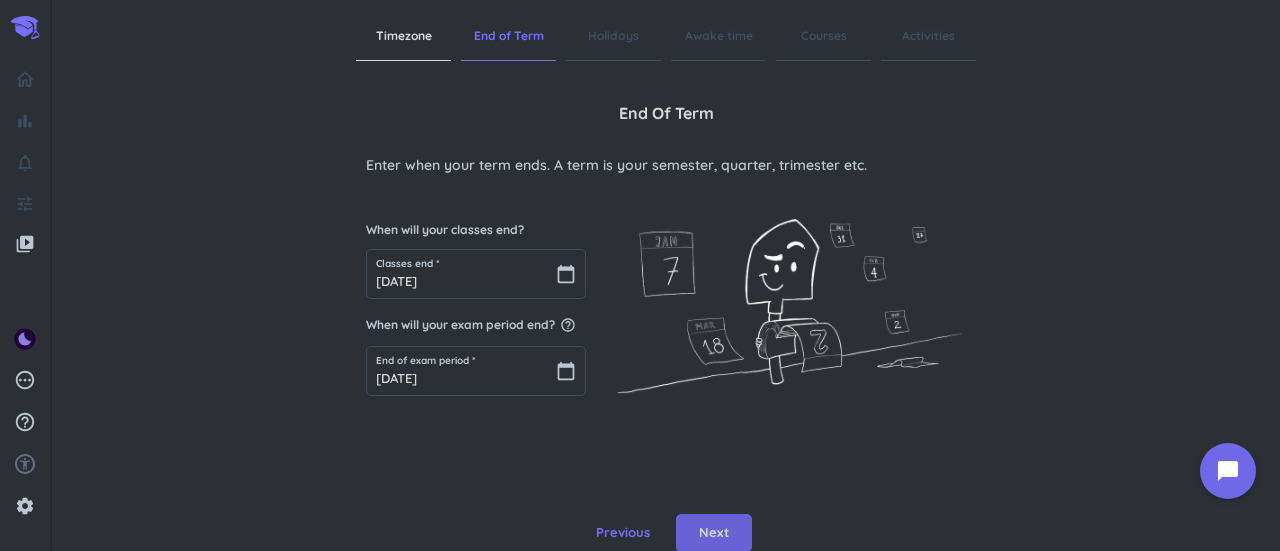 click on "Next" at bounding box center [714, 533] 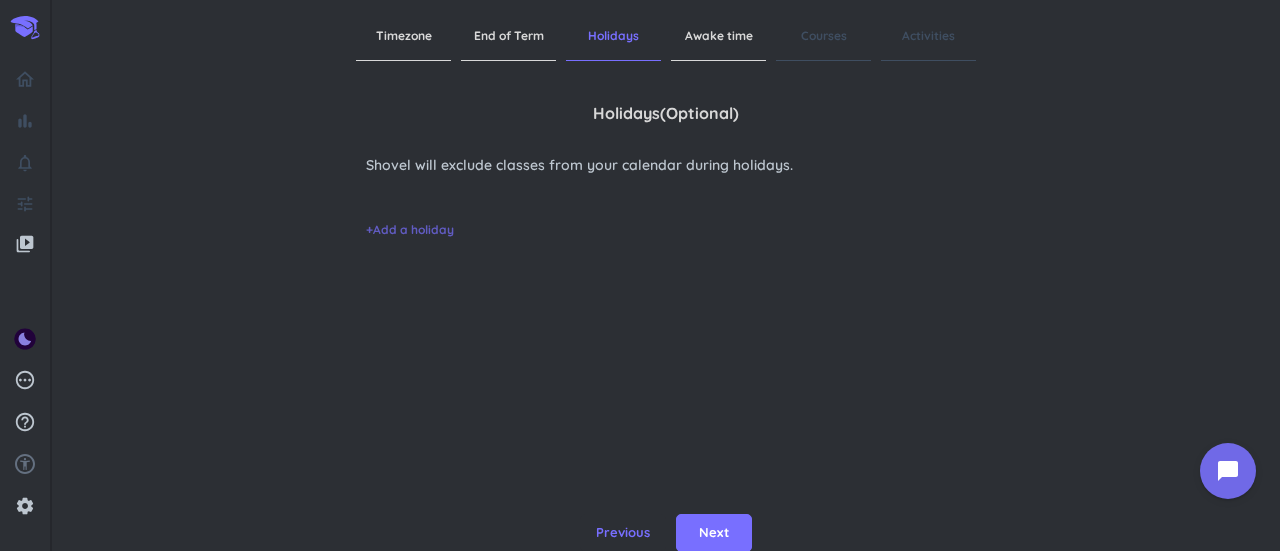 click on "+  Add a holiday" at bounding box center (410, 230) 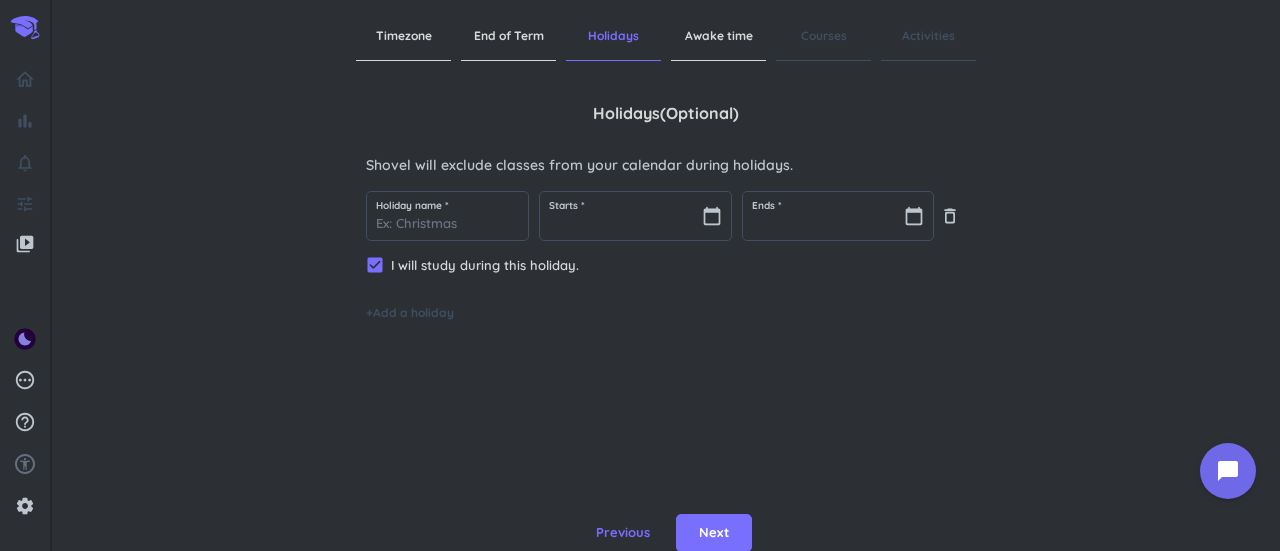 scroll, scrollTop: 0, scrollLeft: 0, axis: both 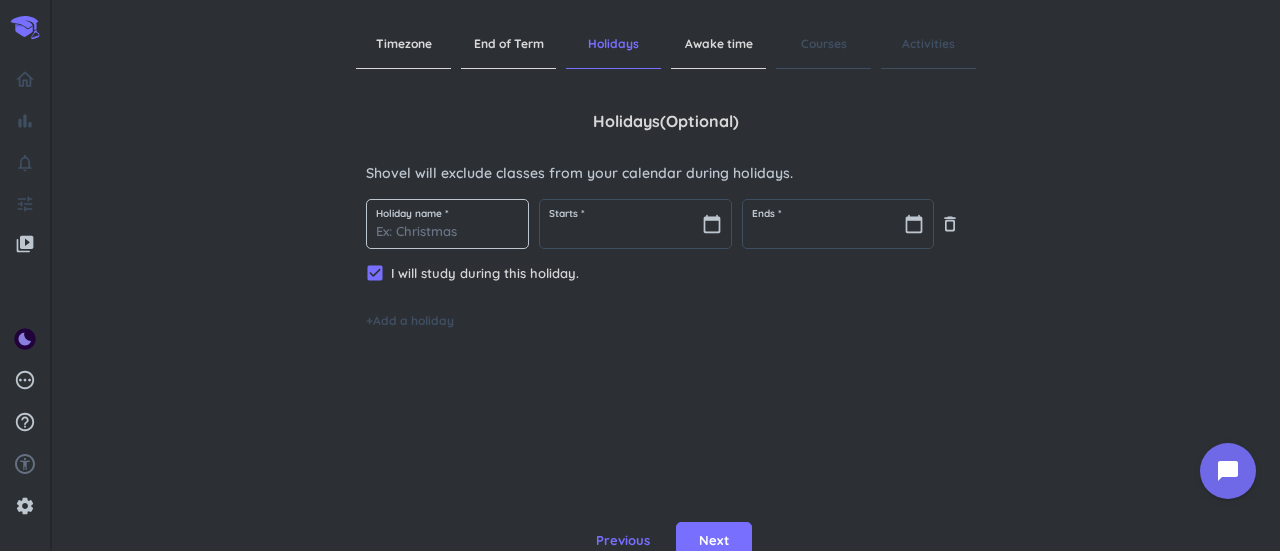 type 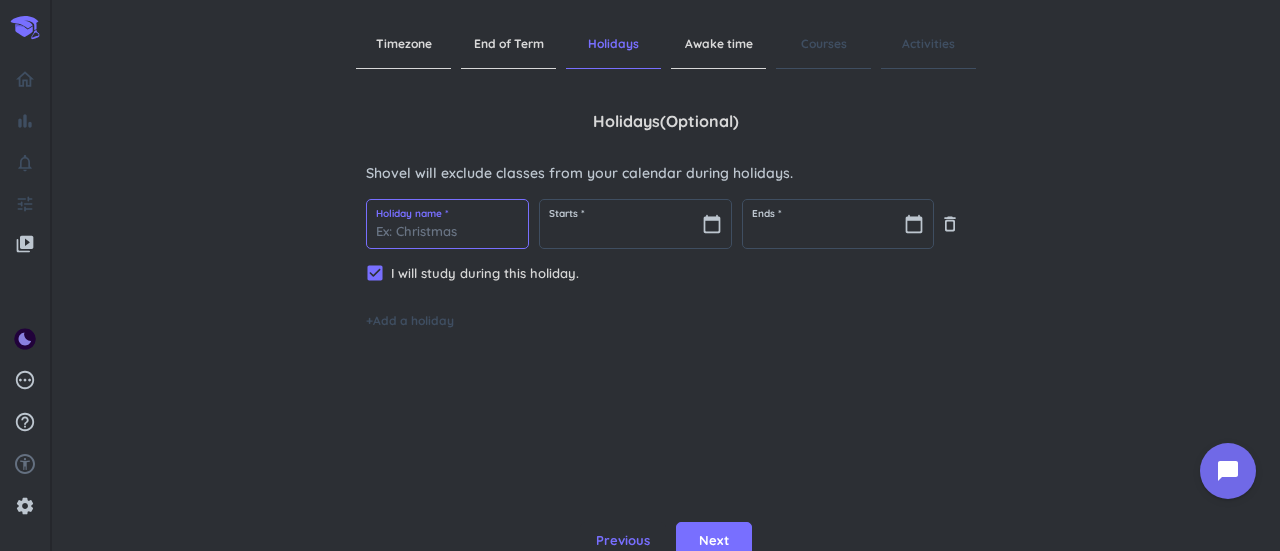 click at bounding box center (447, 224) 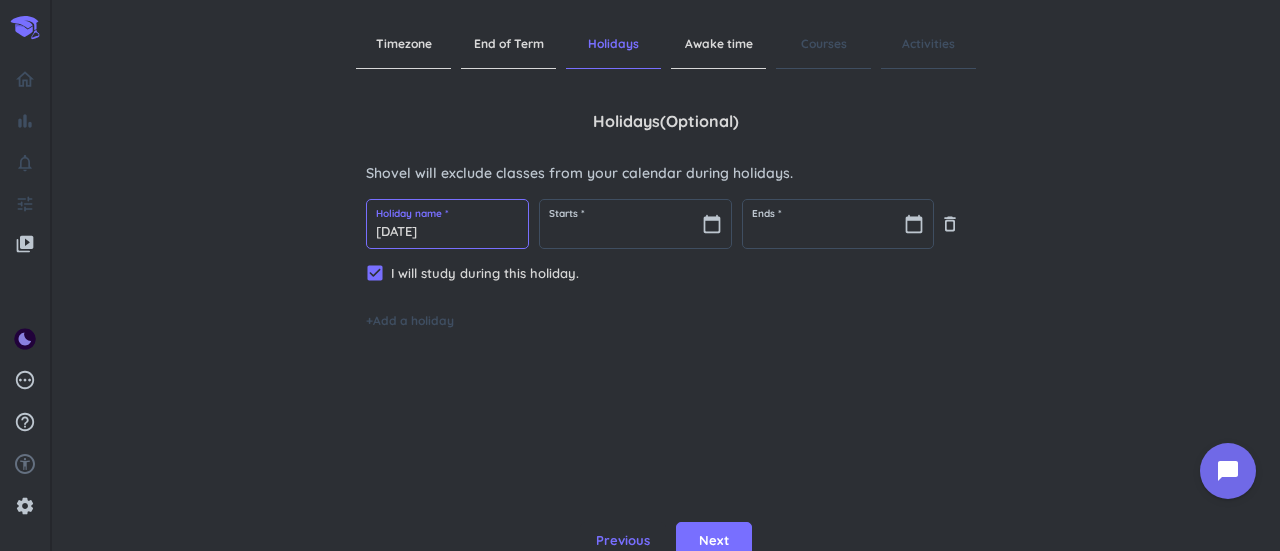 type on "Labor Day" 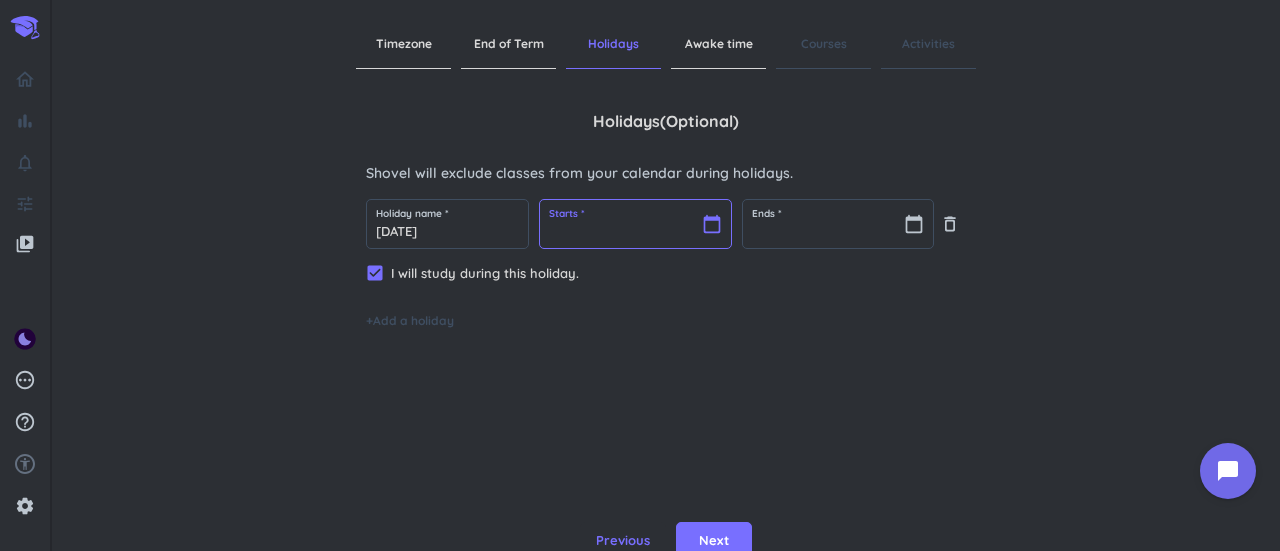 click at bounding box center [635, 224] 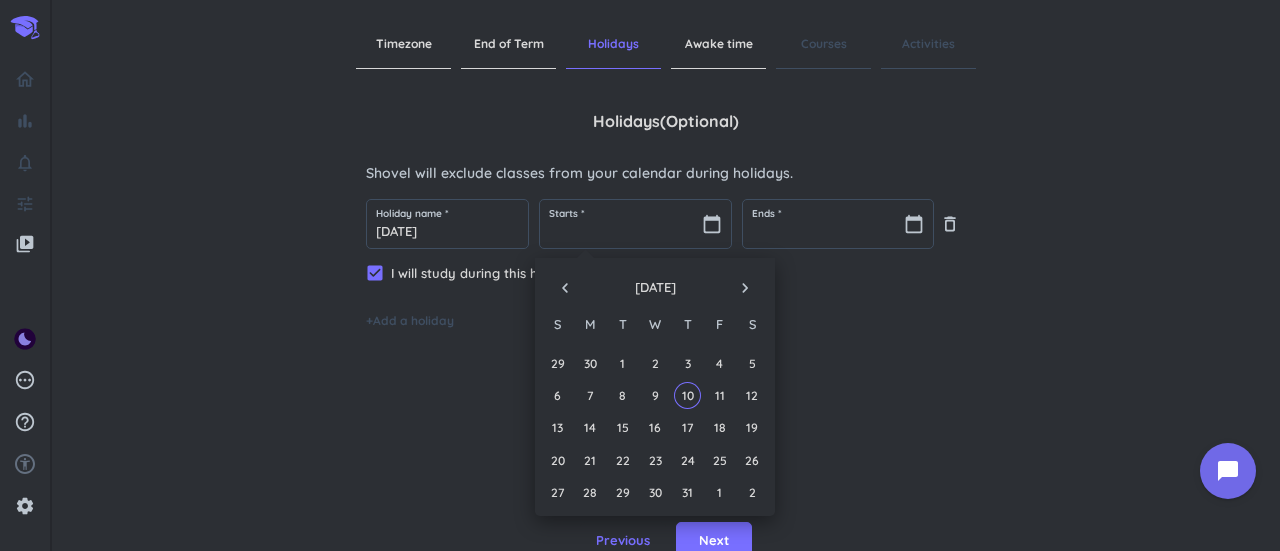 click on "navigate_next" at bounding box center [745, 288] 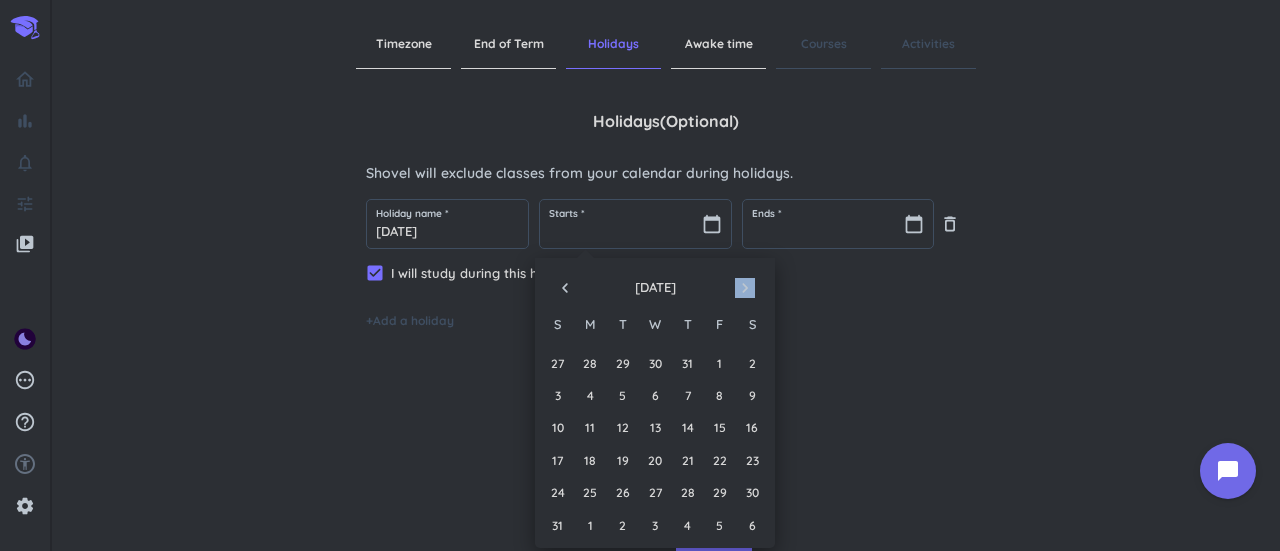 click on "navigate_next" at bounding box center (745, 288) 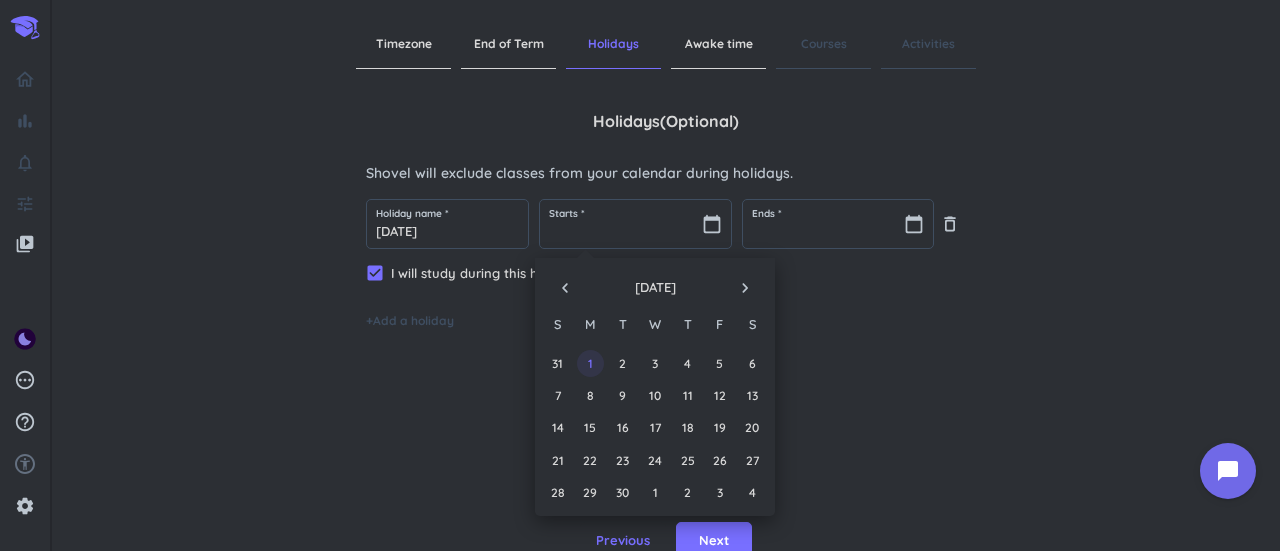 click on "1" at bounding box center [590, 363] 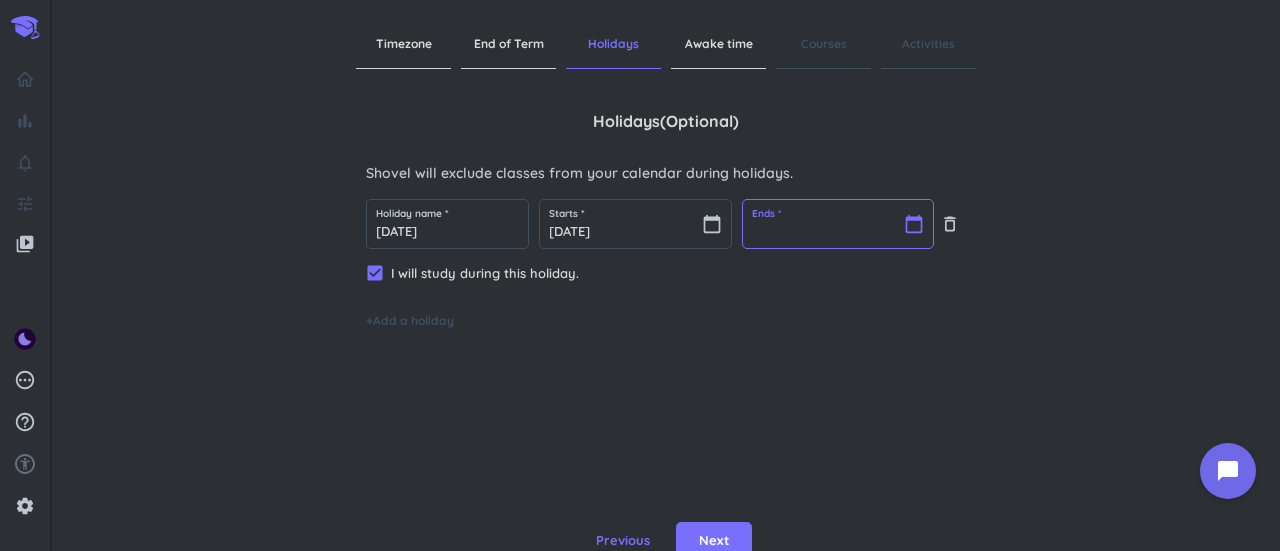 click at bounding box center (838, 224) 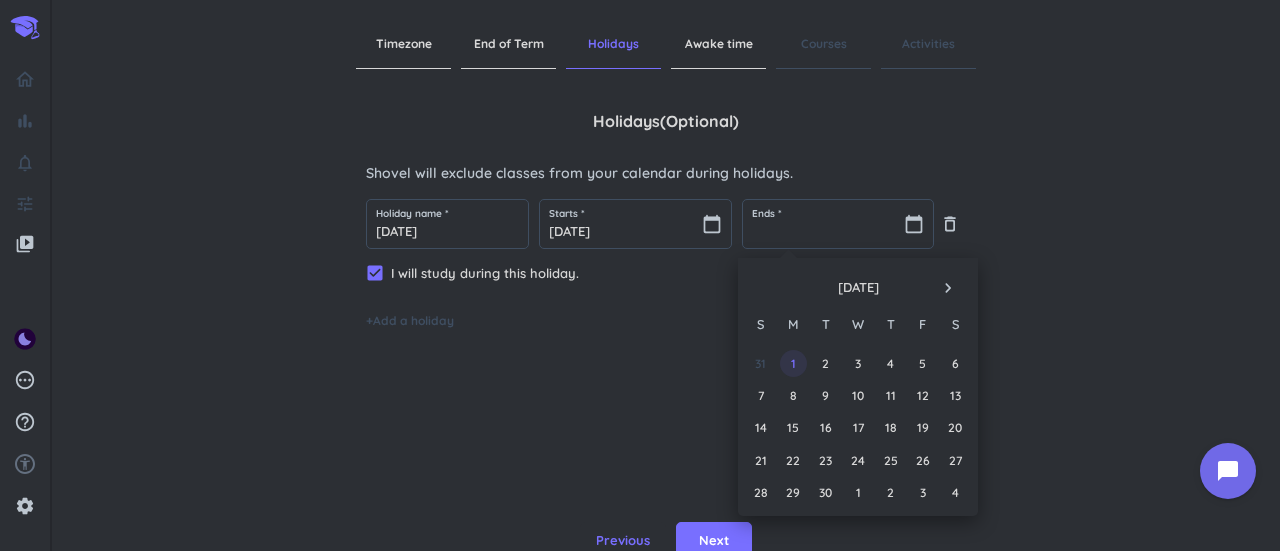 click on "1" at bounding box center [793, 363] 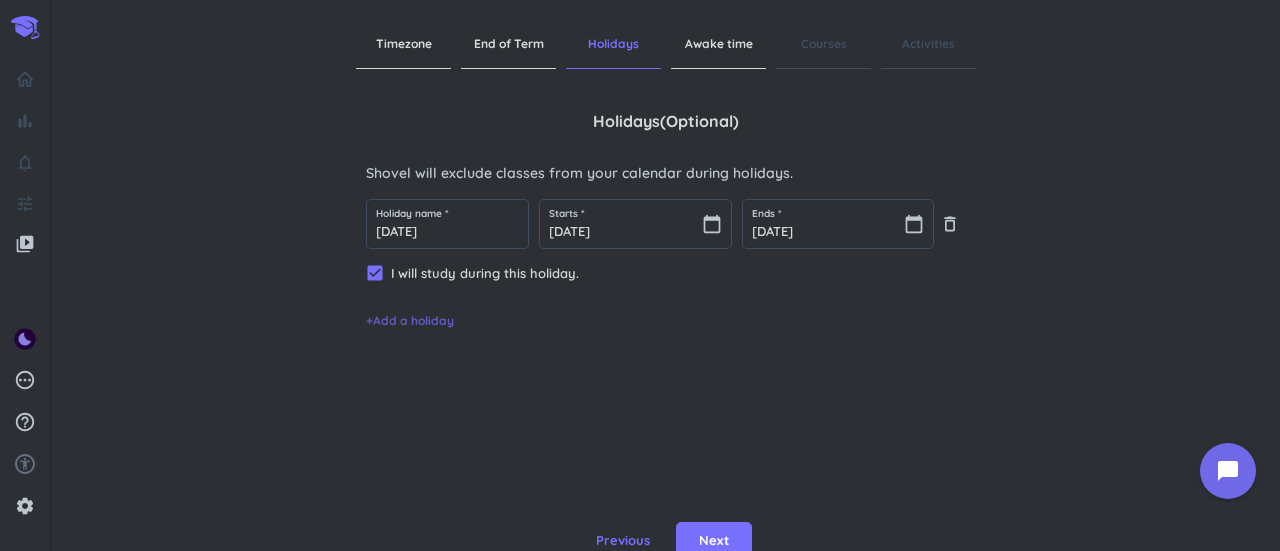 click on "+  Add a holiday" at bounding box center [410, 321] 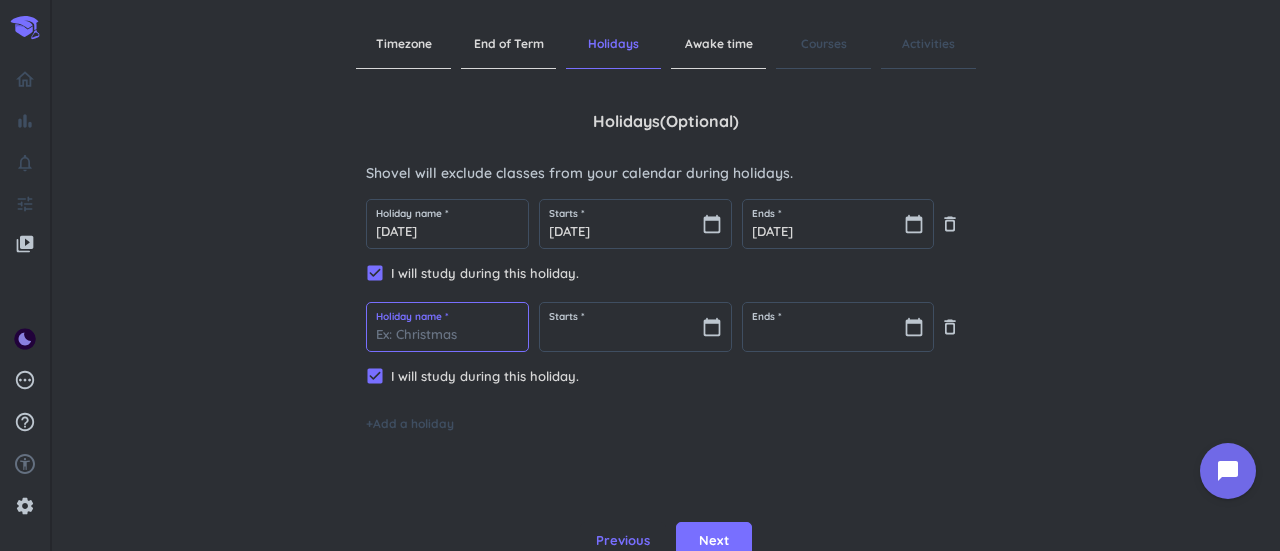 click at bounding box center (447, 327) 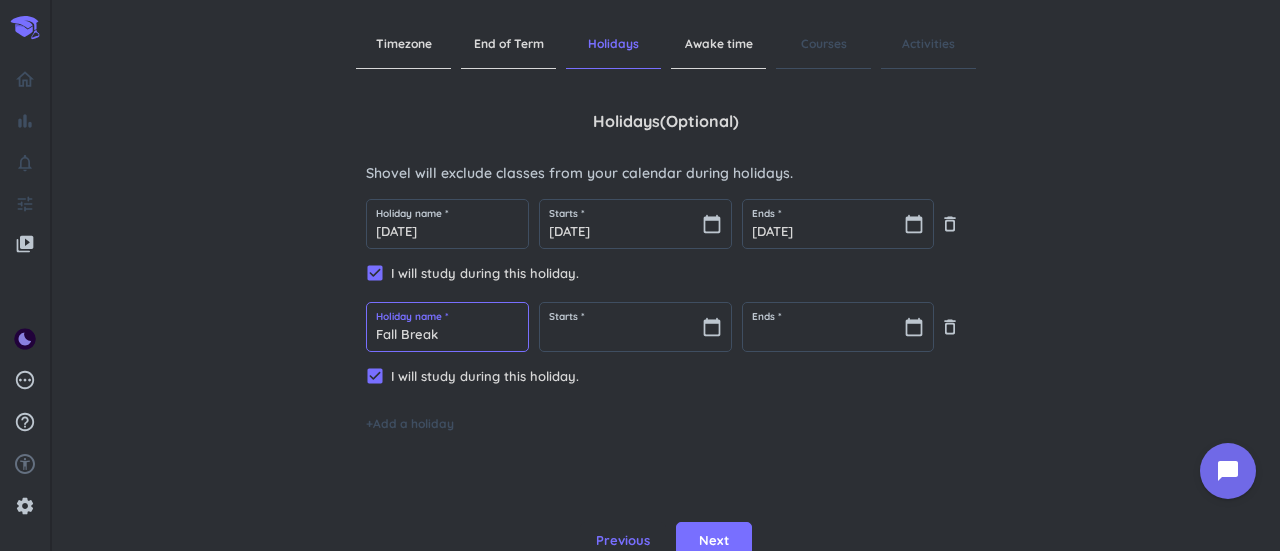 type on "Fall Break" 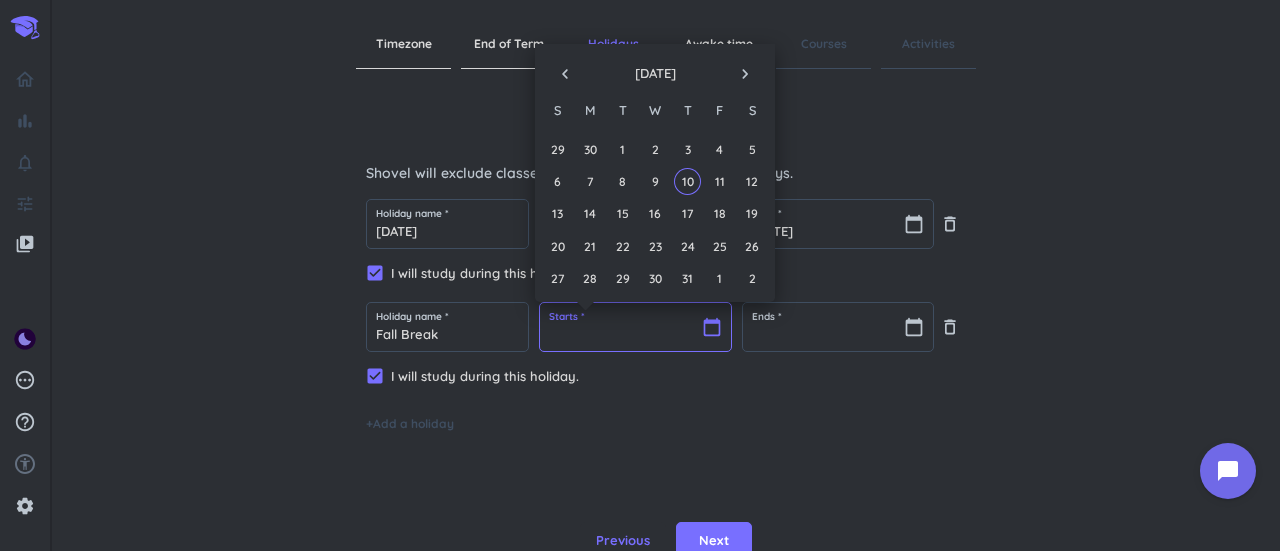 click at bounding box center (635, 327) 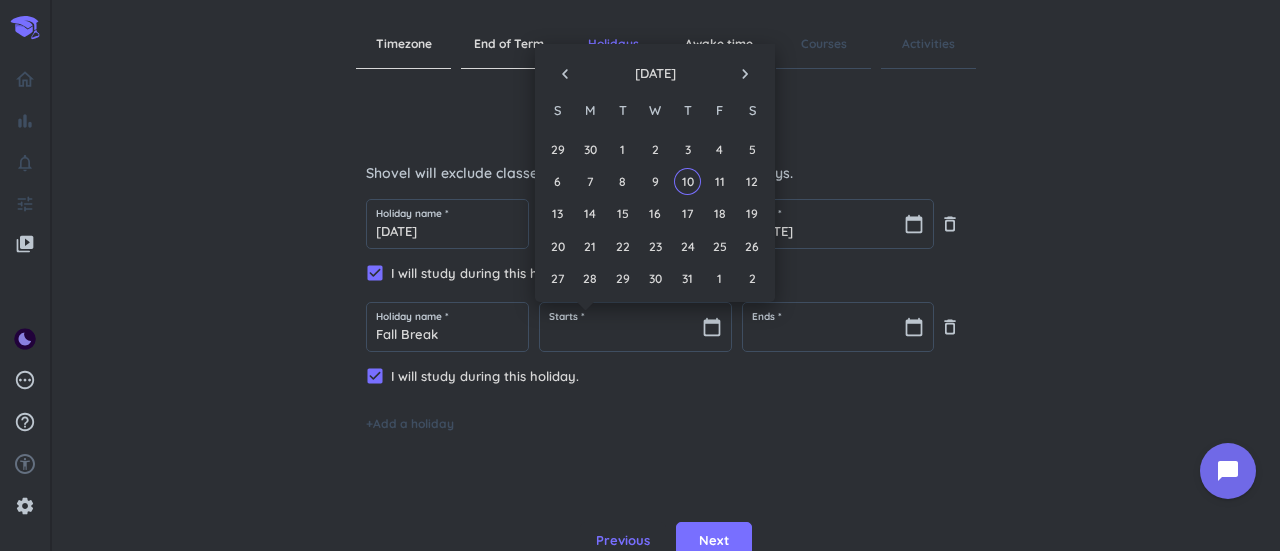 click on "navigate_next" at bounding box center (745, 74) 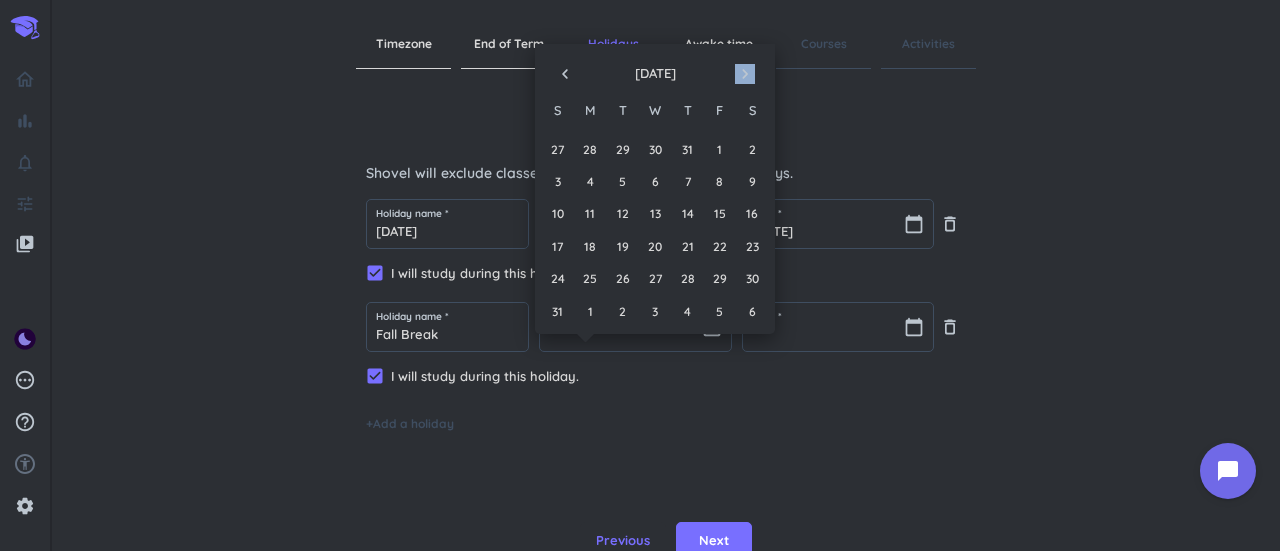 click on "navigate_next" at bounding box center [745, 74] 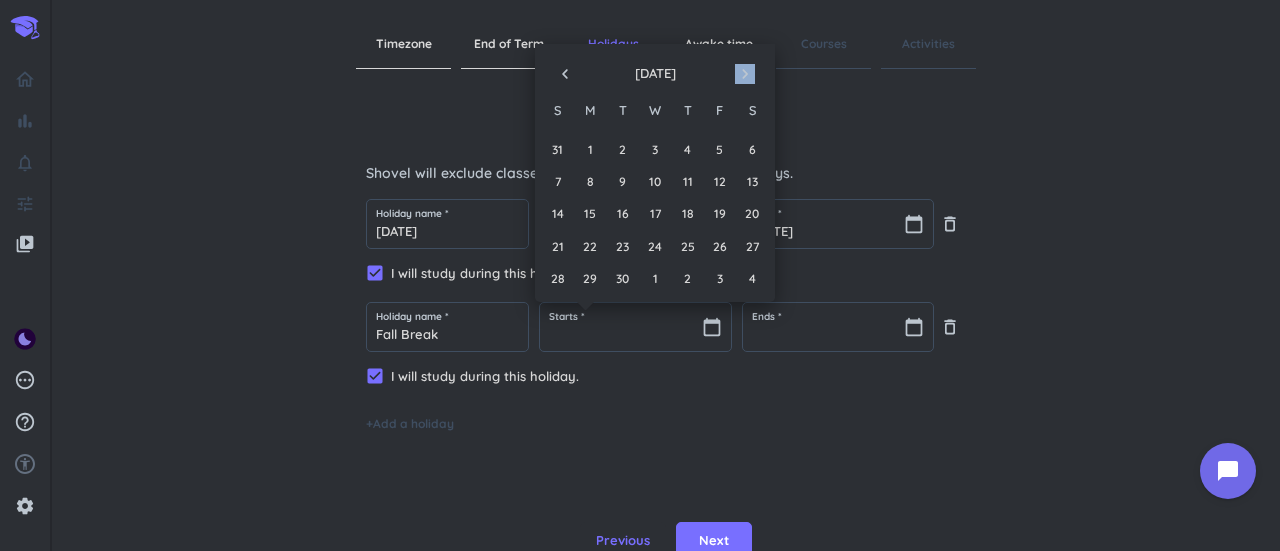 click on "navigate_next" at bounding box center (745, 74) 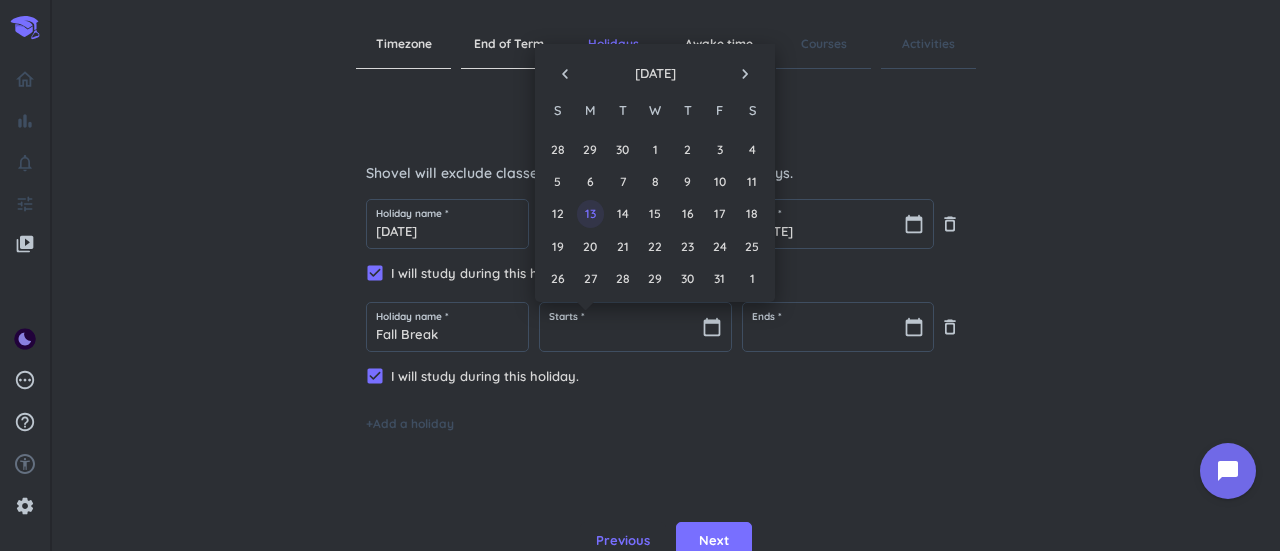 click on "13" at bounding box center [590, 213] 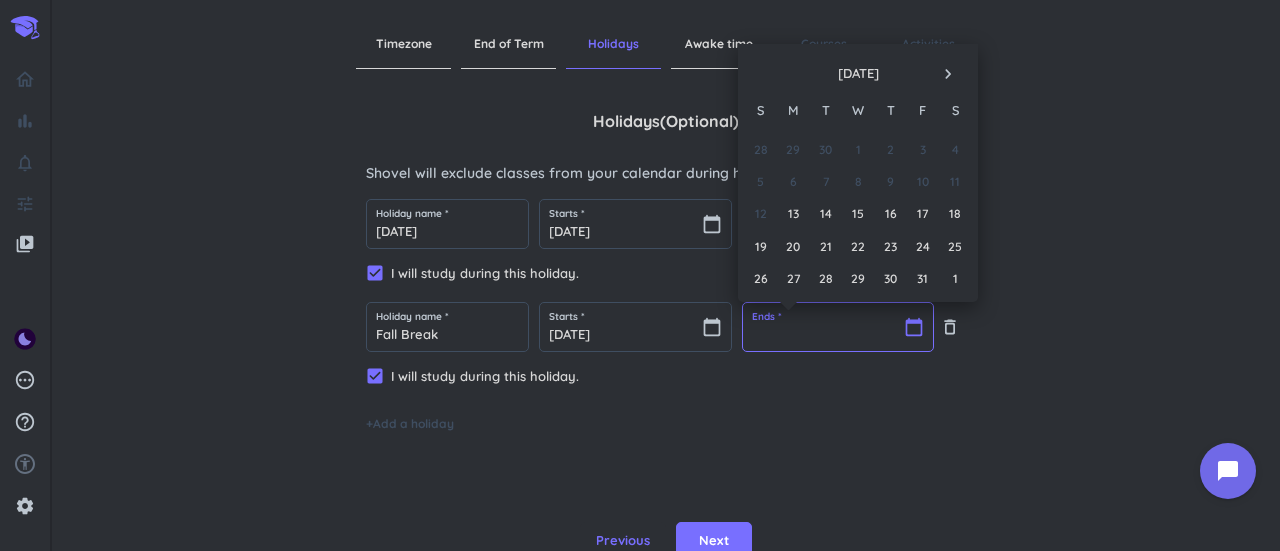 click at bounding box center (838, 327) 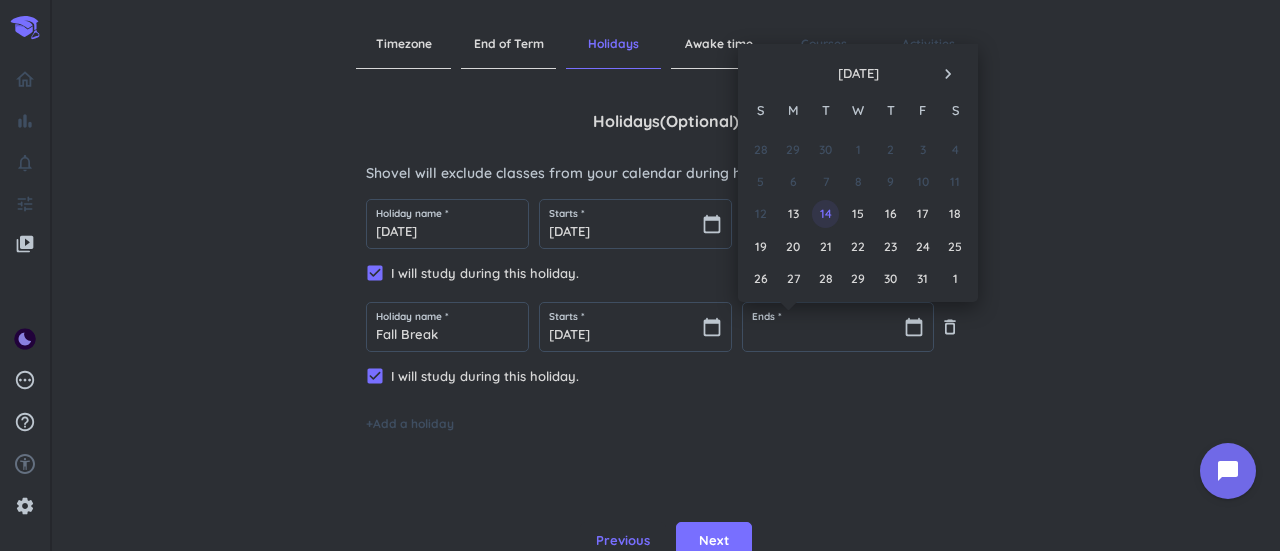 click on "14" at bounding box center (825, 213) 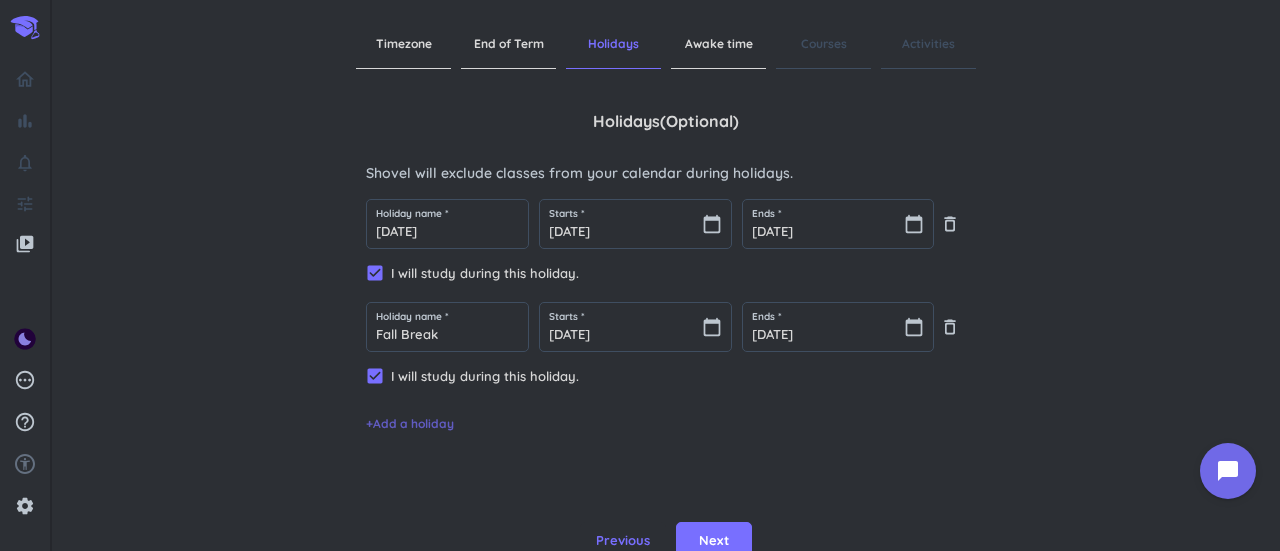 click on "+  Add a holiday" at bounding box center (410, 424) 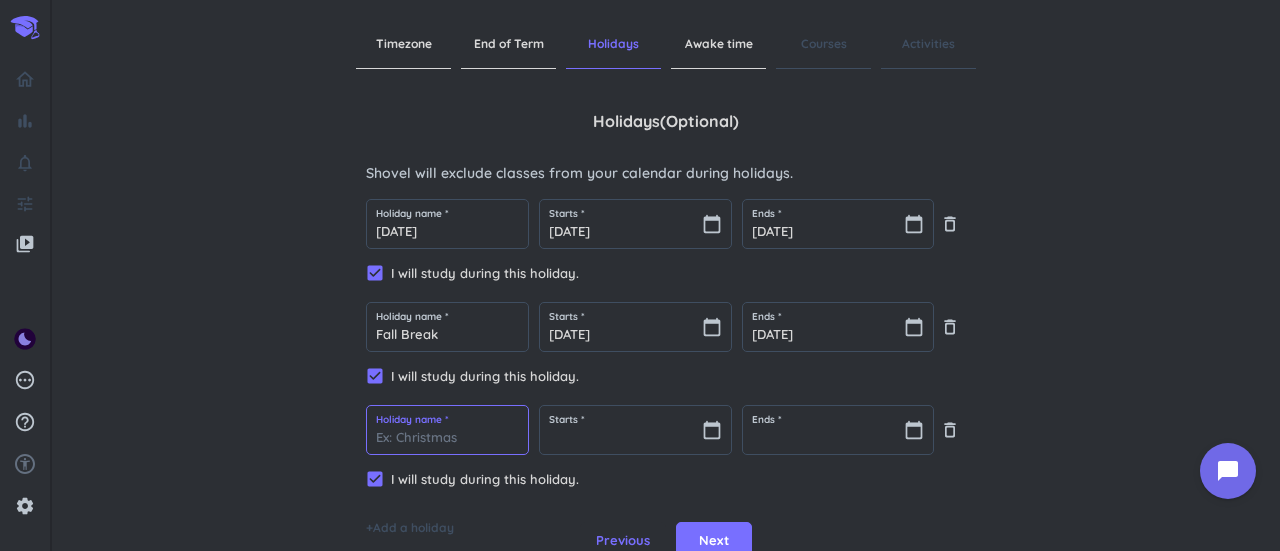 click at bounding box center [447, 430] 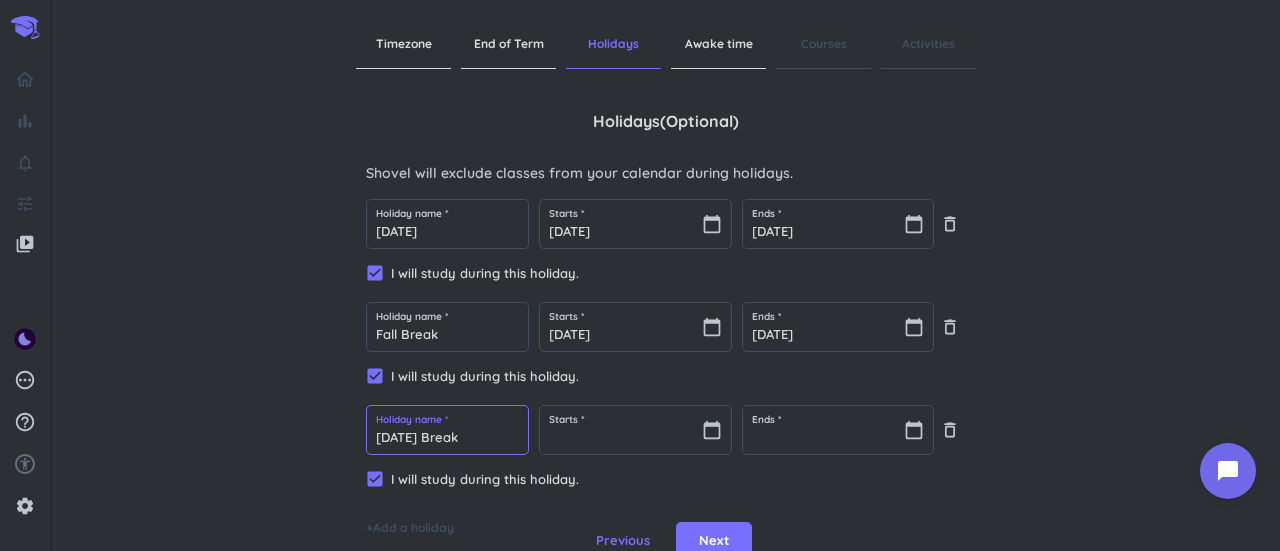 type on "Thanksgiving Break" 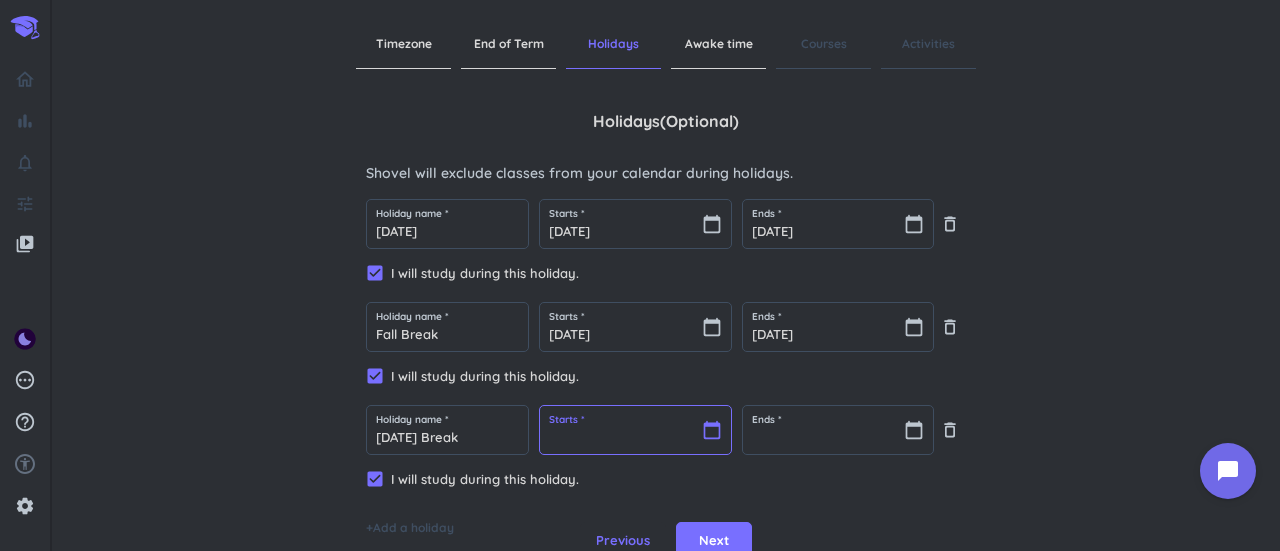 click at bounding box center [635, 430] 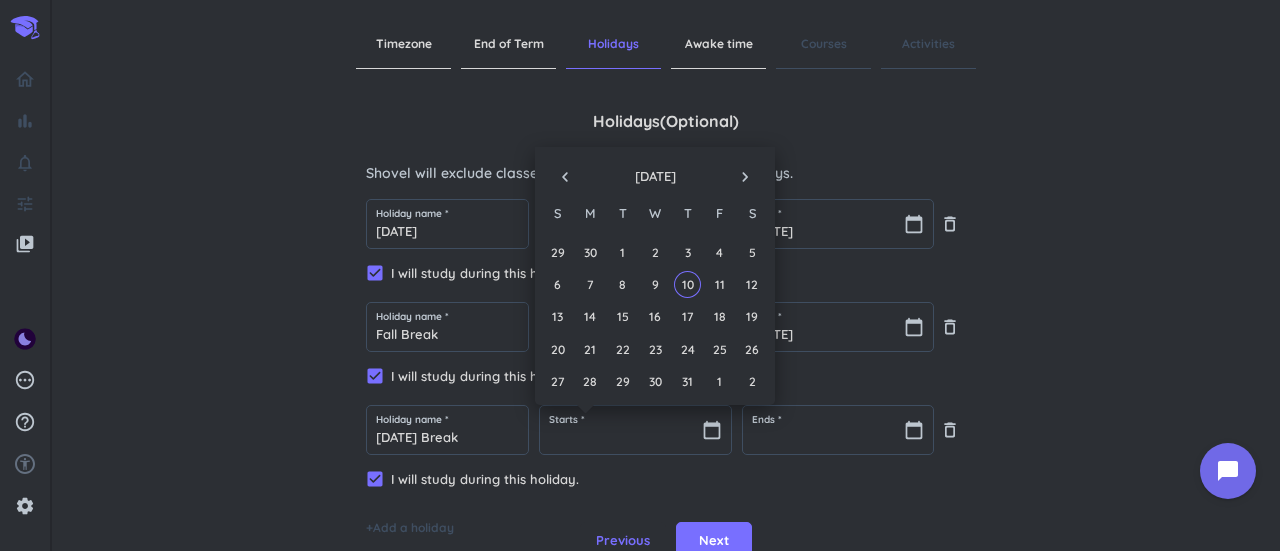 click on "navigate_next" at bounding box center [745, 177] 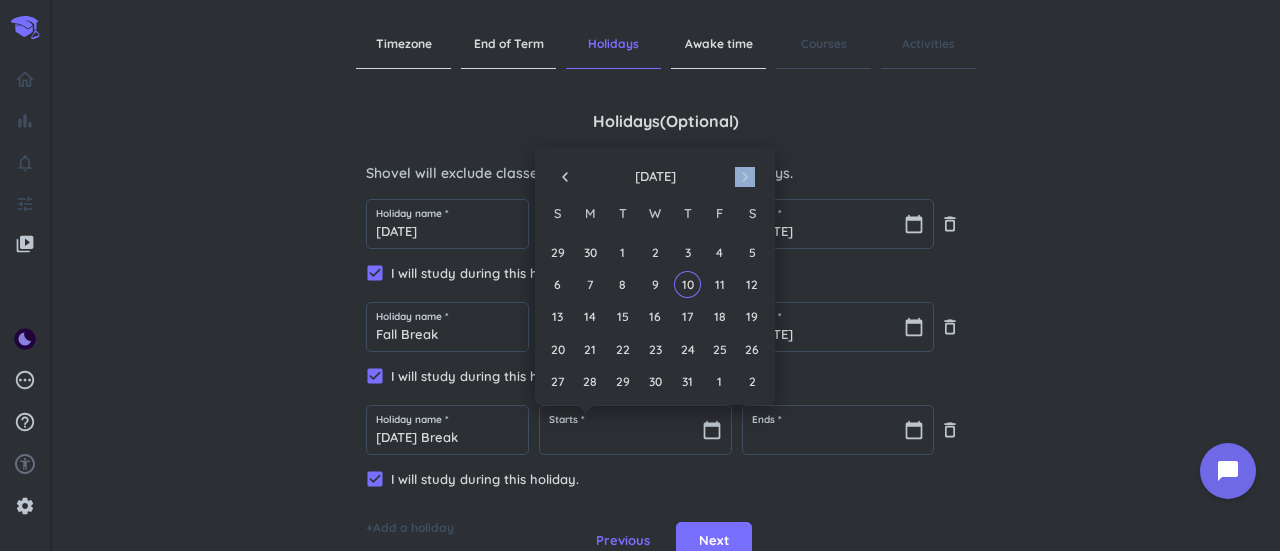 click on "navigate_next" at bounding box center [745, 177] 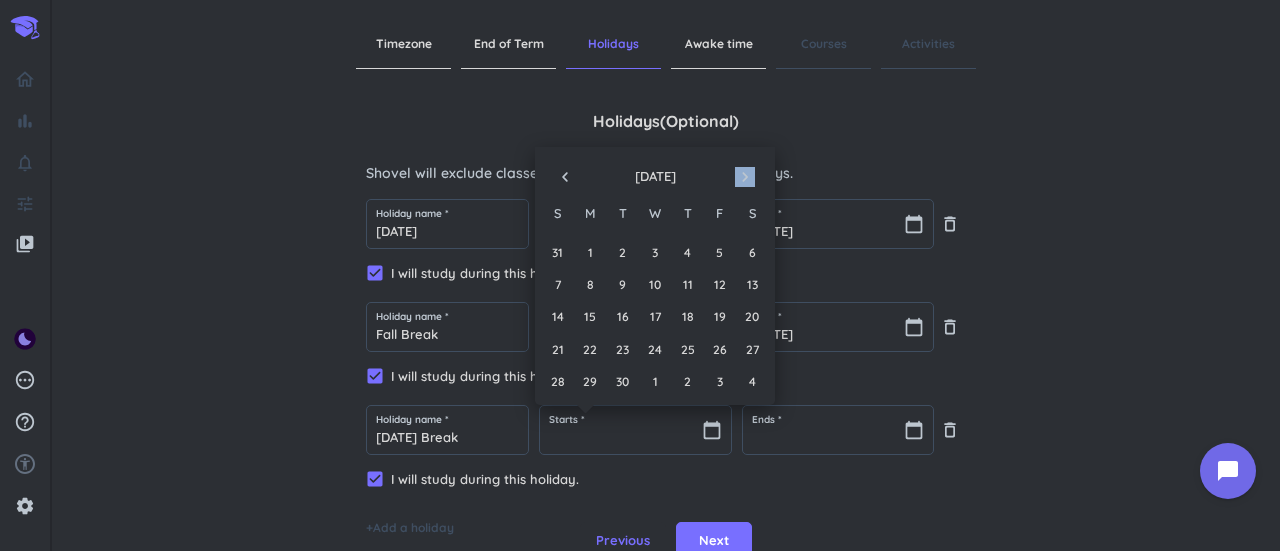 click on "navigate_next" at bounding box center (745, 177) 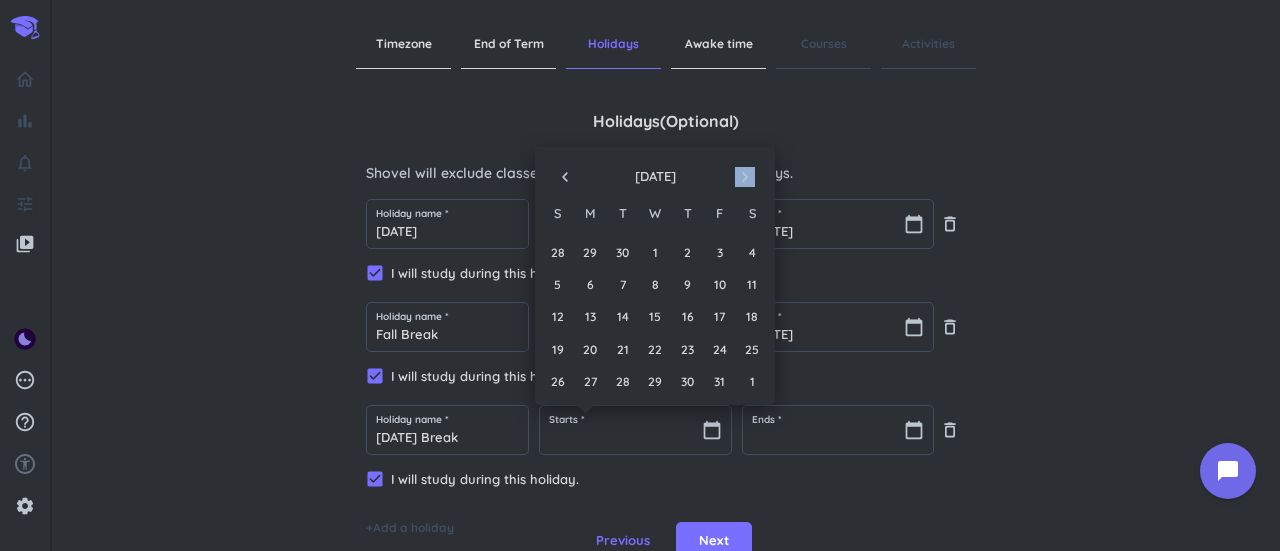 click on "navigate_next" at bounding box center [745, 177] 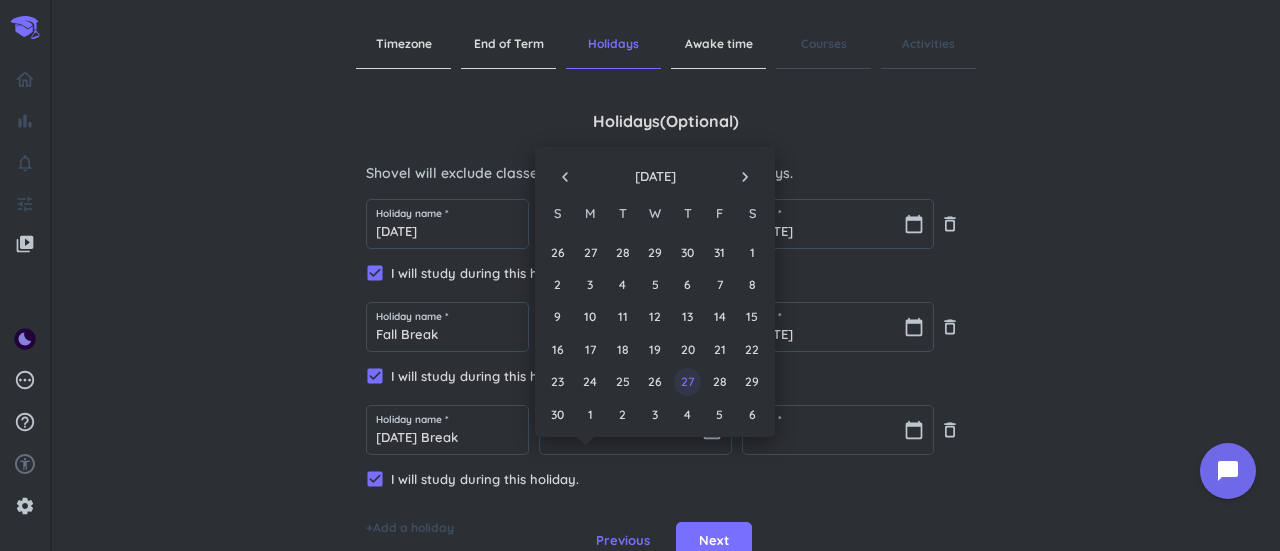 click on "27" at bounding box center (687, 381) 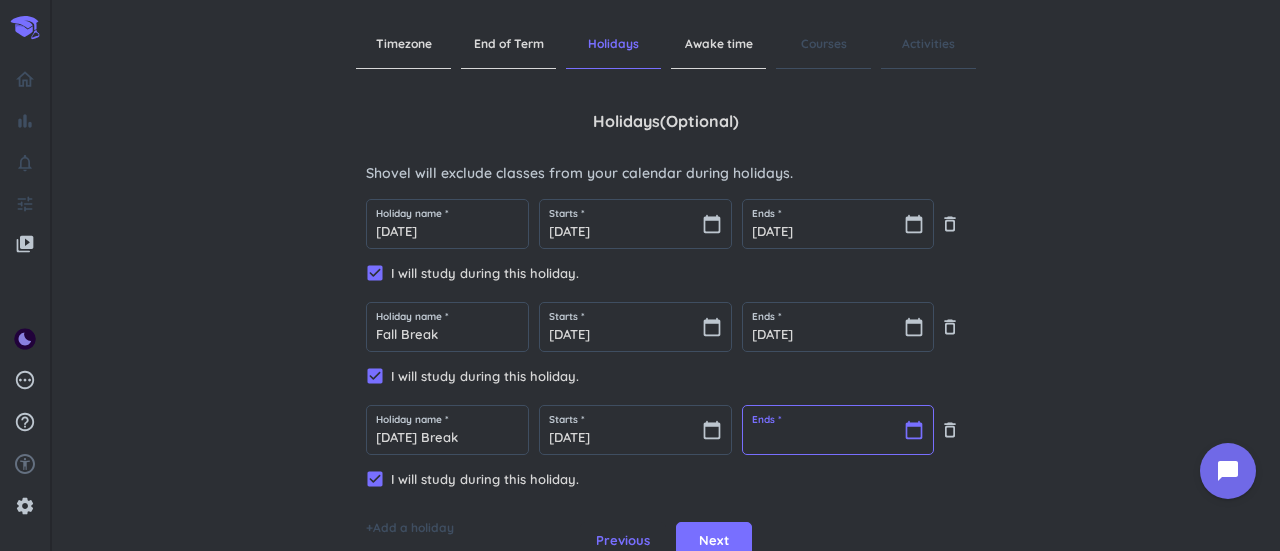 click at bounding box center (838, 430) 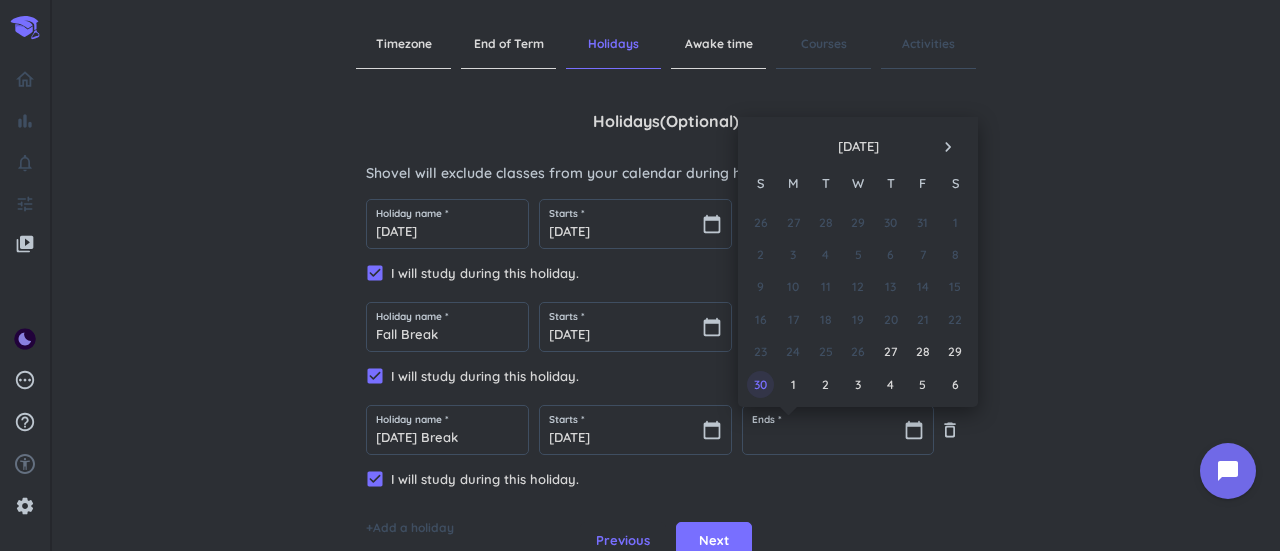 click on "30" at bounding box center [760, 384] 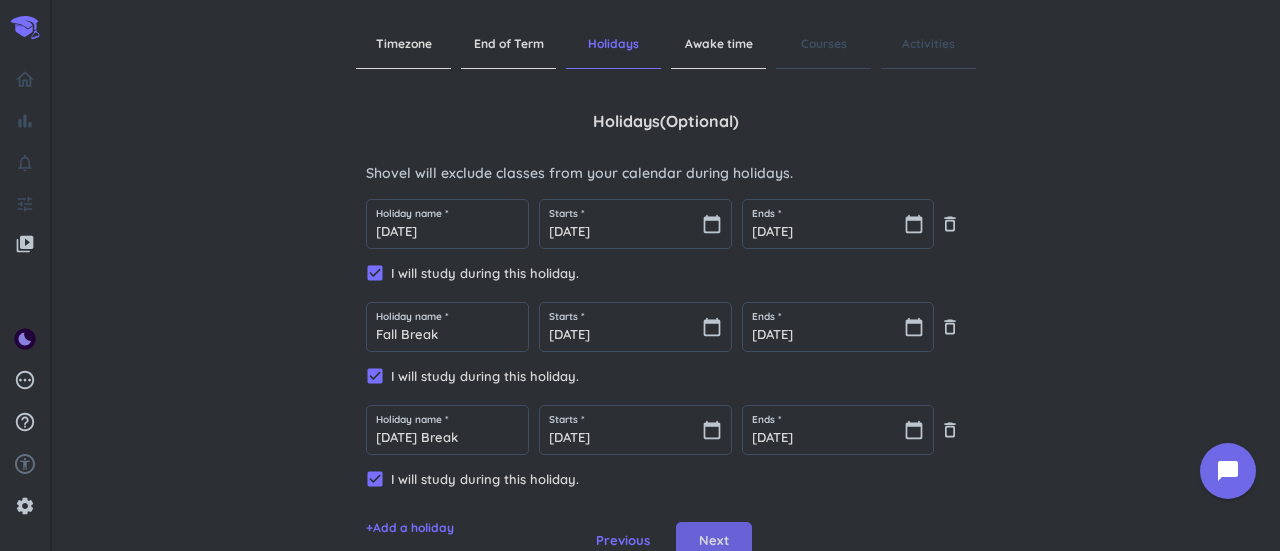 click on "Next" at bounding box center (714, 541) 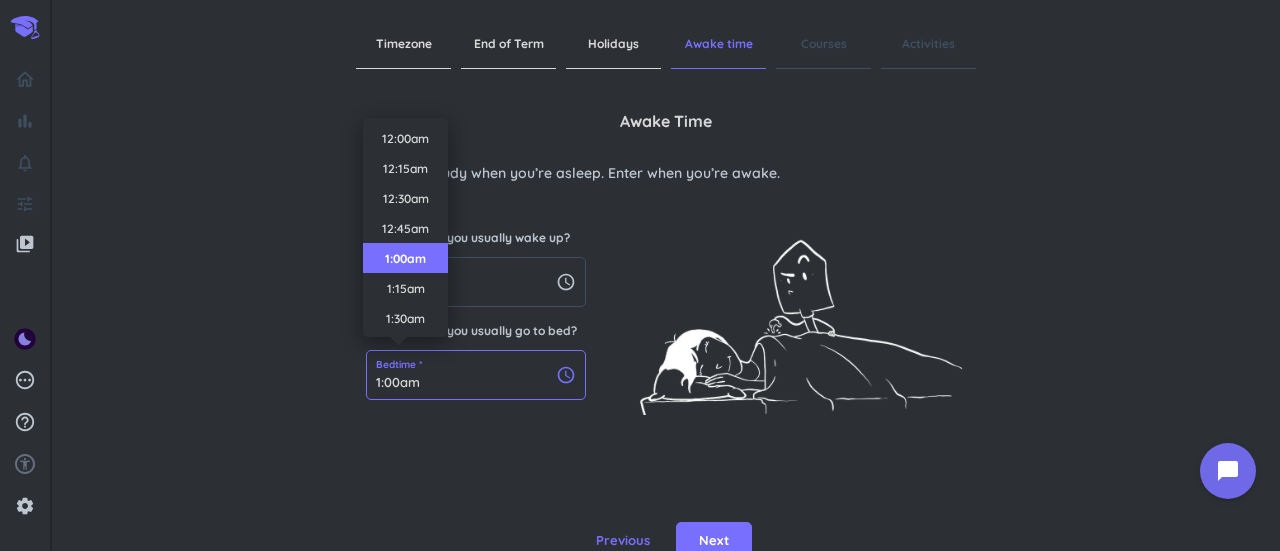 click on "1:00am" at bounding box center [476, 375] 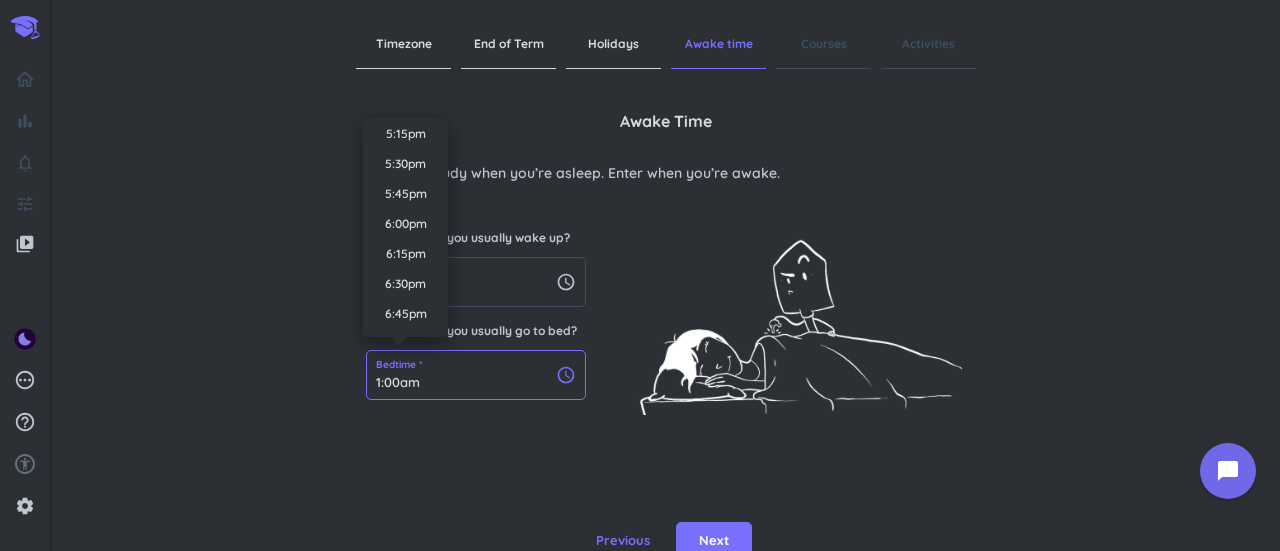 scroll, scrollTop: 2672, scrollLeft: 0, axis: vertical 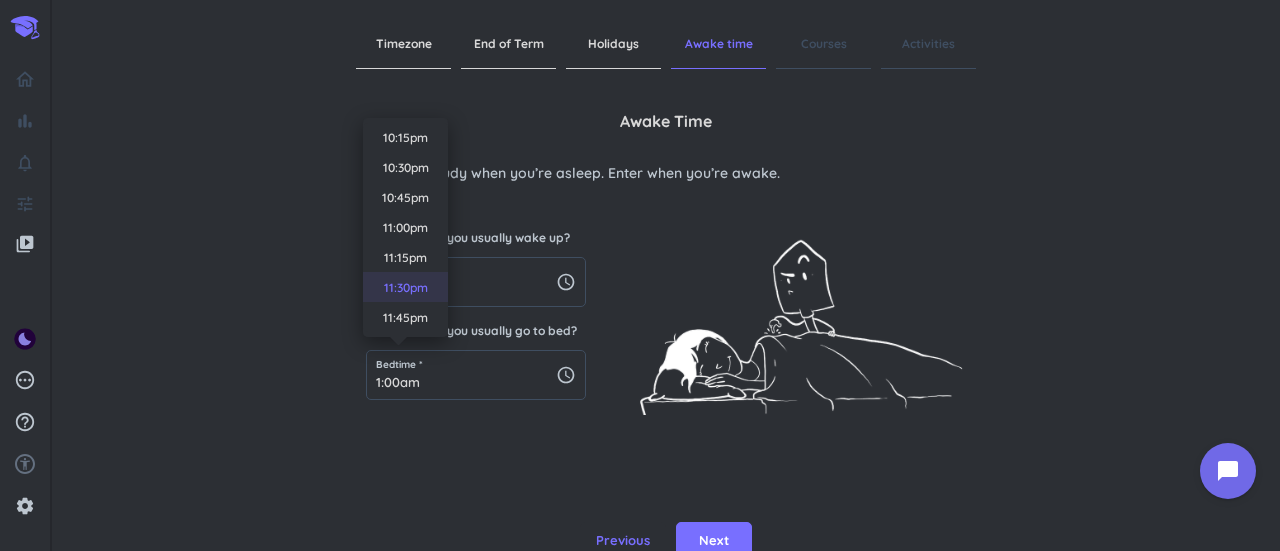 click on "11:30pm" at bounding box center (405, 287) 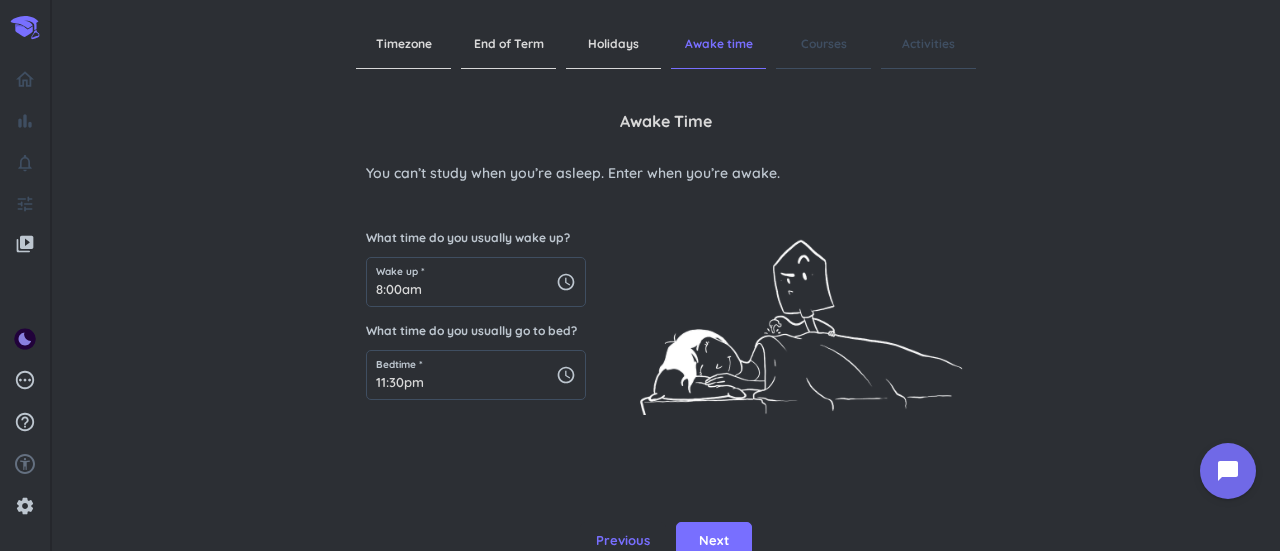 scroll, scrollTop: 8, scrollLeft: 0, axis: vertical 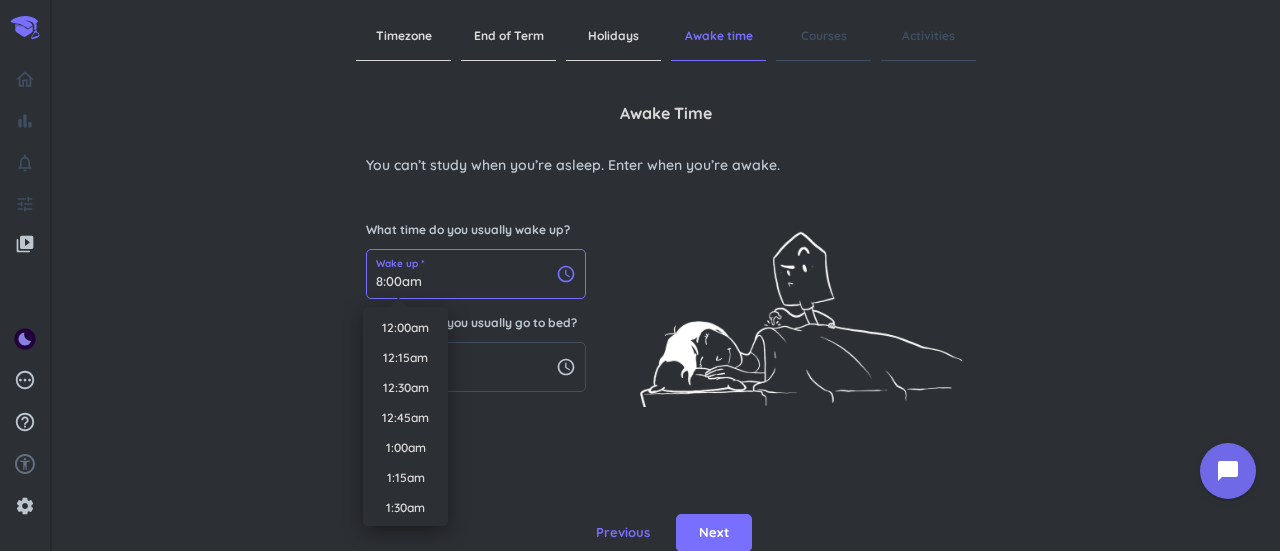 click on "8:00am" at bounding box center (476, 274) 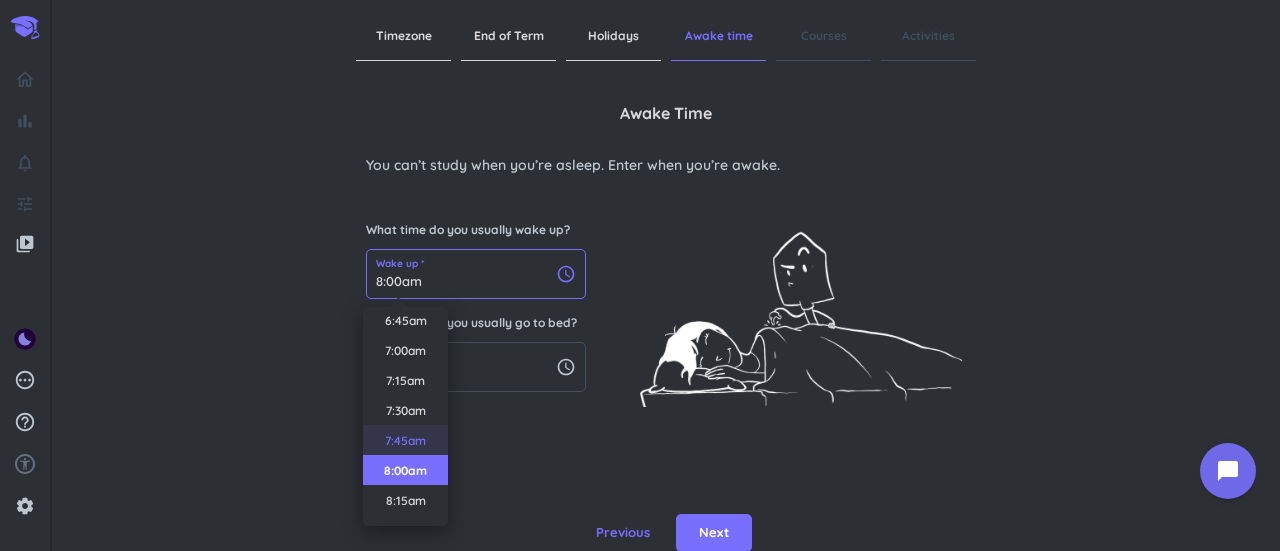 scroll, scrollTop: 809, scrollLeft: 0, axis: vertical 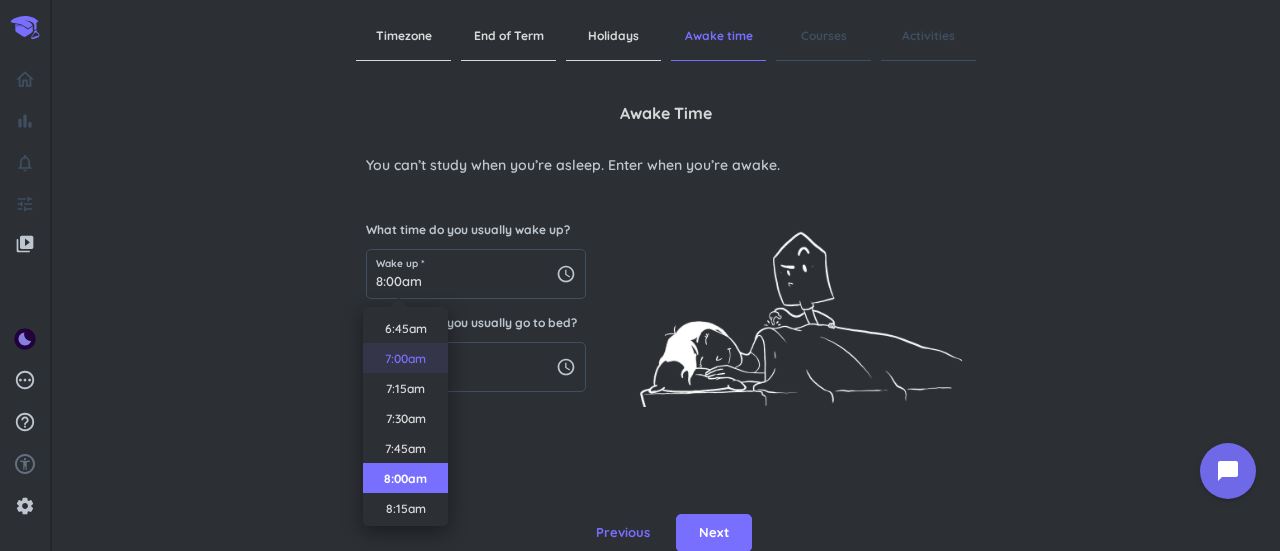 click on "7:00am" at bounding box center [405, 358] 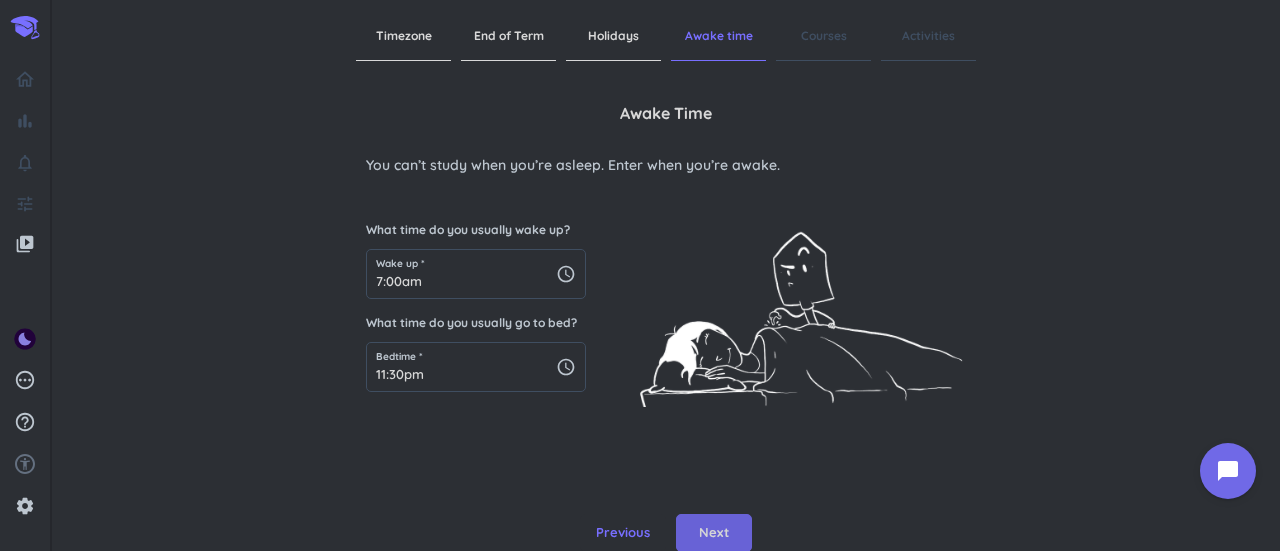 click on "Next" at bounding box center [714, 533] 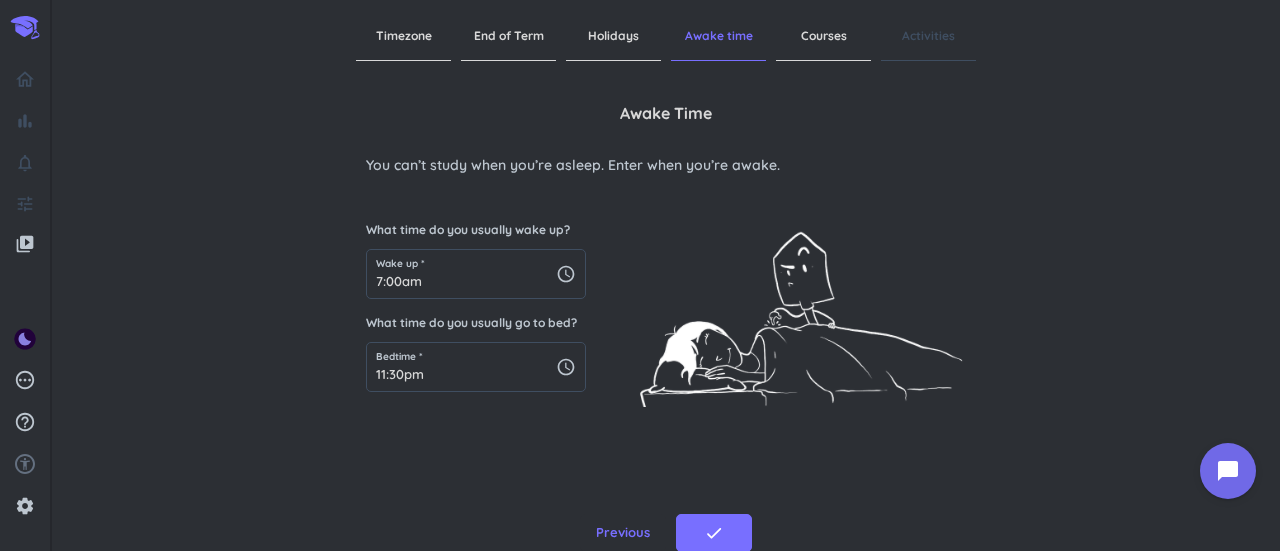 scroll, scrollTop: 0, scrollLeft: 0, axis: both 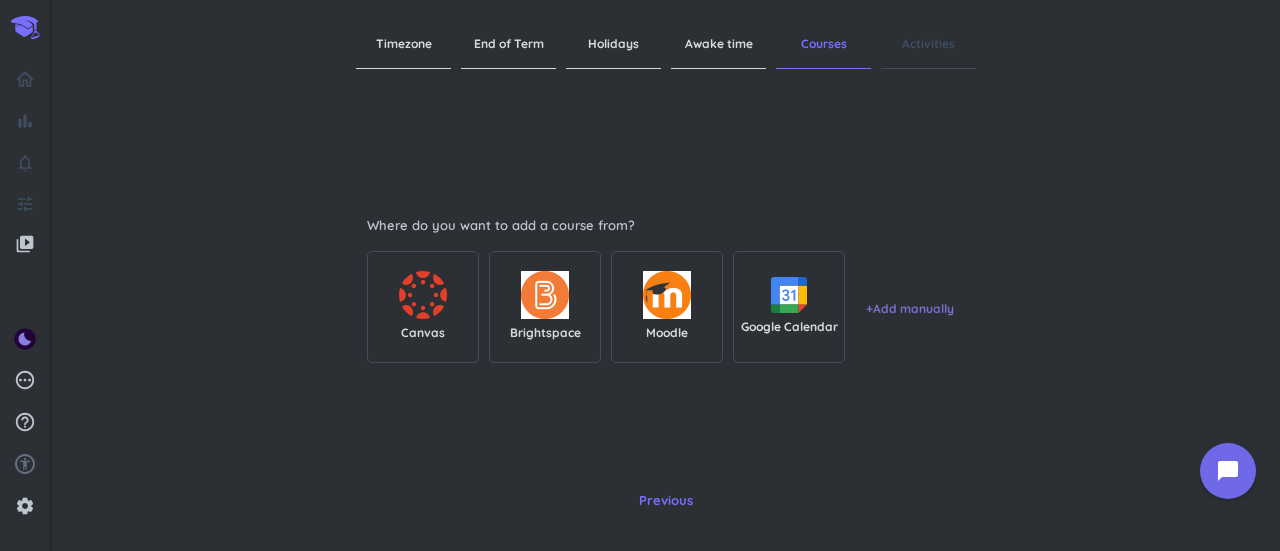 click on "+  Add manually" at bounding box center (910, 309) 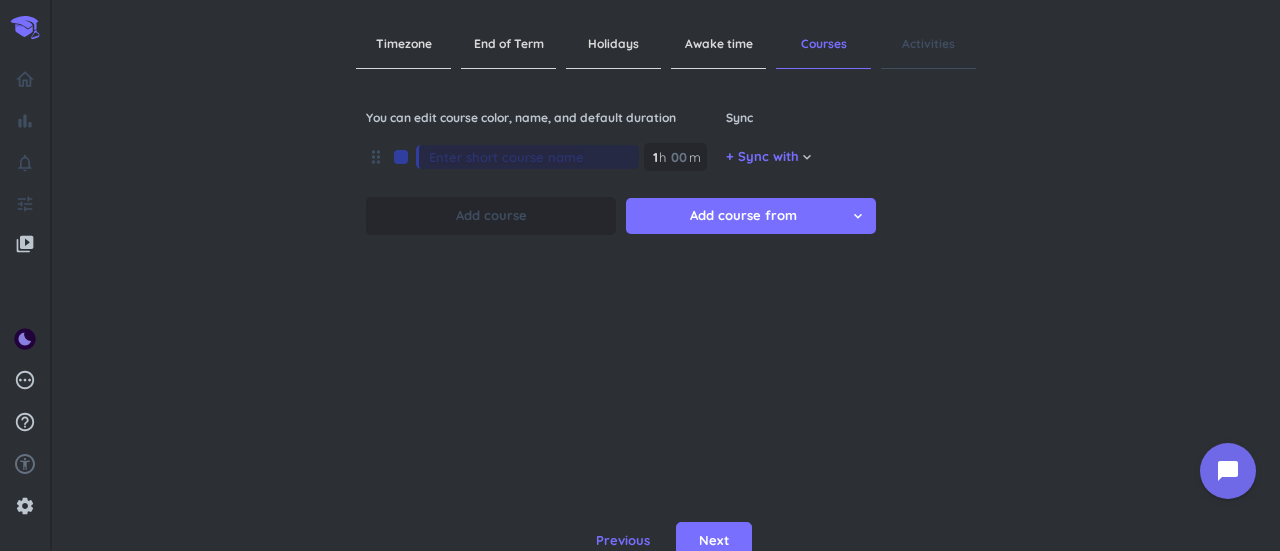scroll, scrollTop: 8, scrollLeft: 0, axis: vertical 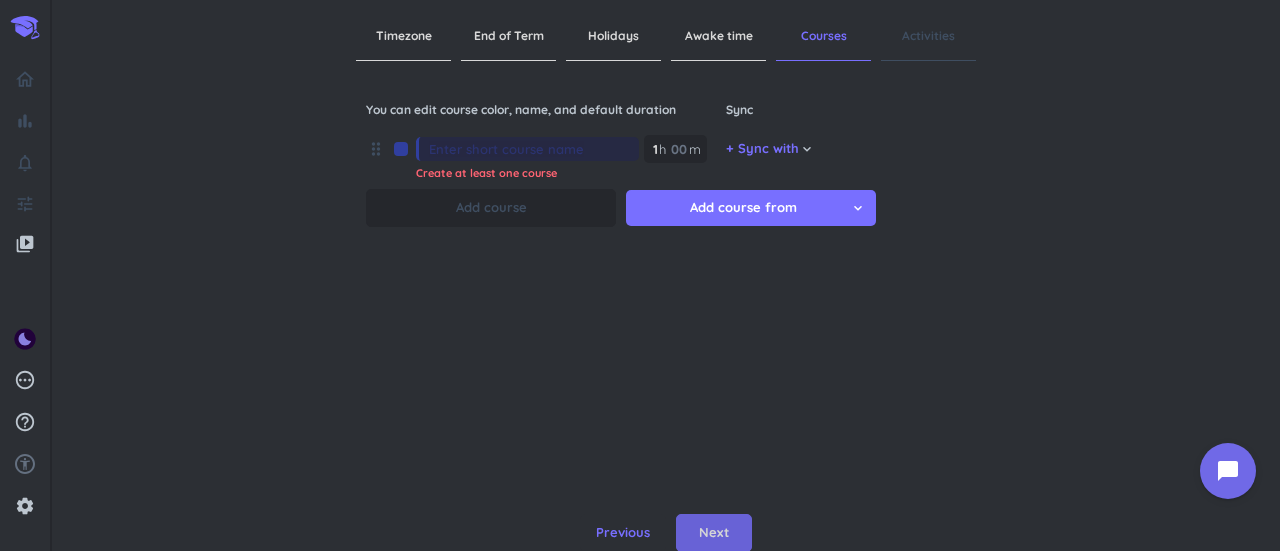 click on "Next" at bounding box center [714, 533] 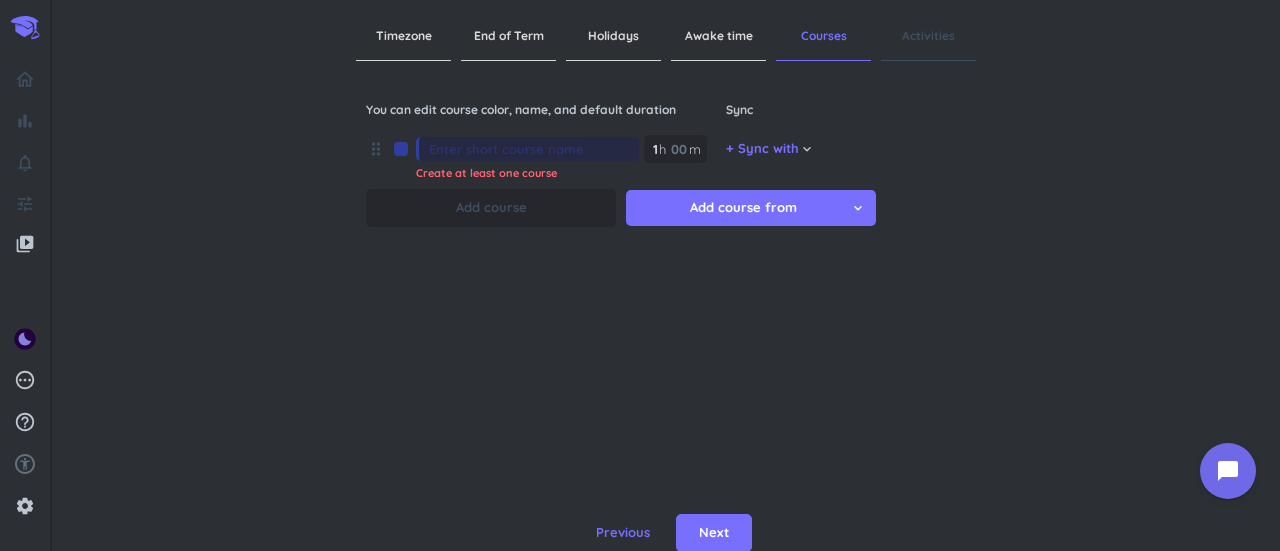 click on "Awake time" at bounding box center (718, 36) 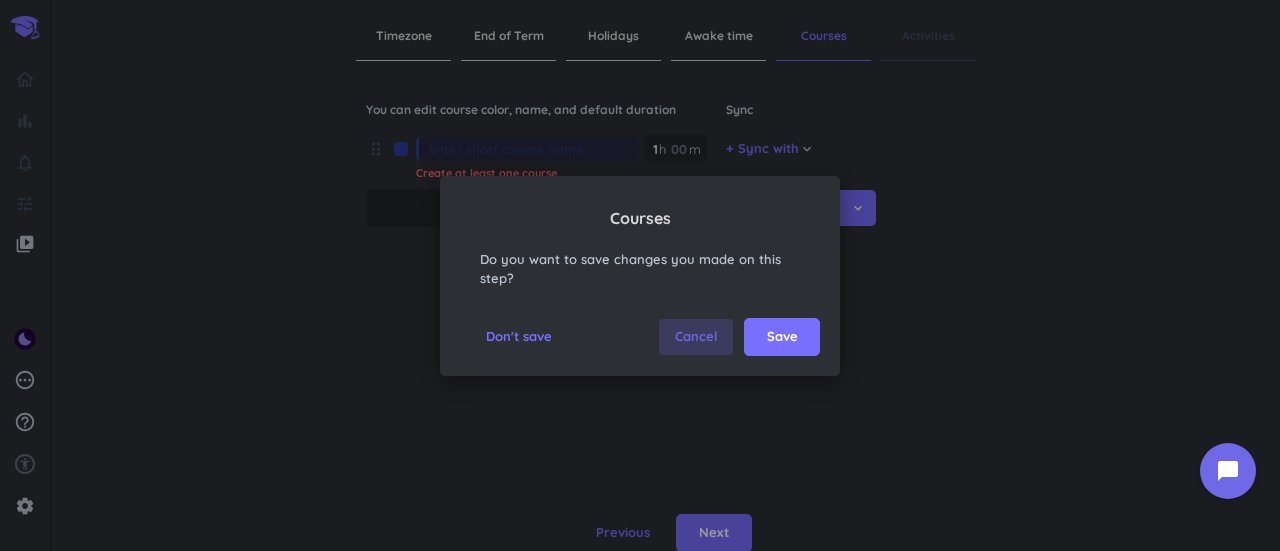 click on "Cancel" at bounding box center (696, 337) 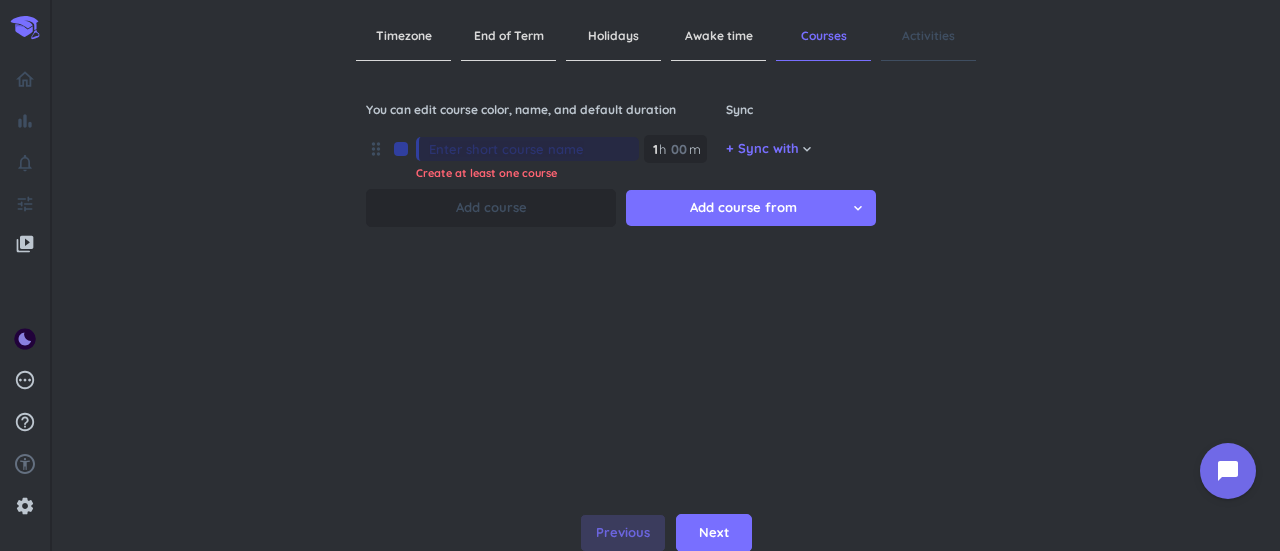 click on "Previous" at bounding box center [623, 533] 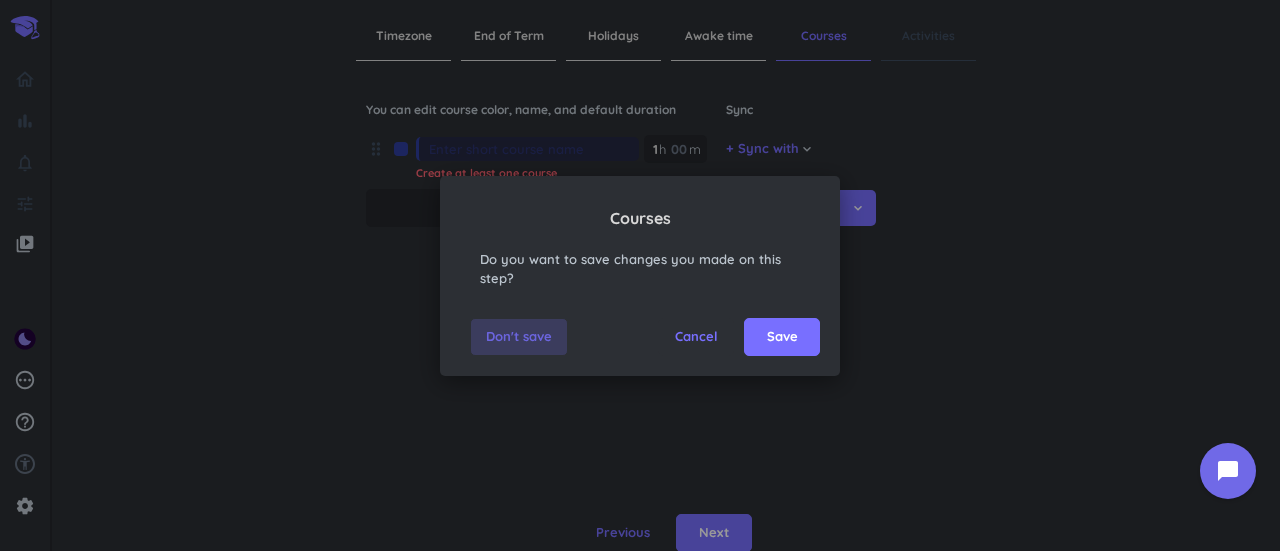 click on "Don't save" at bounding box center [519, 337] 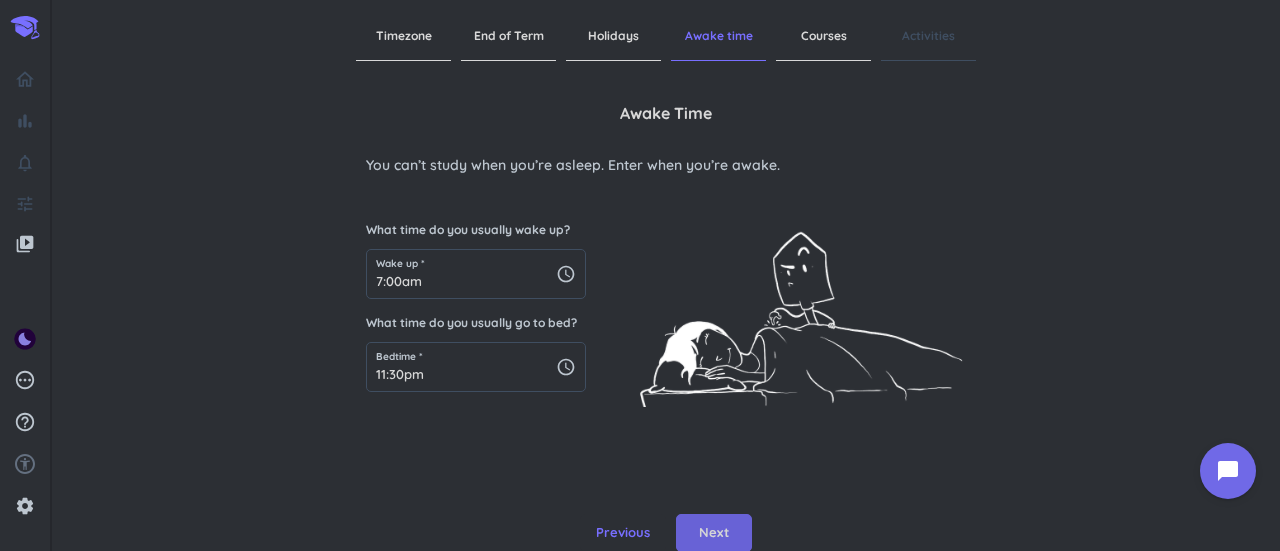 click on "Next" at bounding box center [714, 533] 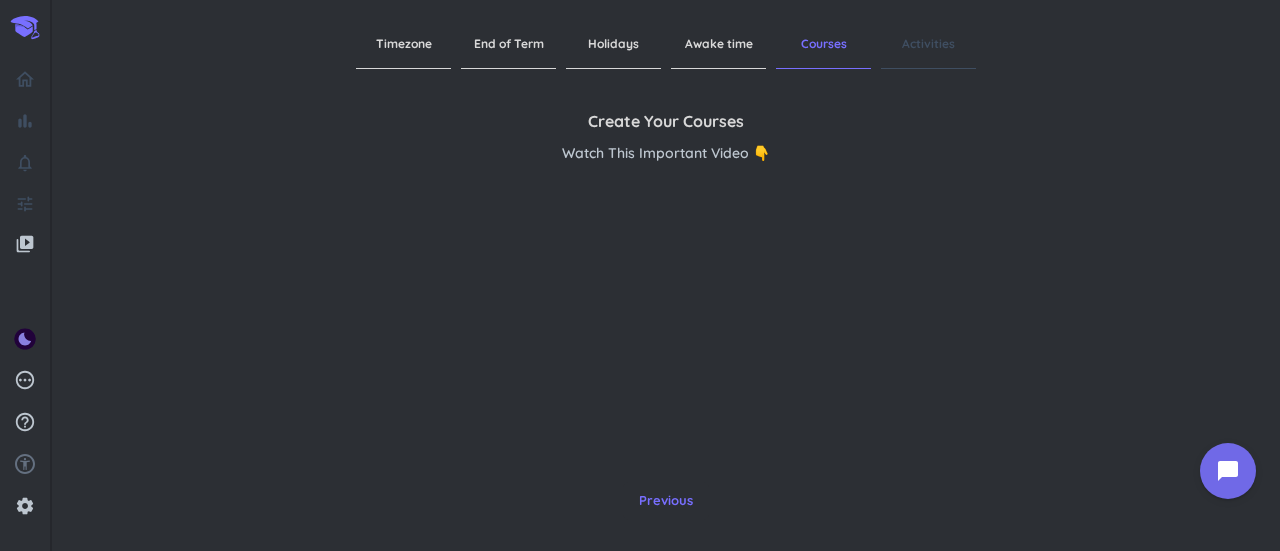 scroll, scrollTop: 0, scrollLeft: 0, axis: both 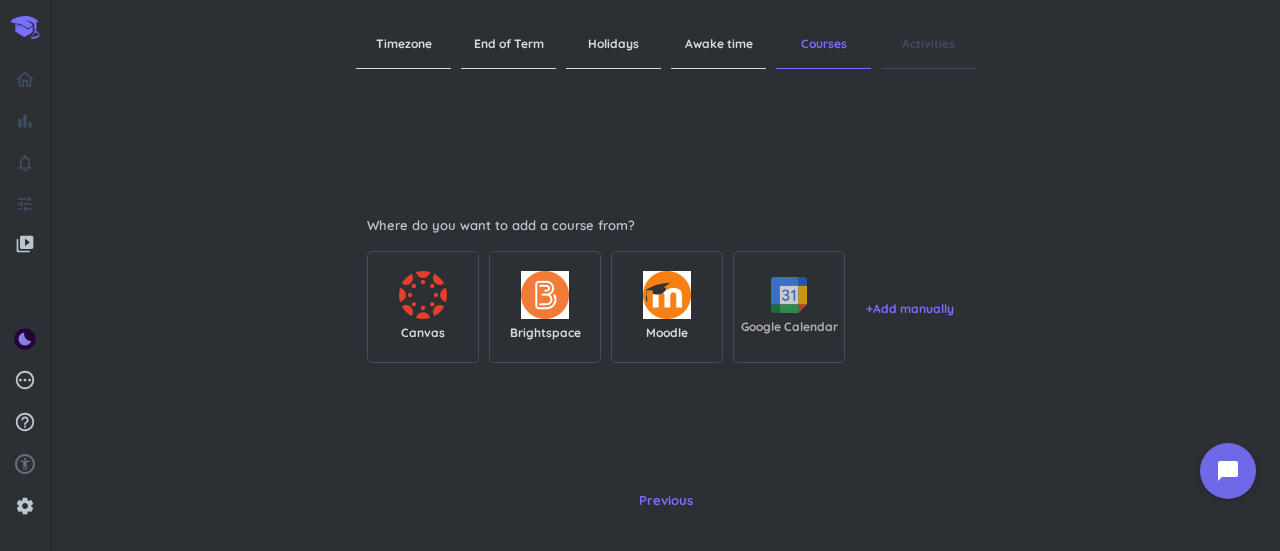 click 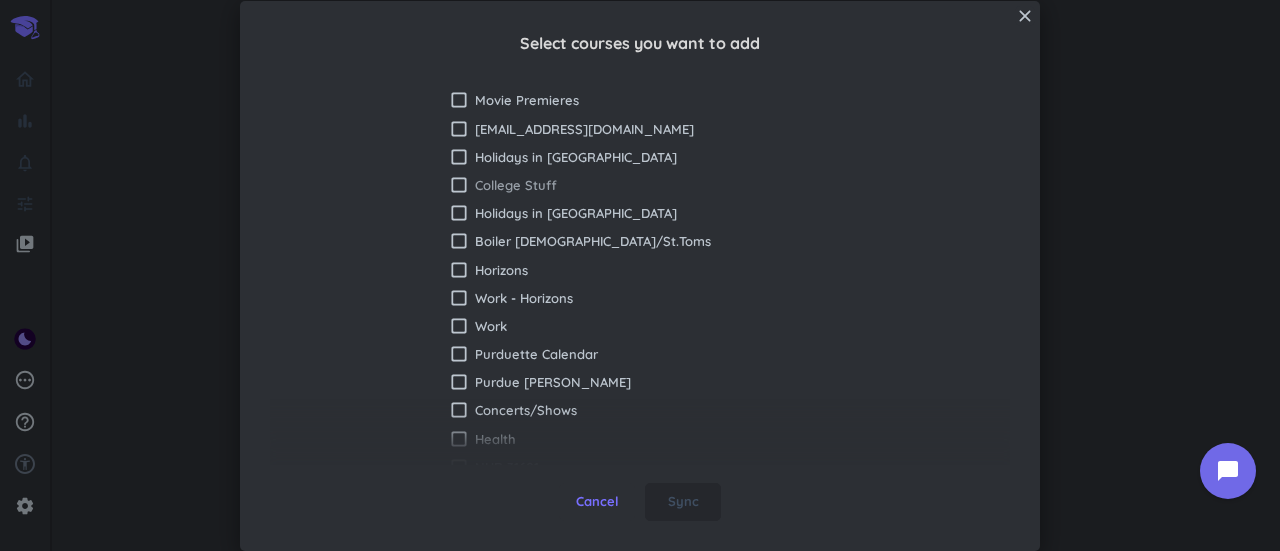scroll, scrollTop: 207, scrollLeft: 0, axis: vertical 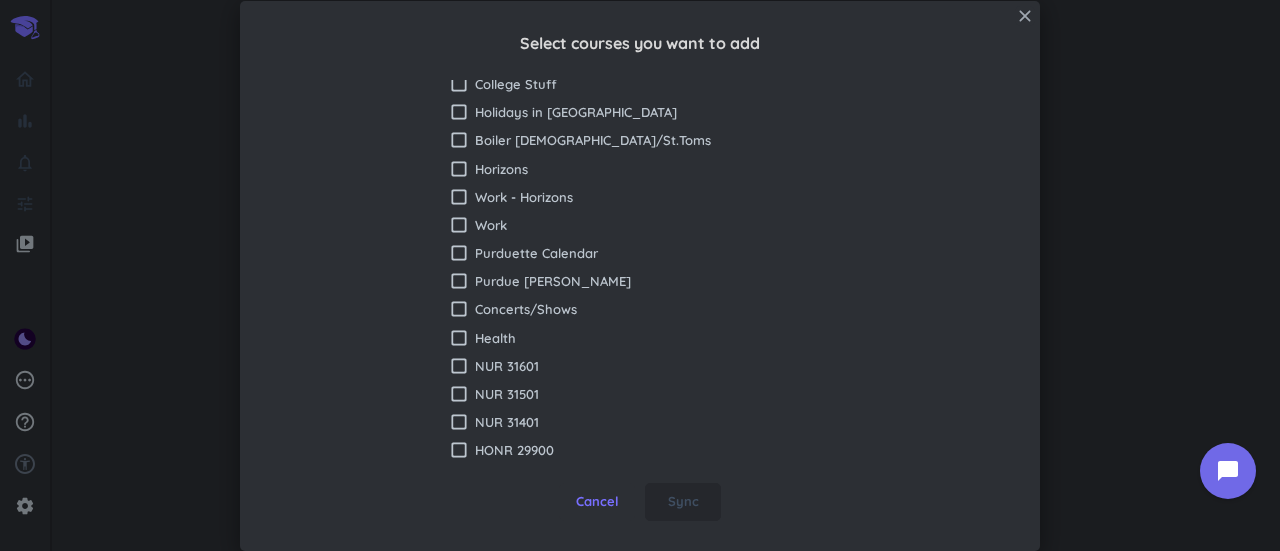 click on "close" at bounding box center (1025, 16) 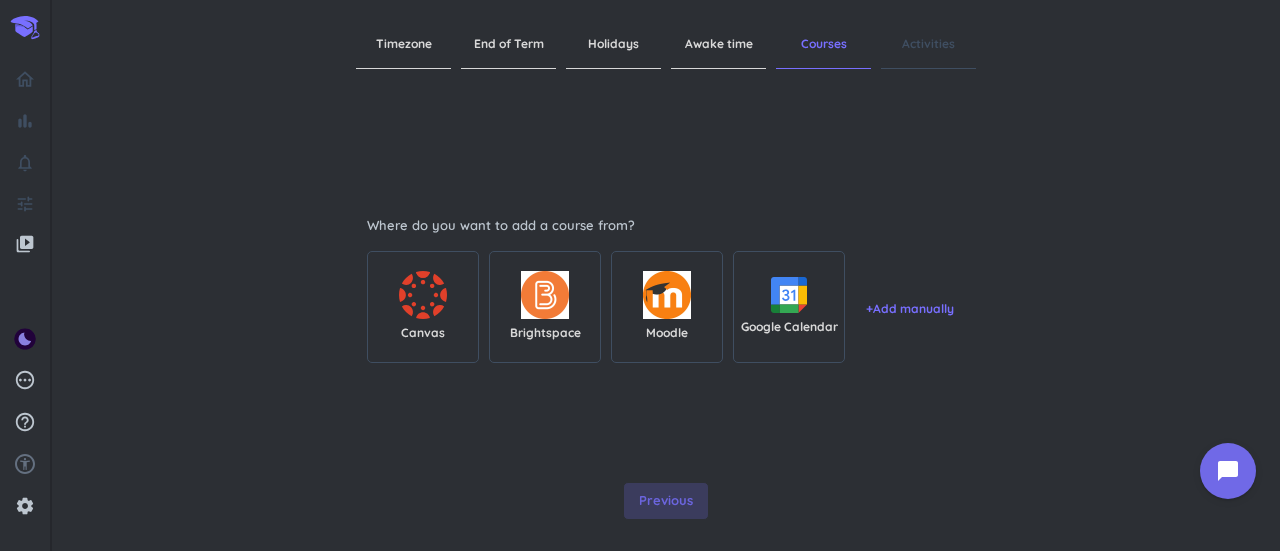 click on "Previous" at bounding box center [666, 501] 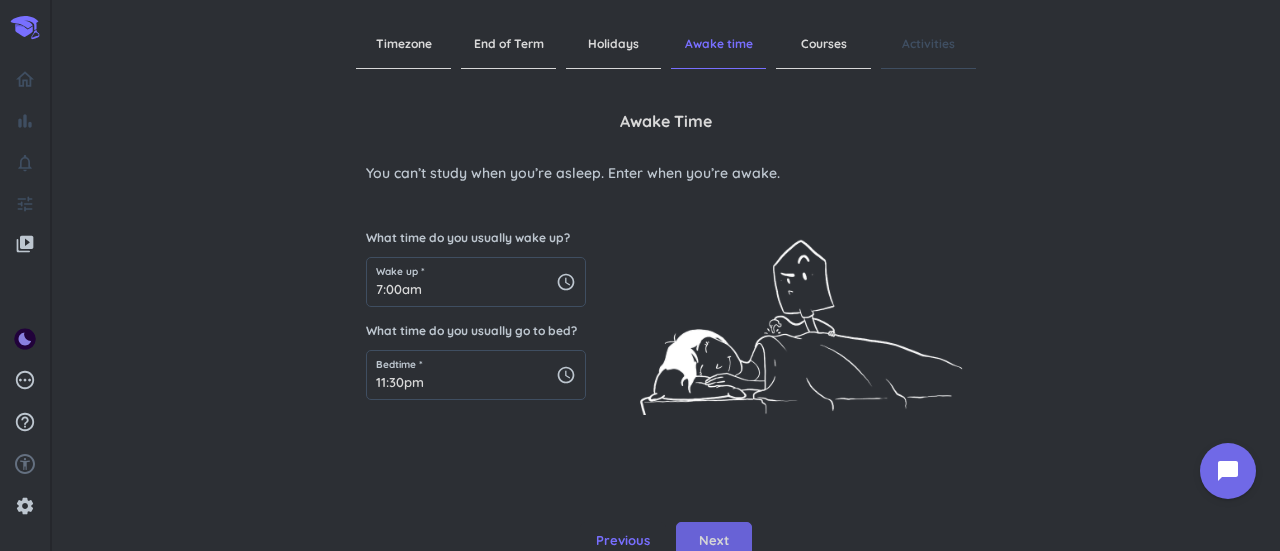 click on "Next" at bounding box center [714, 541] 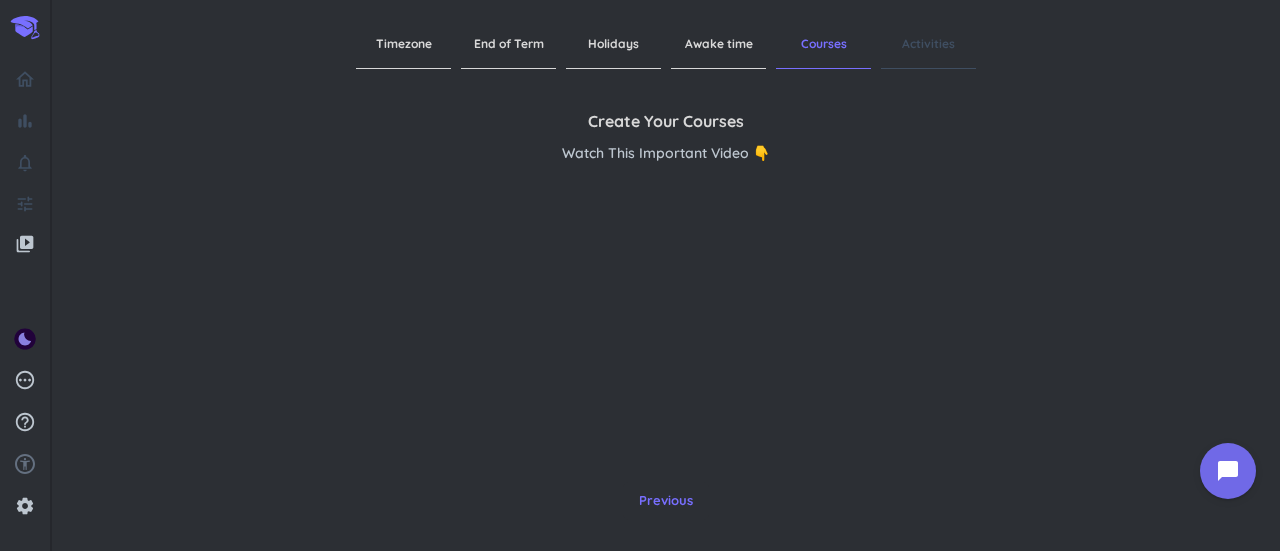 scroll, scrollTop: 362, scrollLeft: 0, axis: vertical 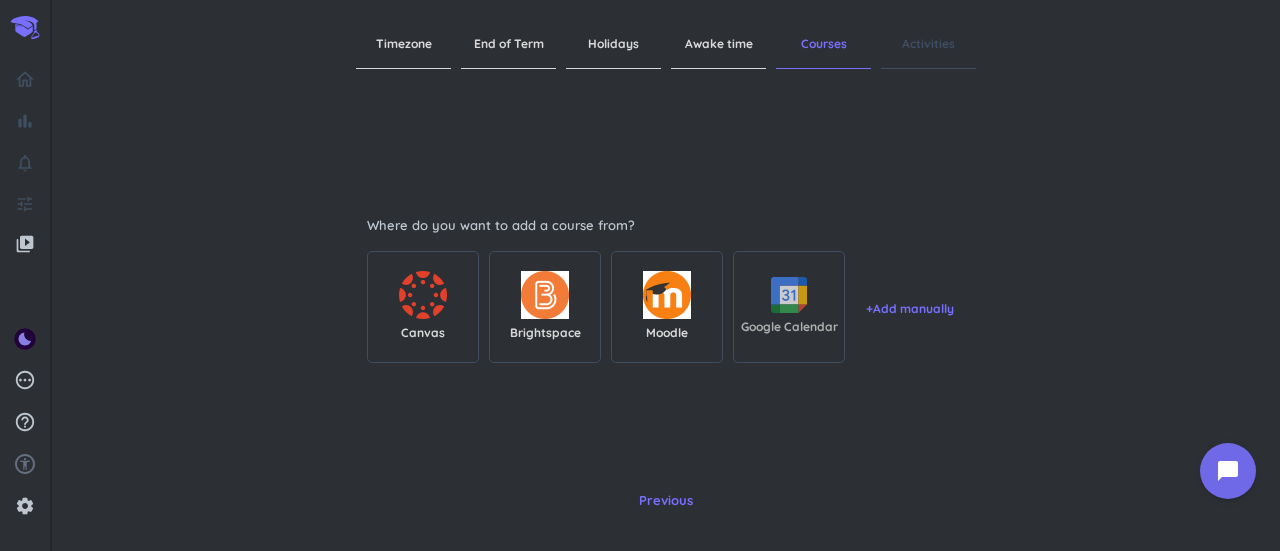 click 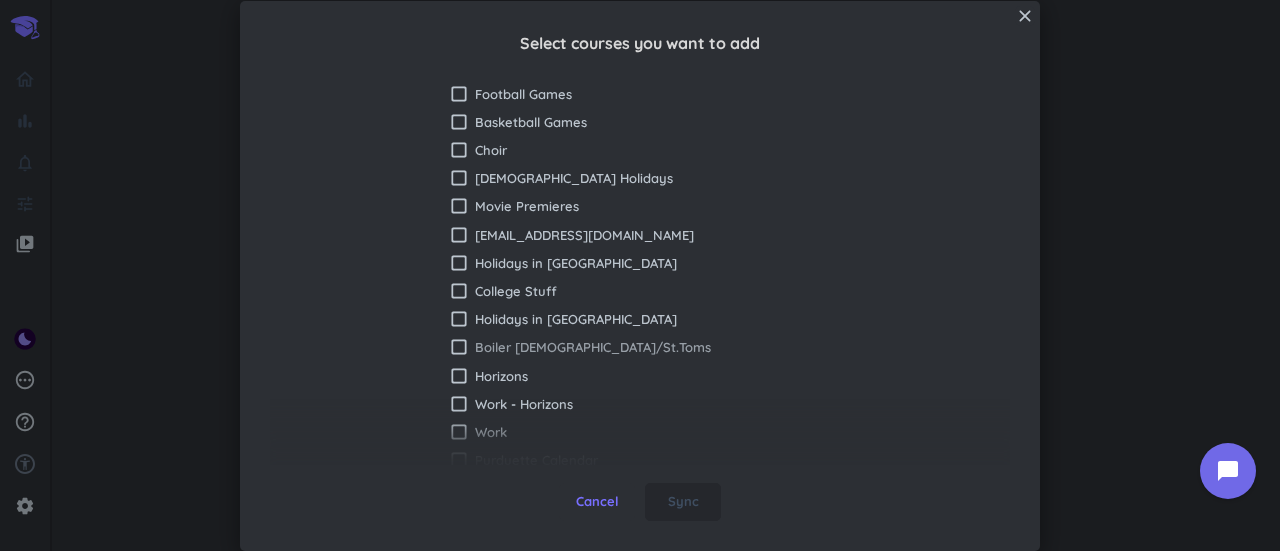 scroll, scrollTop: 207, scrollLeft: 0, axis: vertical 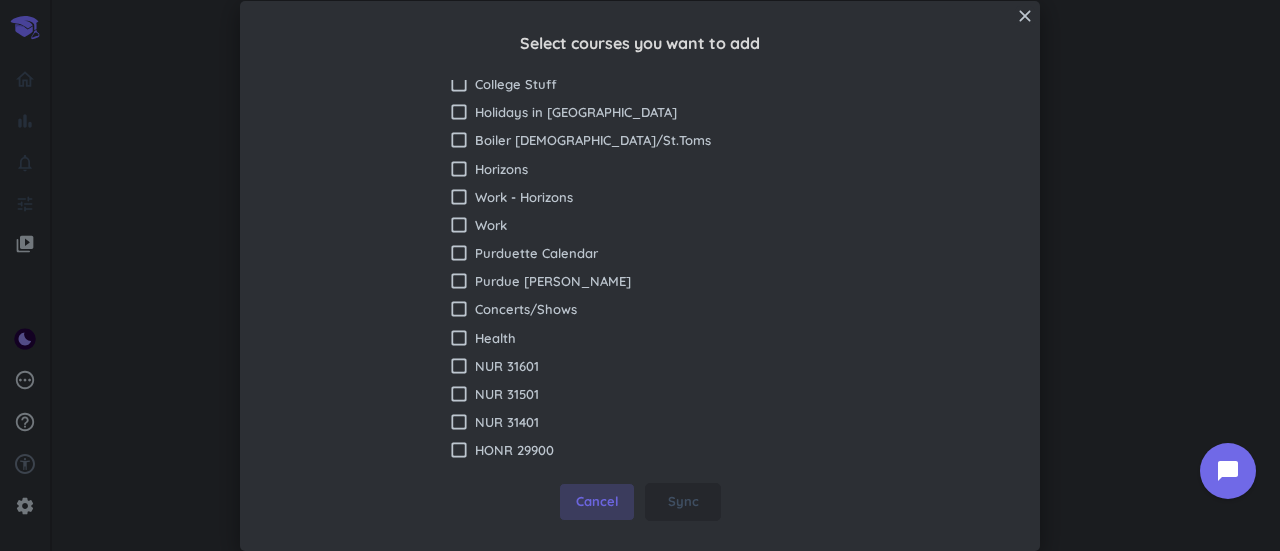 click on "Cancel" at bounding box center (597, 502) 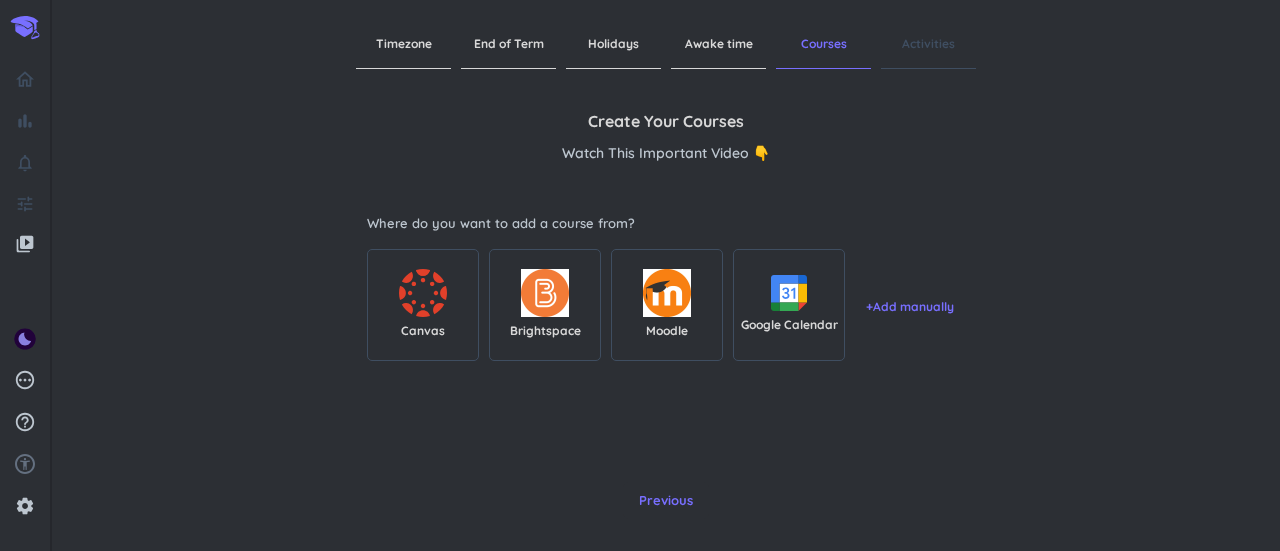 scroll, scrollTop: 0, scrollLeft: 0, axis: both 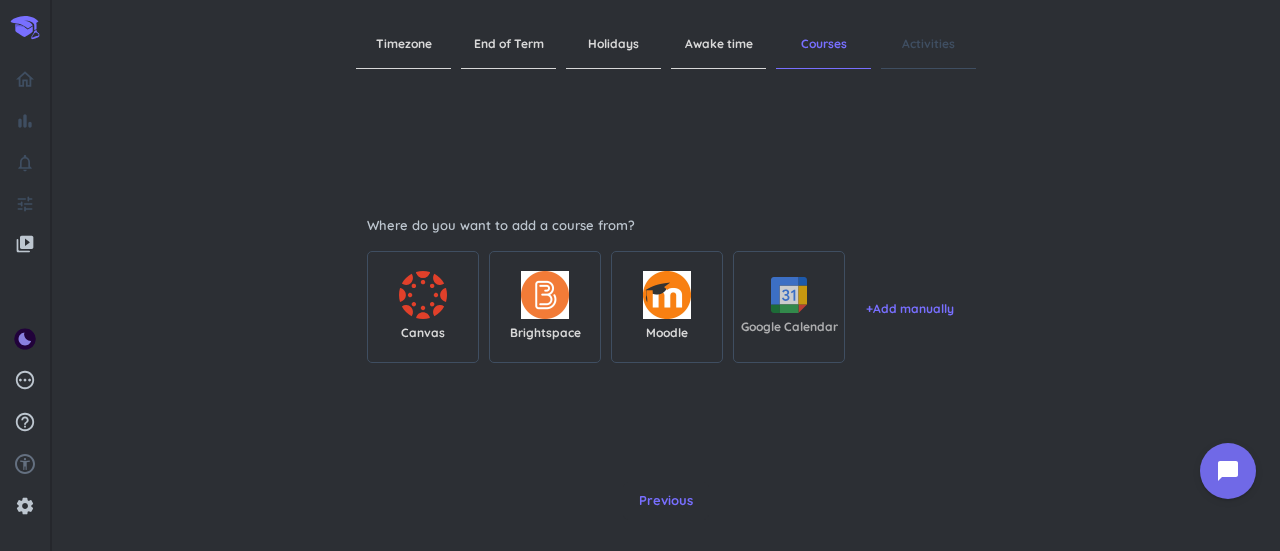 click on "Google Calendar" at bounding box center (789, 327) 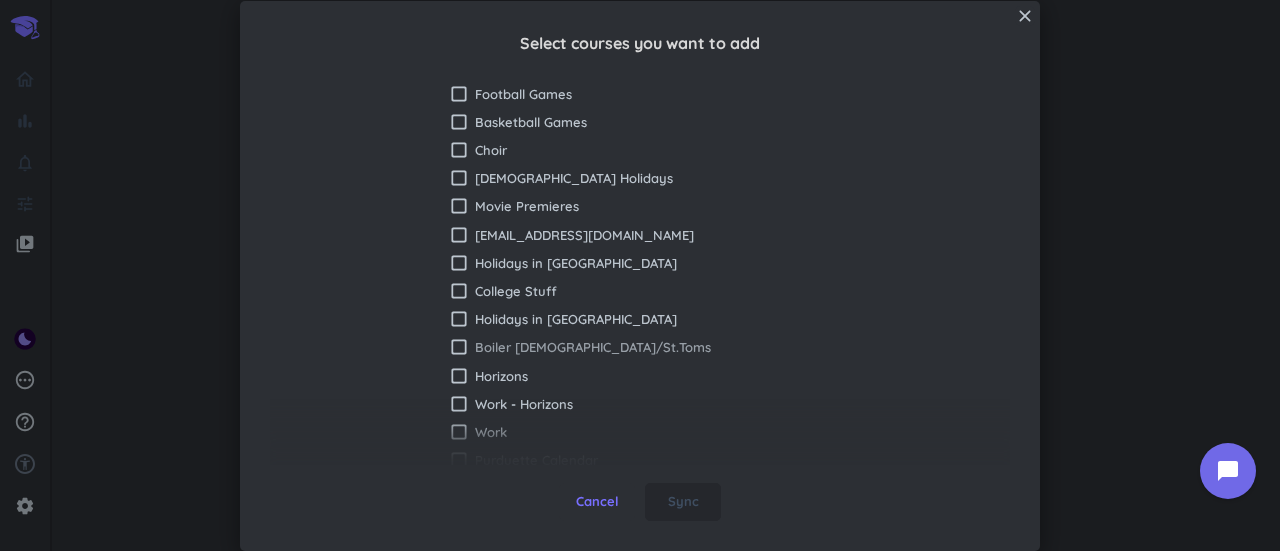 scroll, scrollTop: 207, scrollLeft: 0, axis: vertical 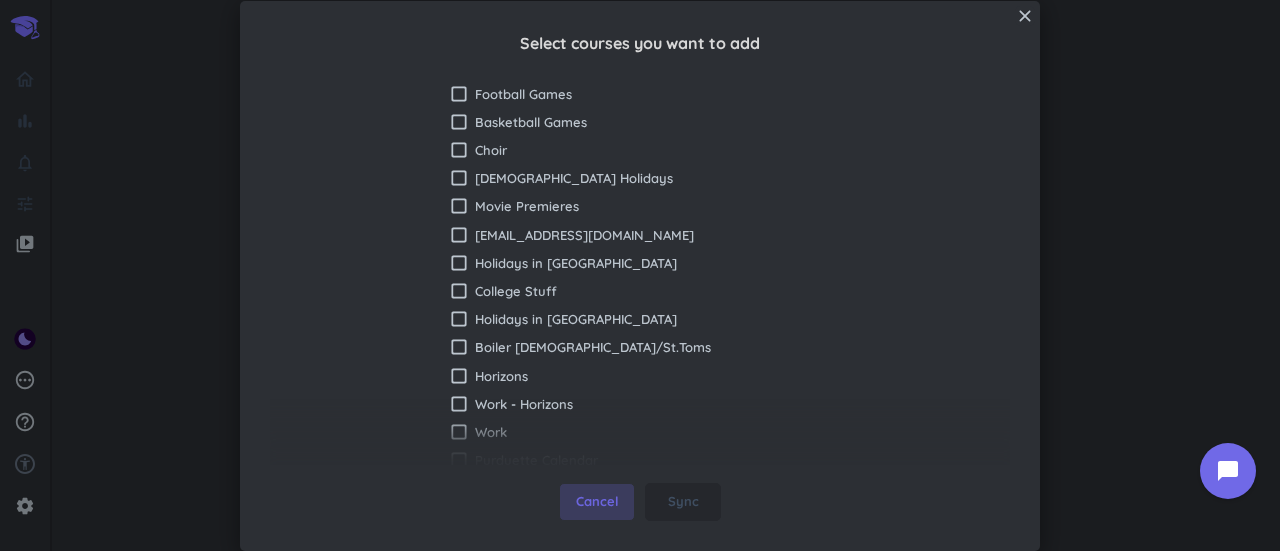 click on "Cancel" at bounding box center [597, 502] 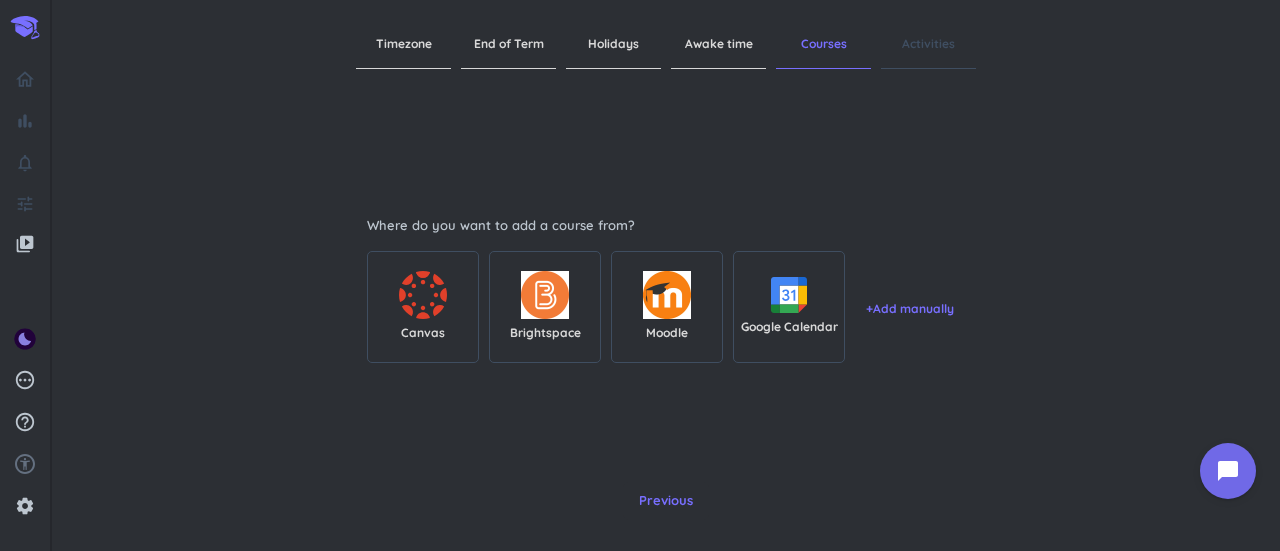 click 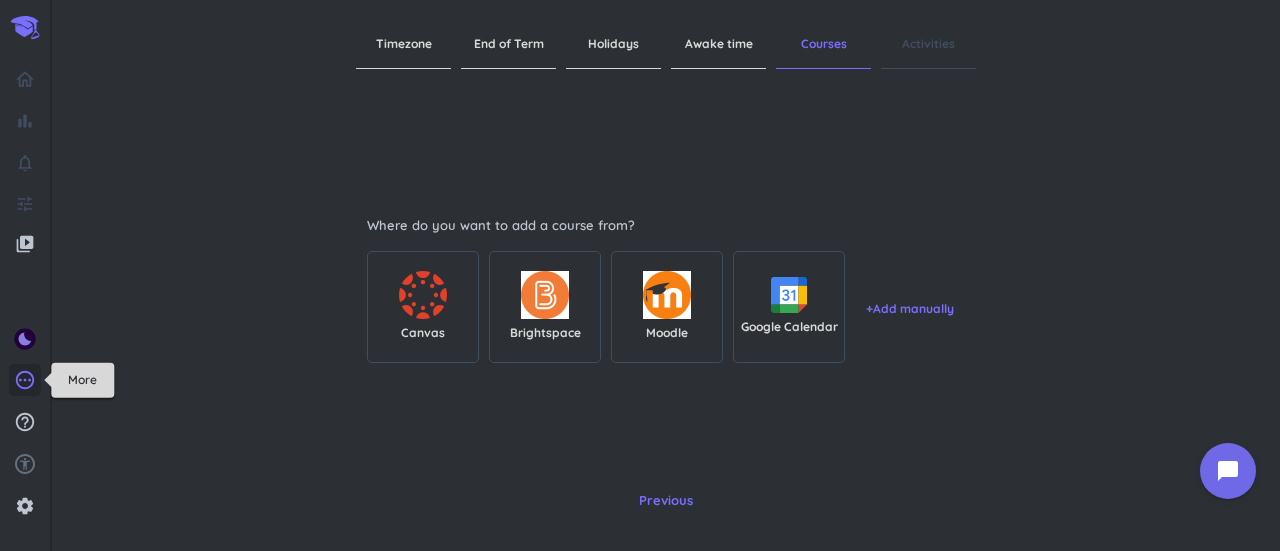 click on "pending" at bounding box center [25, 380] 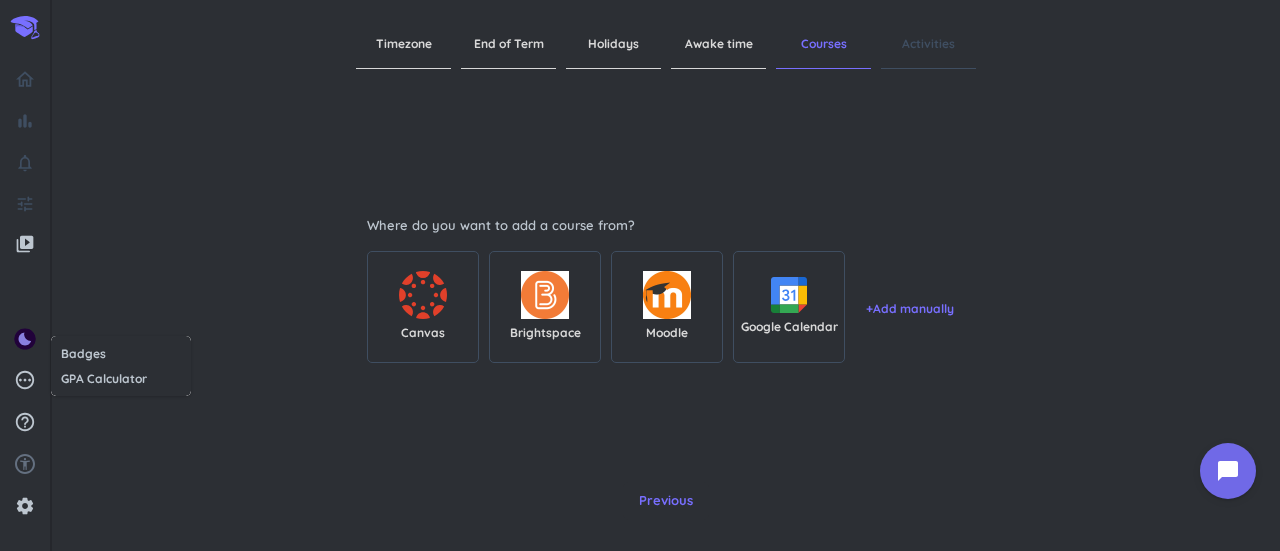click at bounding box center (640, 275) 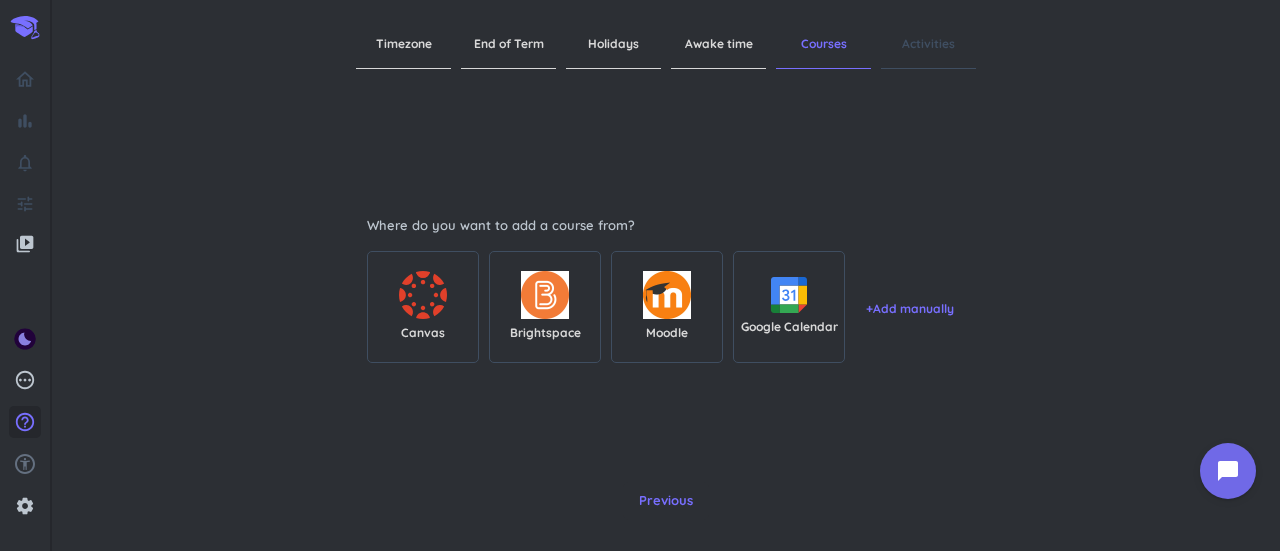 click on "help_outline" at bounding box center (25, 422) 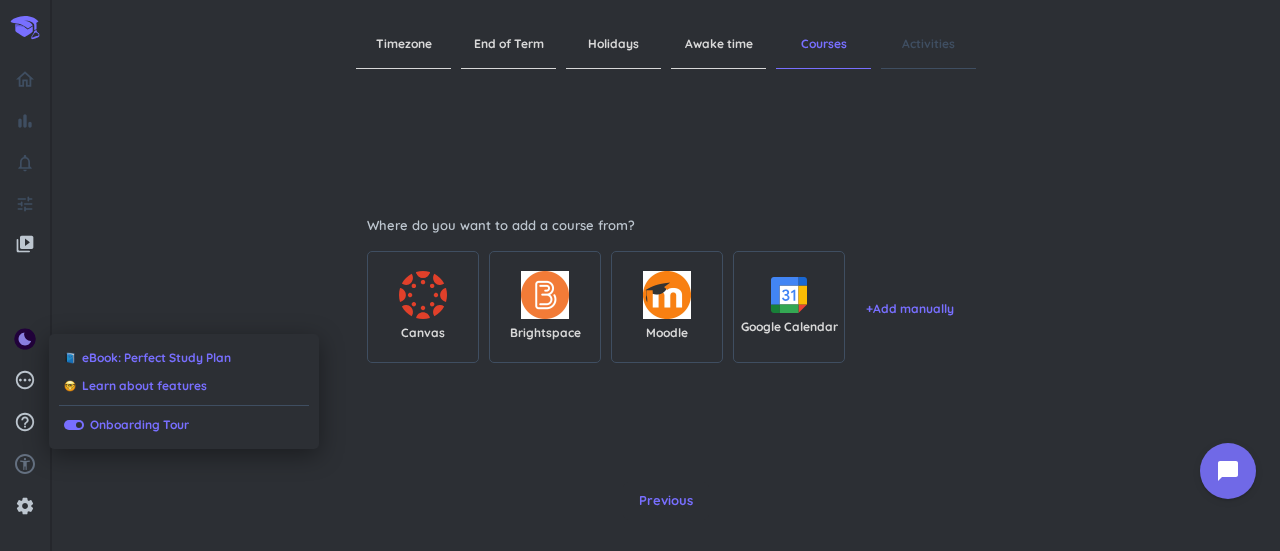 click at bounding box center [640, 275] 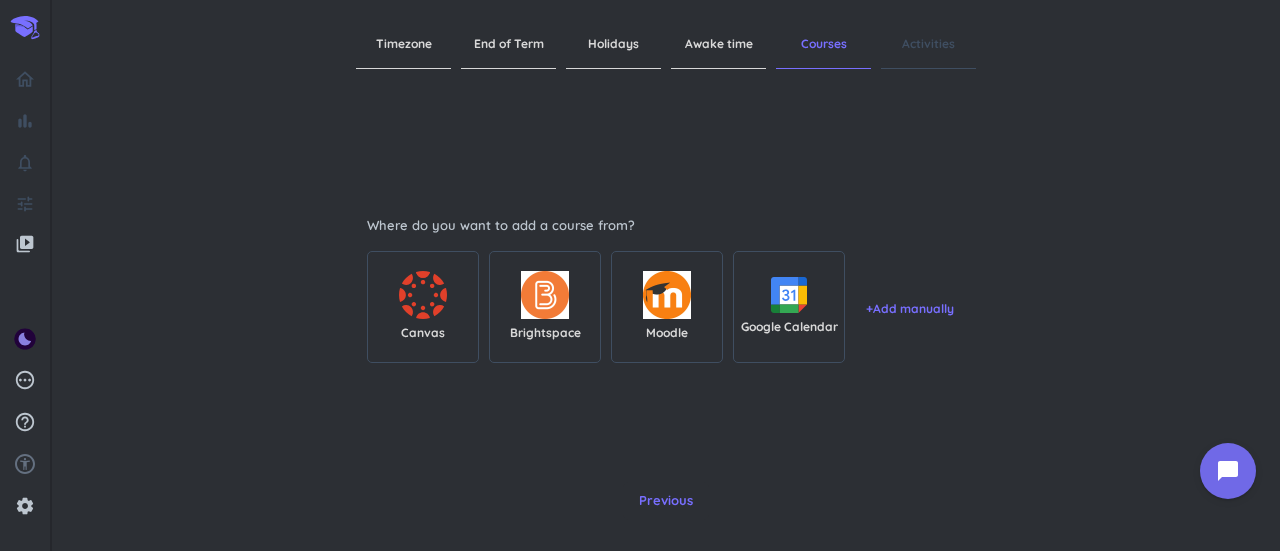 click on "Create your courses Watch This Important Video 👇 Where do you want to add a course from? Canvas Brightspace Moodle Google Calendar   +  Add manually" at bounding box center (666, 285) 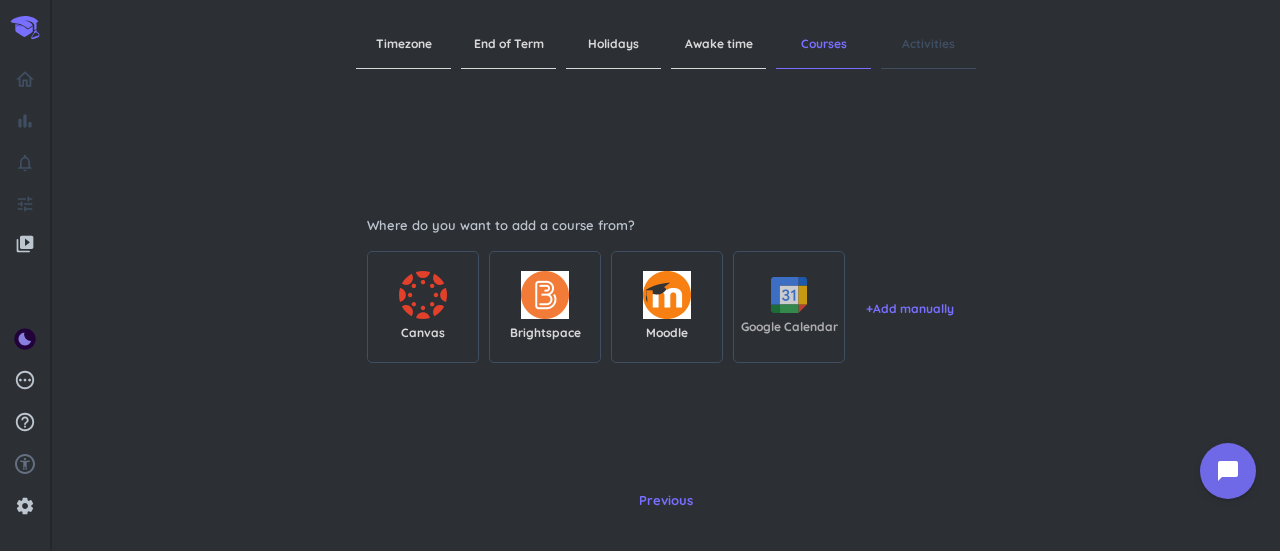 click 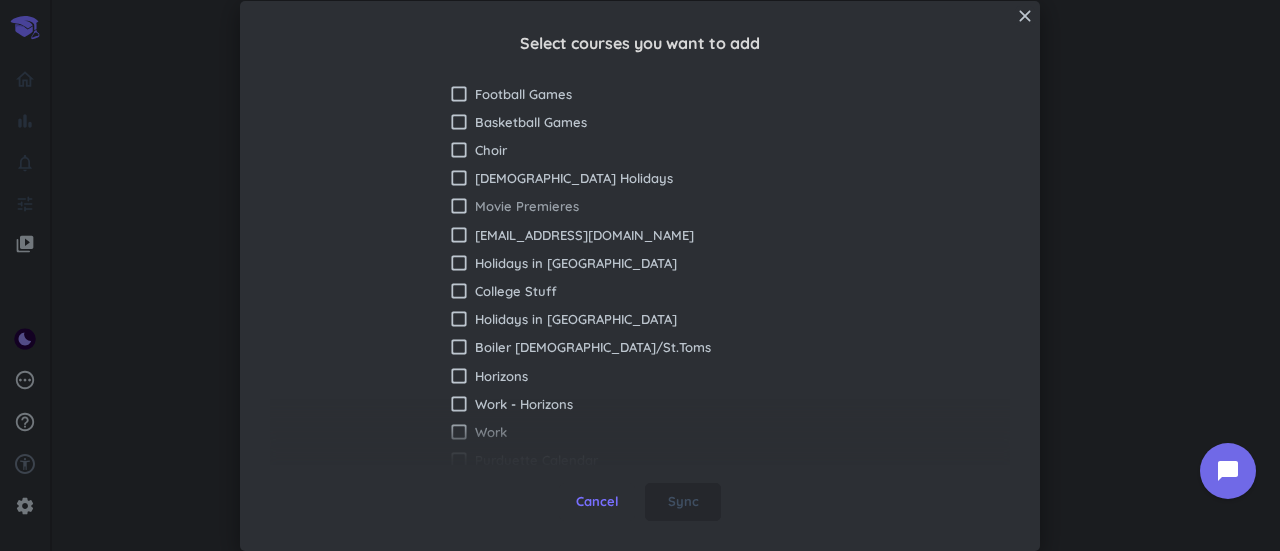 scroll, scrollTop: 207, scrollLeft: 0, axis: vertical 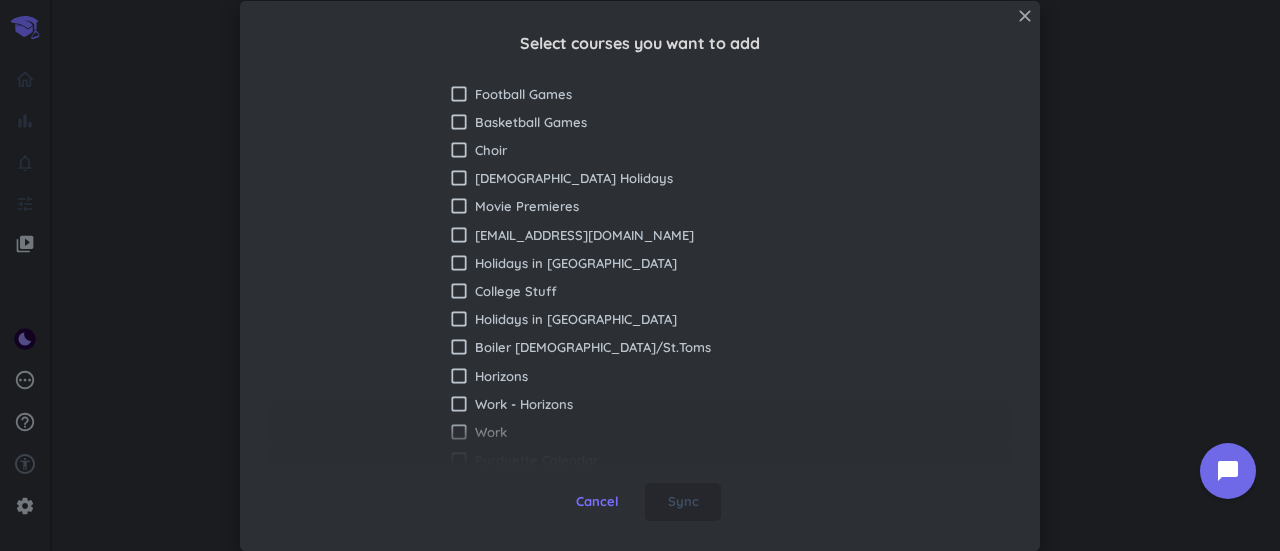 click on "close" at bounding box center (1025, 16) 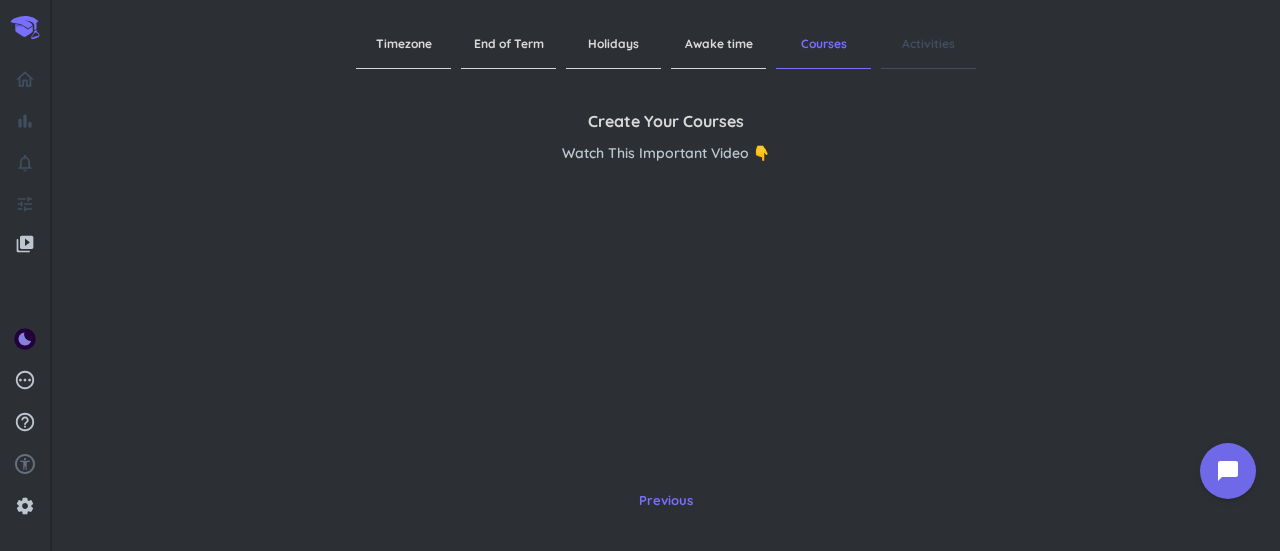 scroll, scrollTop: 0, scrollLeft: 0, axis: both 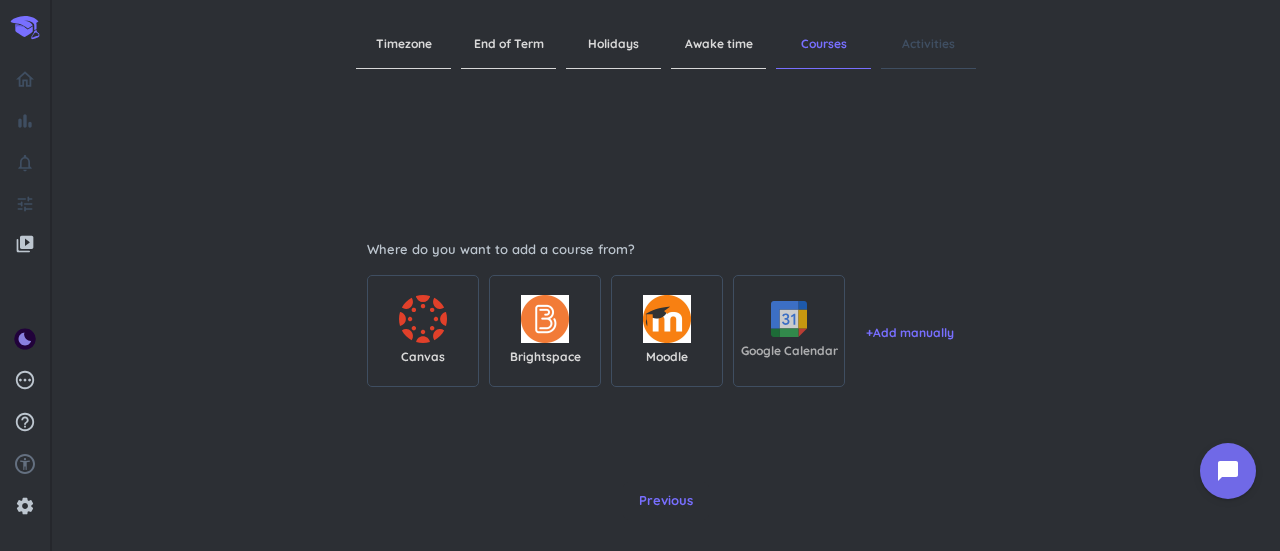 click 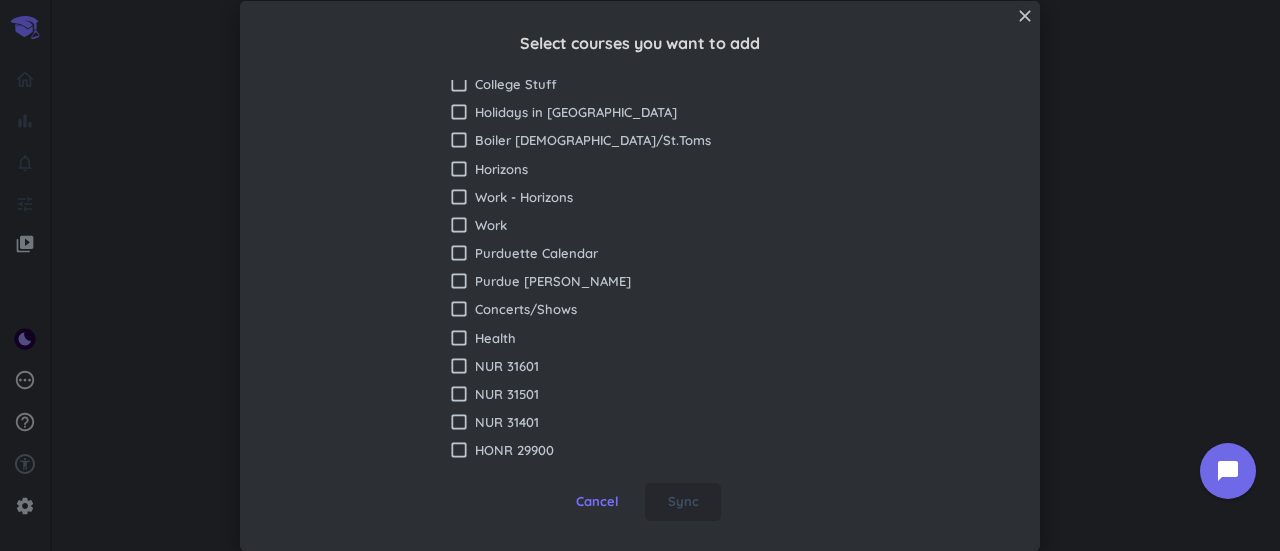 scroll, scrollTop: 0, scrollLeft: 0, axis: both 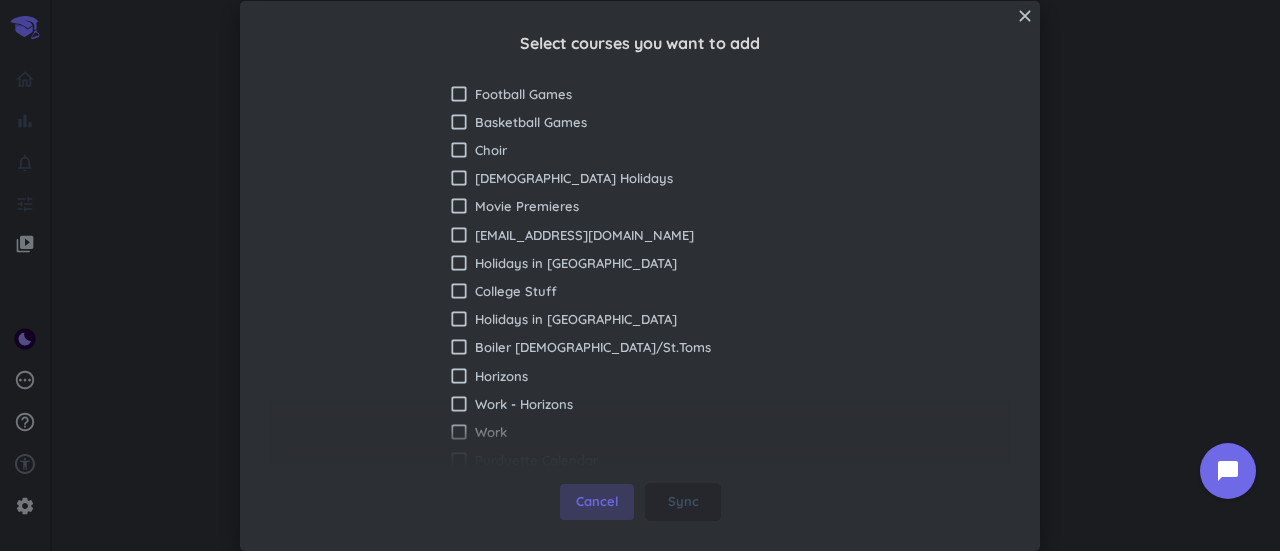 click on "Cancel" at bounding box center [597, 502] 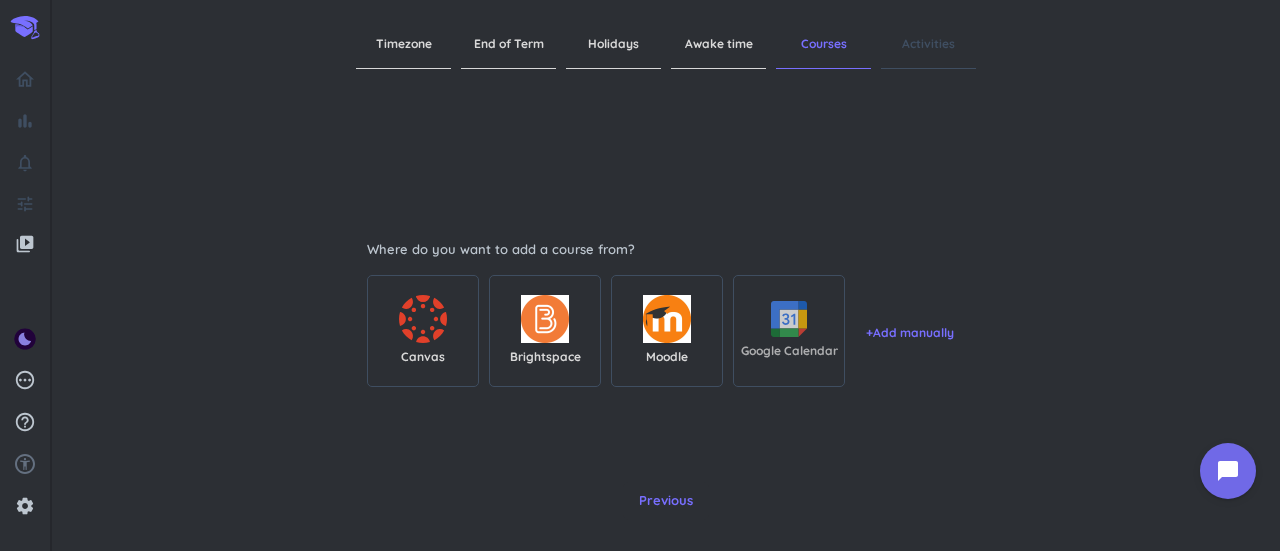 click on "Google Calendar" at bounding box center (789, 351) 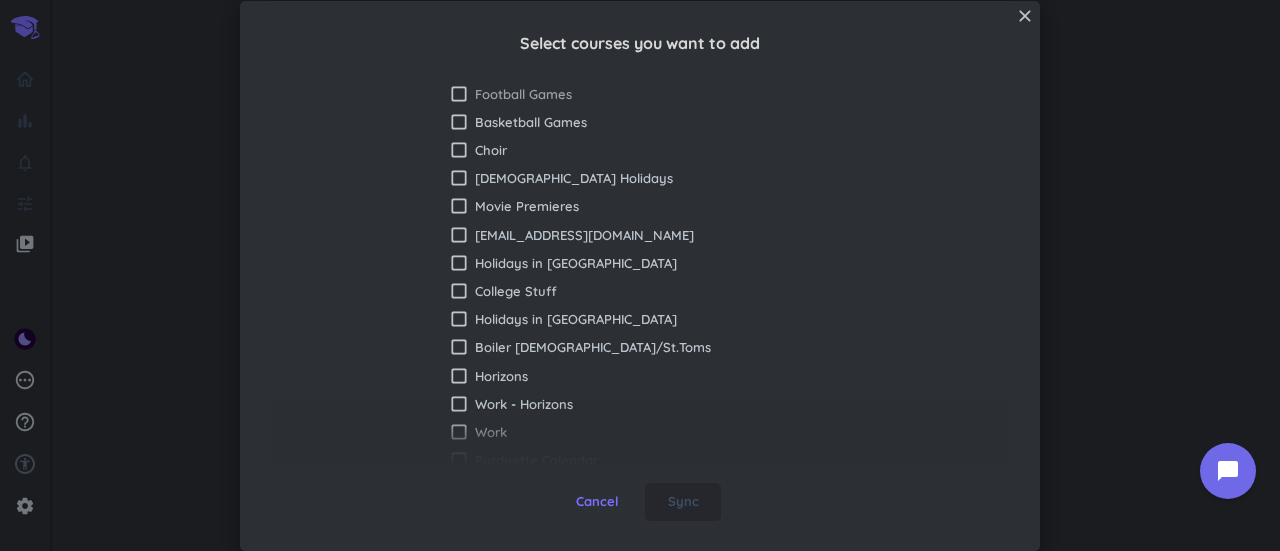 click on "Football Games" at bounding box center (652, 94) 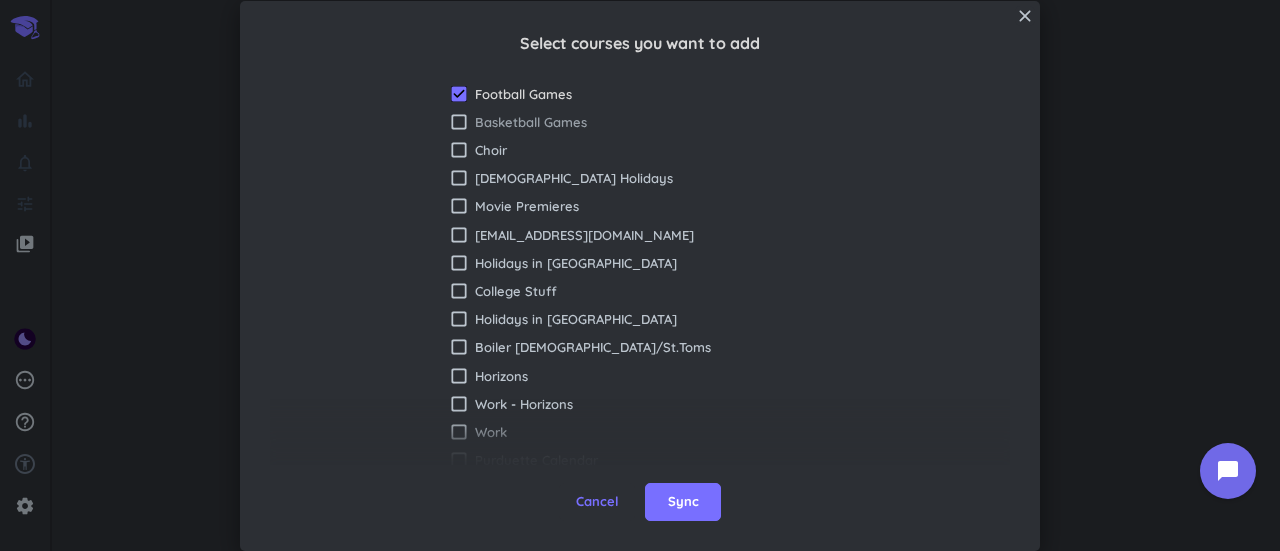 click on "Basketball Games" at bounding box center (652, 122) 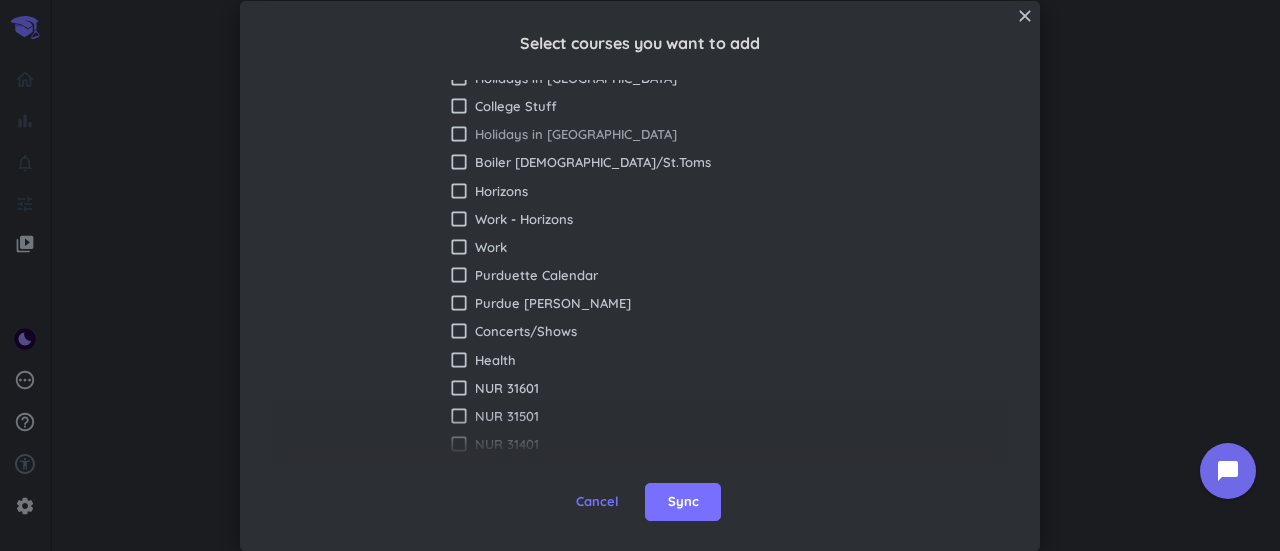 scroll, scrollTop: 186, scrollLeft: 0, axis: vertical 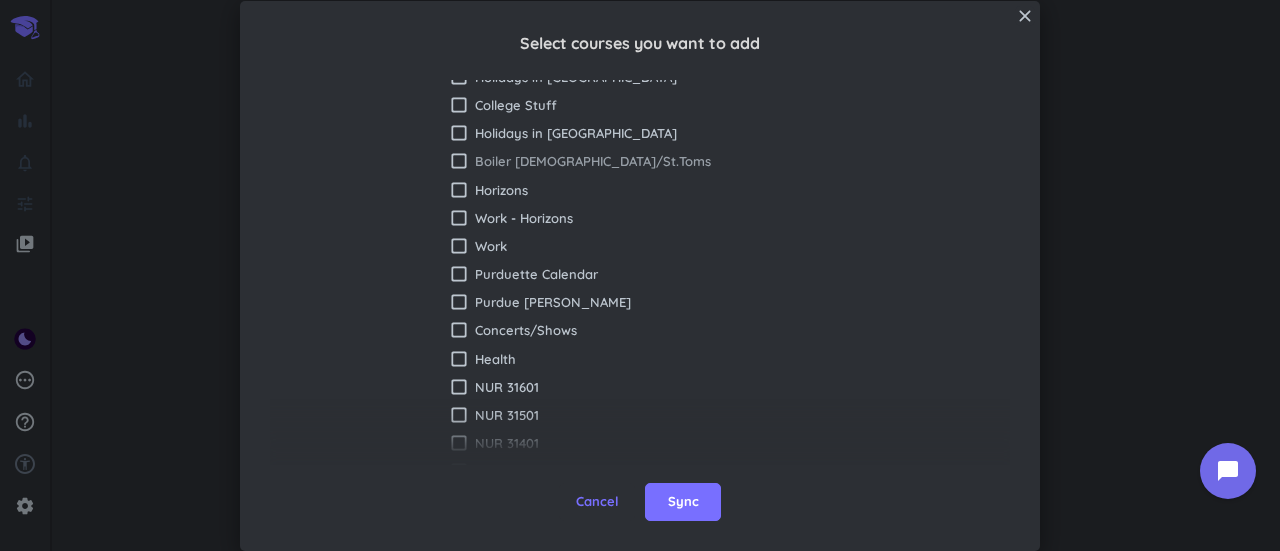 click on "Boiler [DEMOGRAPHIC_DATA]/St.Toms" at bounding box center (652, 161) 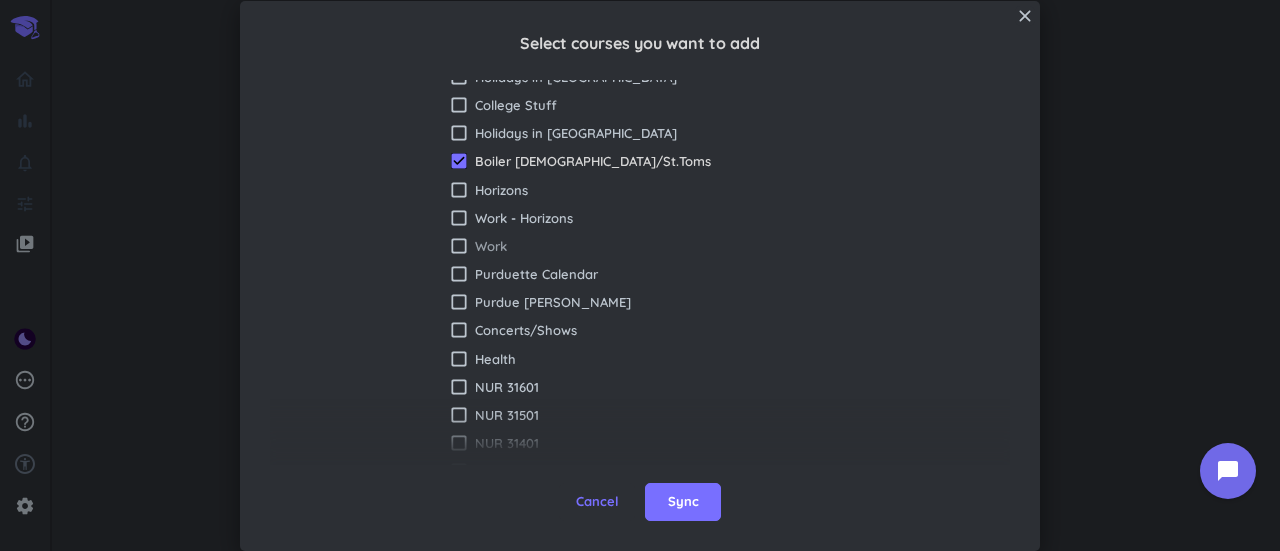 click on "Work" at bounding box center [652, 246] 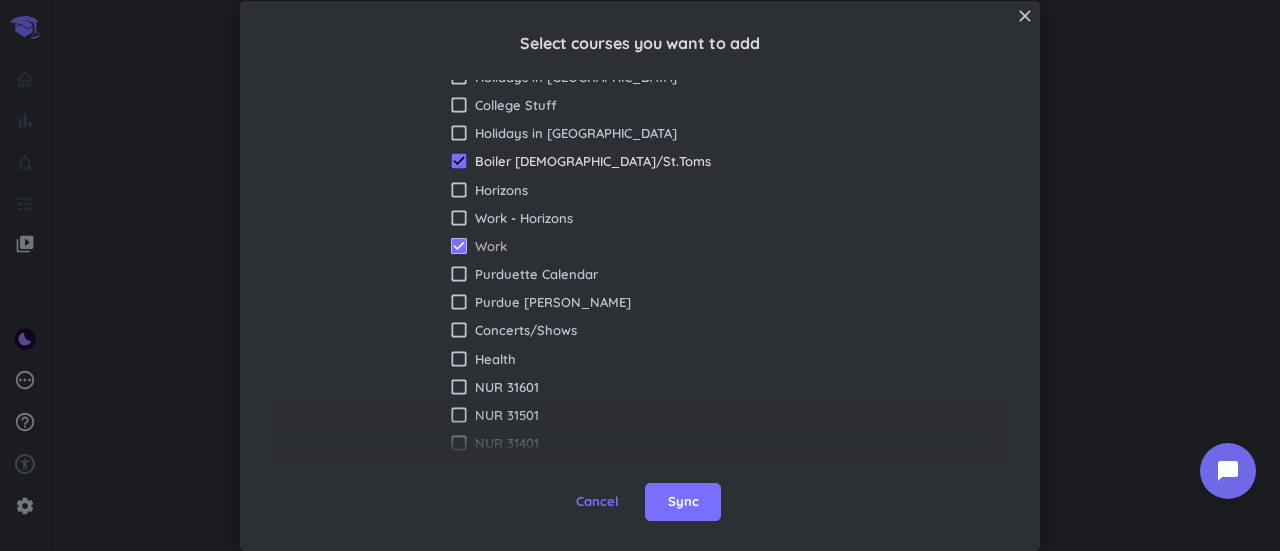 click on "Work" at bounding box center [652, 246] 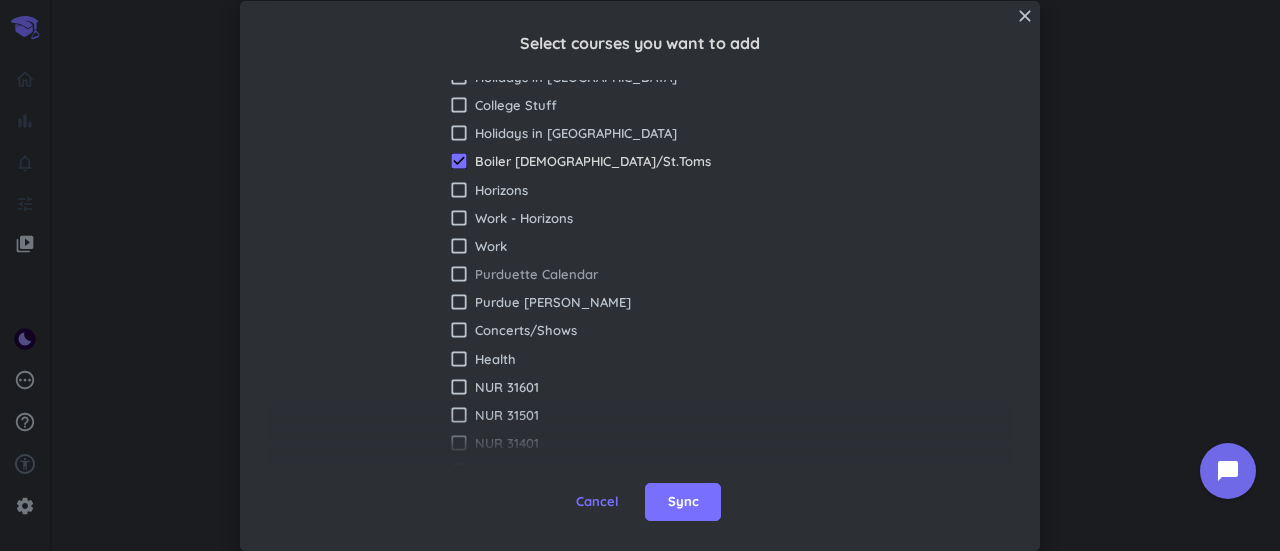 click on "Purduette Calendar" at bounding box center (652, 274) 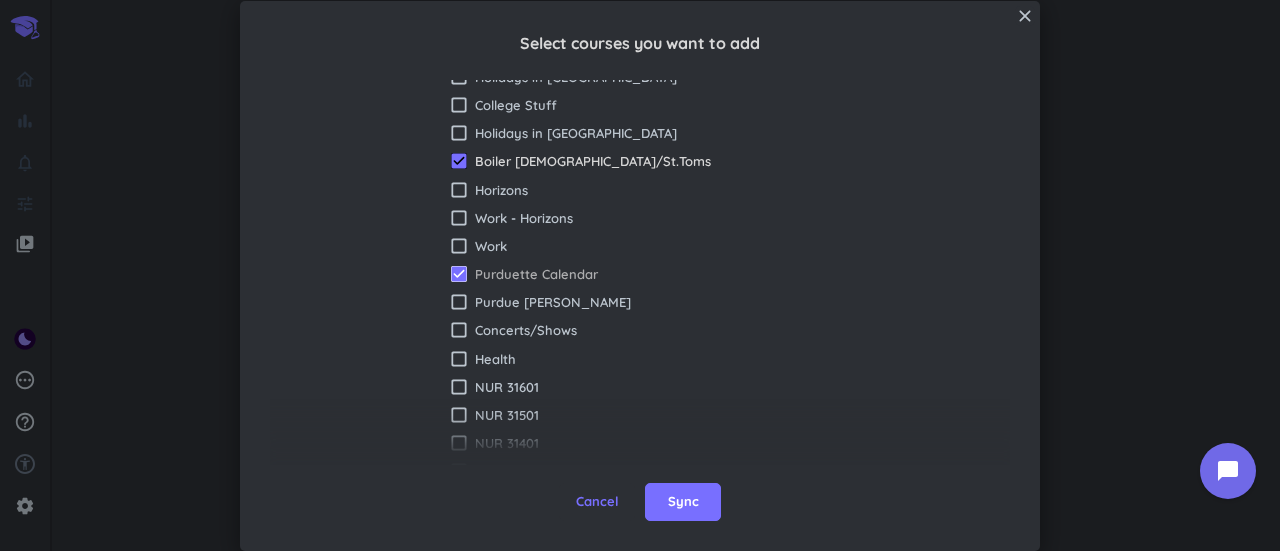 scroll, scrollTop: 207, scrollLeft: 0, axis: vertical 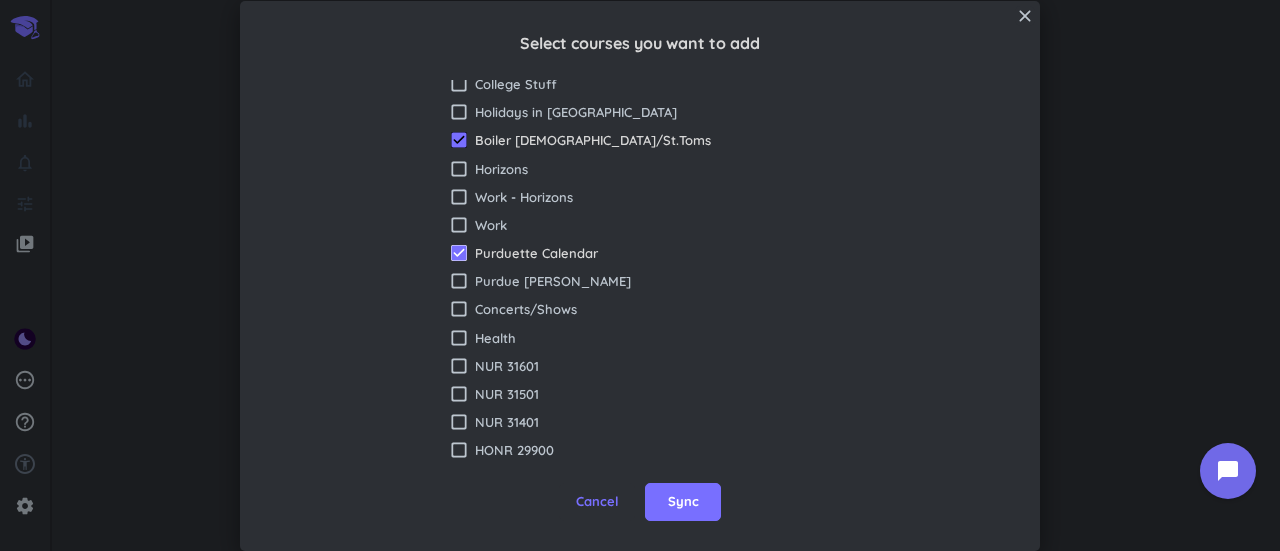 click on "check_box_outline_blank Health" at bounding box center [640, 338] 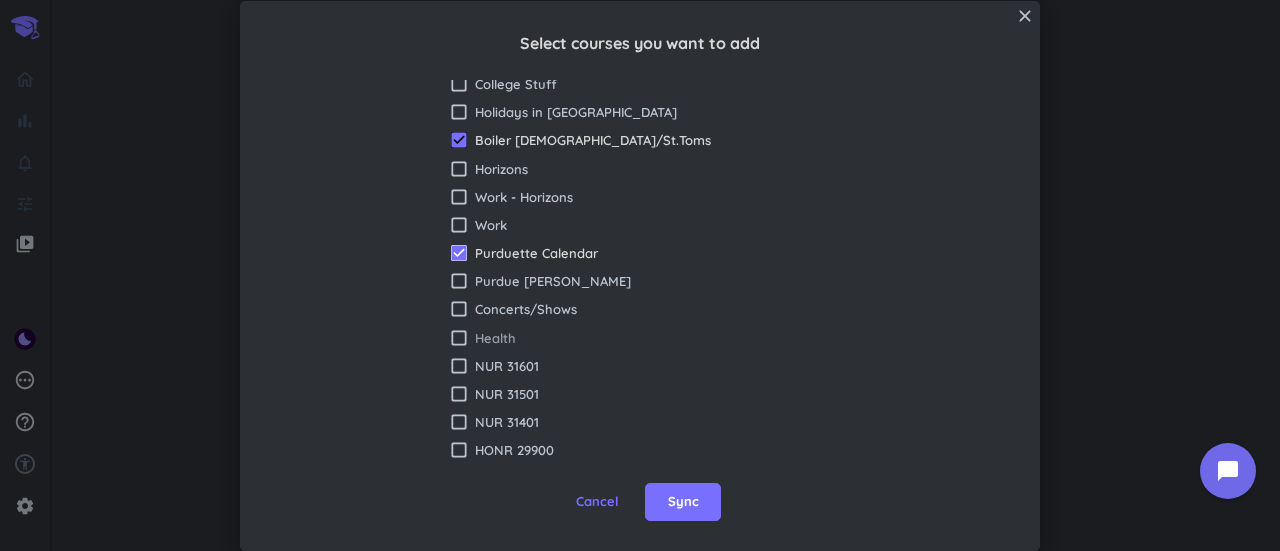 click on "Health" at bounding box center (652, 338) 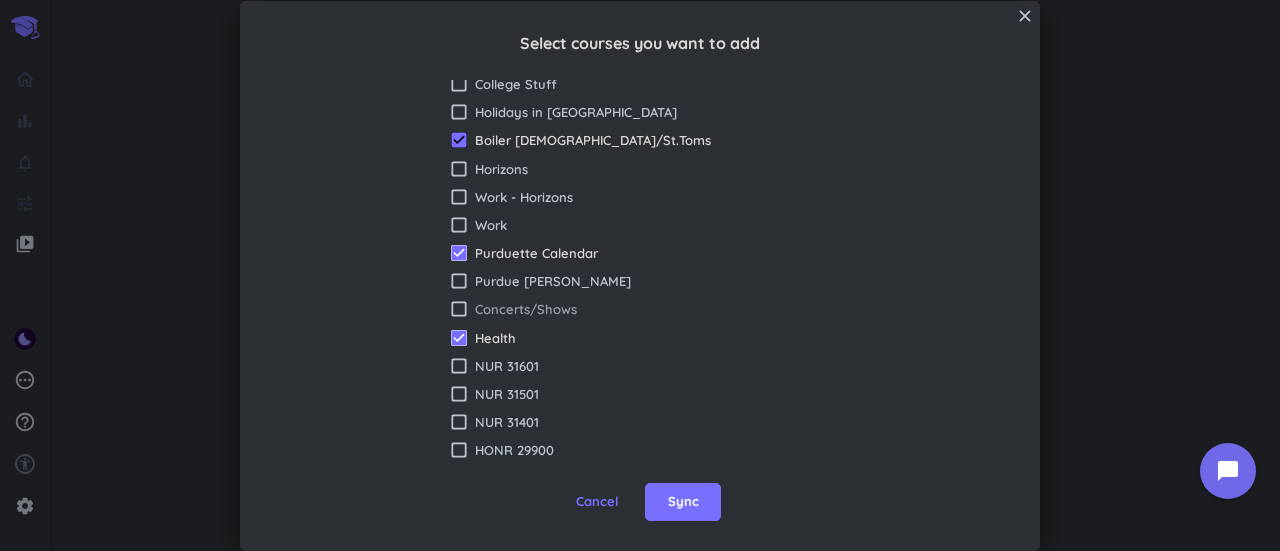 click on "Concerts/Shows" at bounding box center (652, 309) 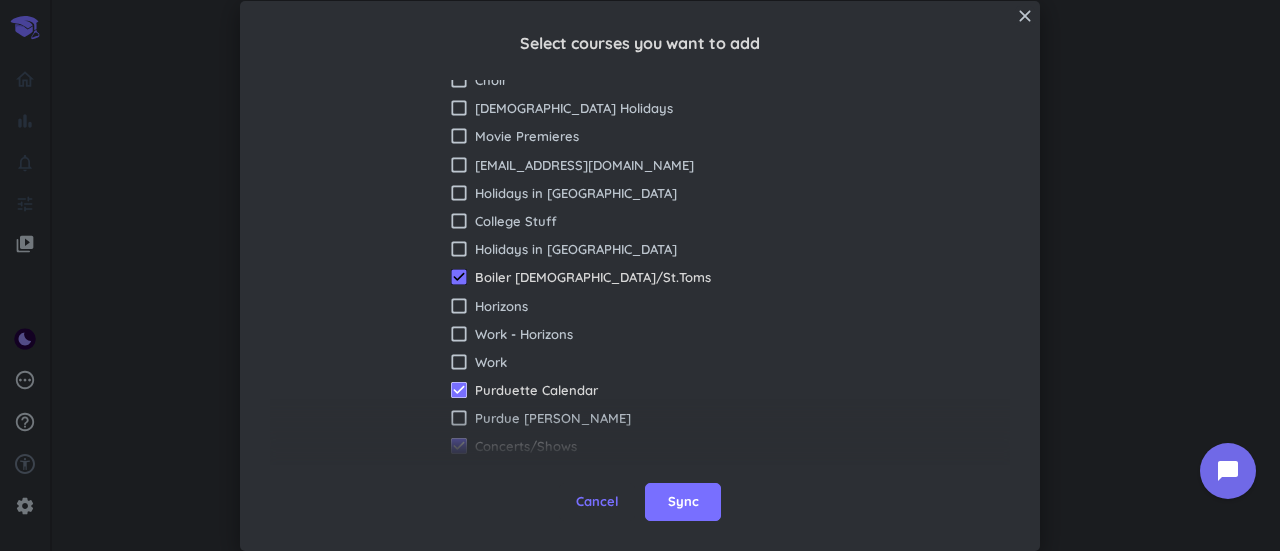 scroll, scrollTop: 69, scrollLeft: 0, axis: vertical 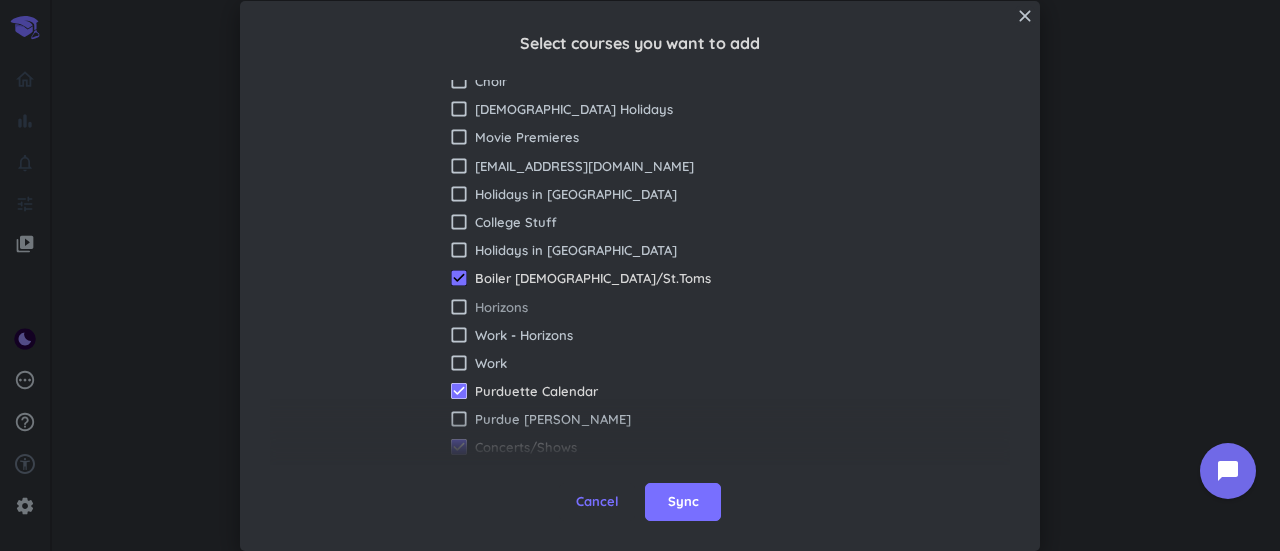 click on "Horizons" at bounding box center (652, 307) 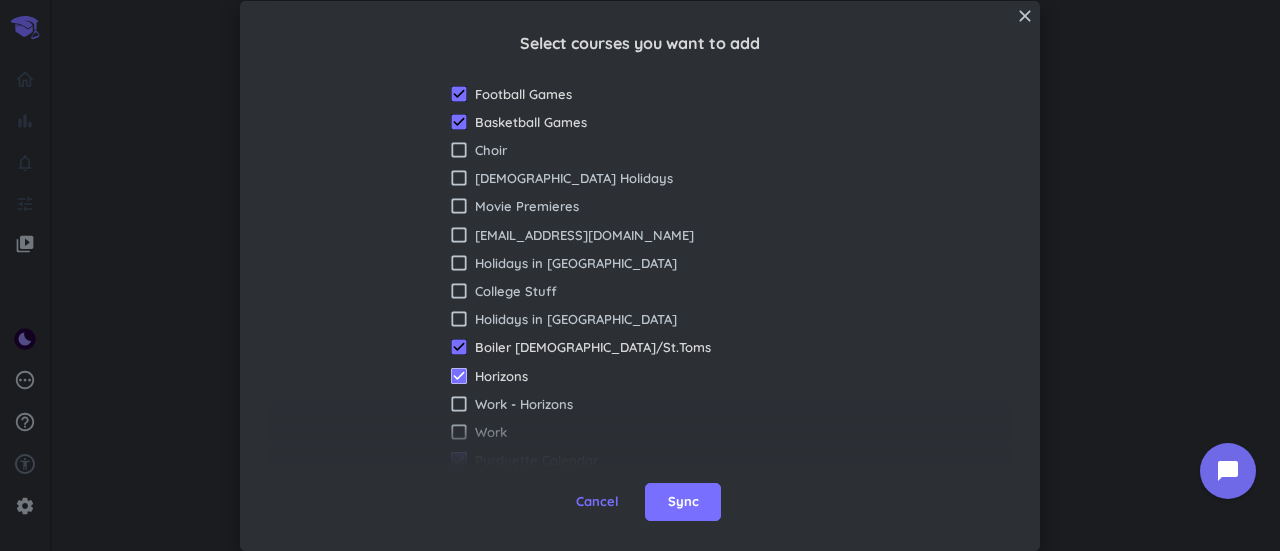 scroll, scrollTop: 0, scrollLeft: 0, axis: both 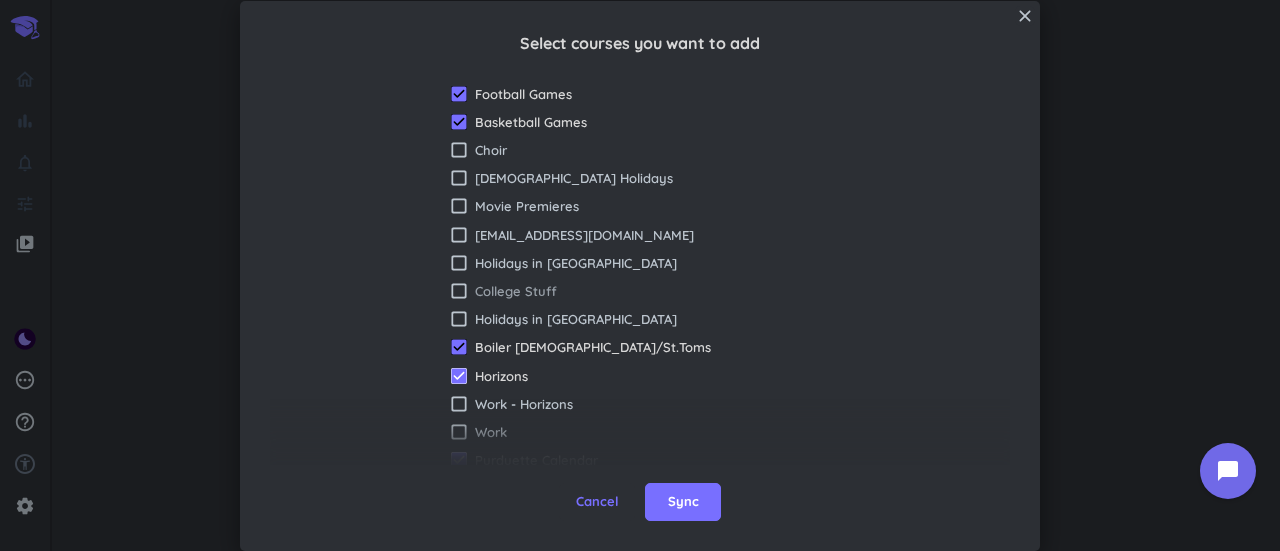 click on "College Stuff" at bounding box center (652, 291) 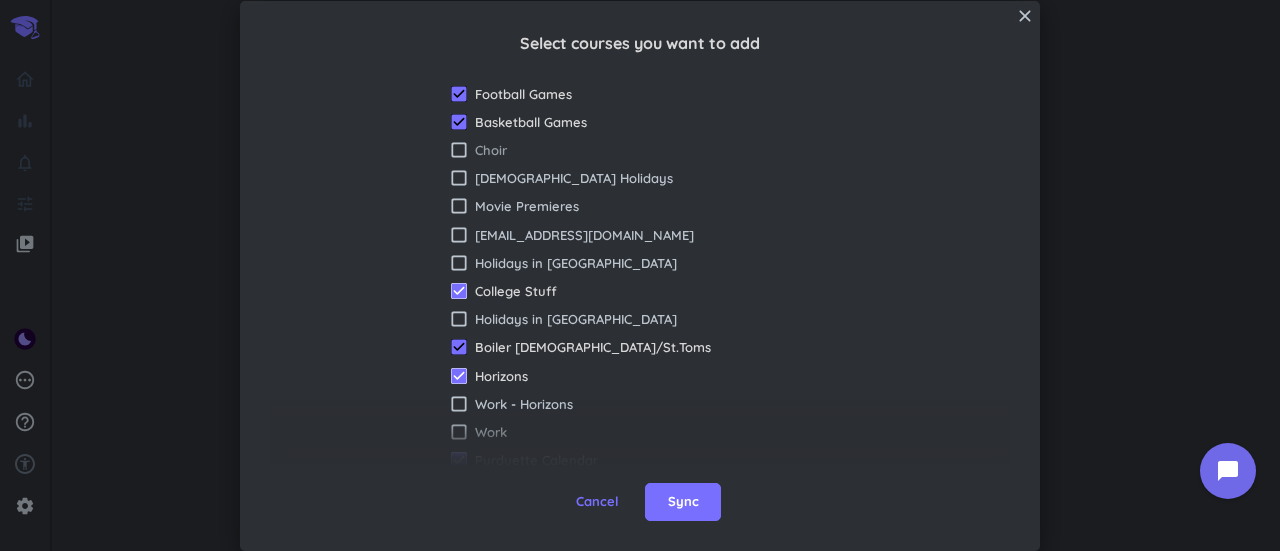 click on "Choir" at bounding box center (652, 150) 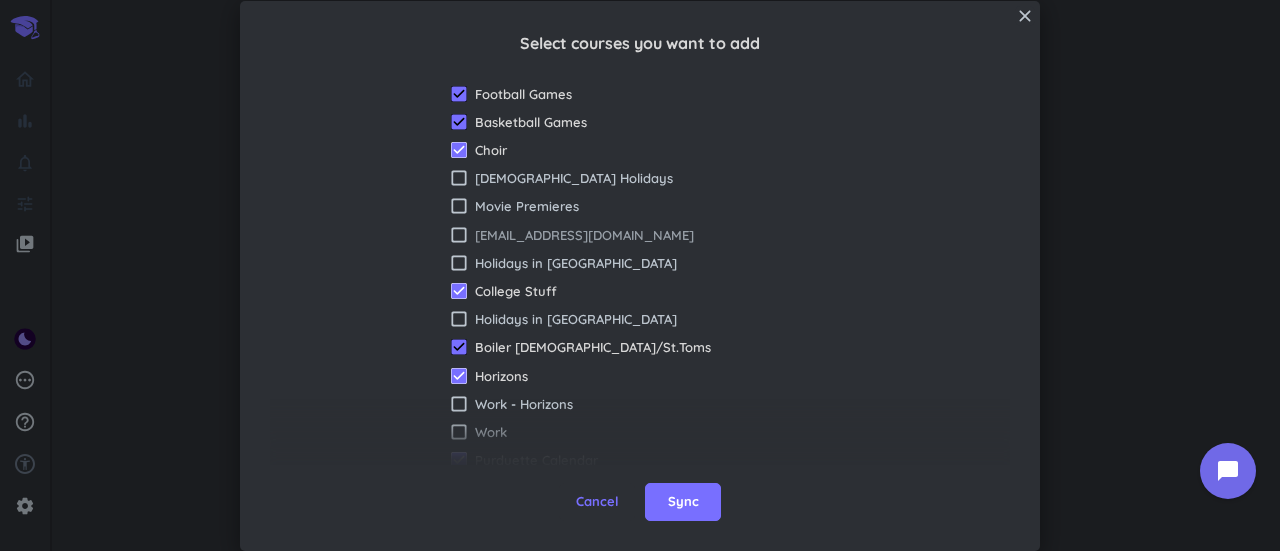 click on "[EMAIL_ADDRESS][DOMAIN_NAME]" at bounding box center [652, 235] 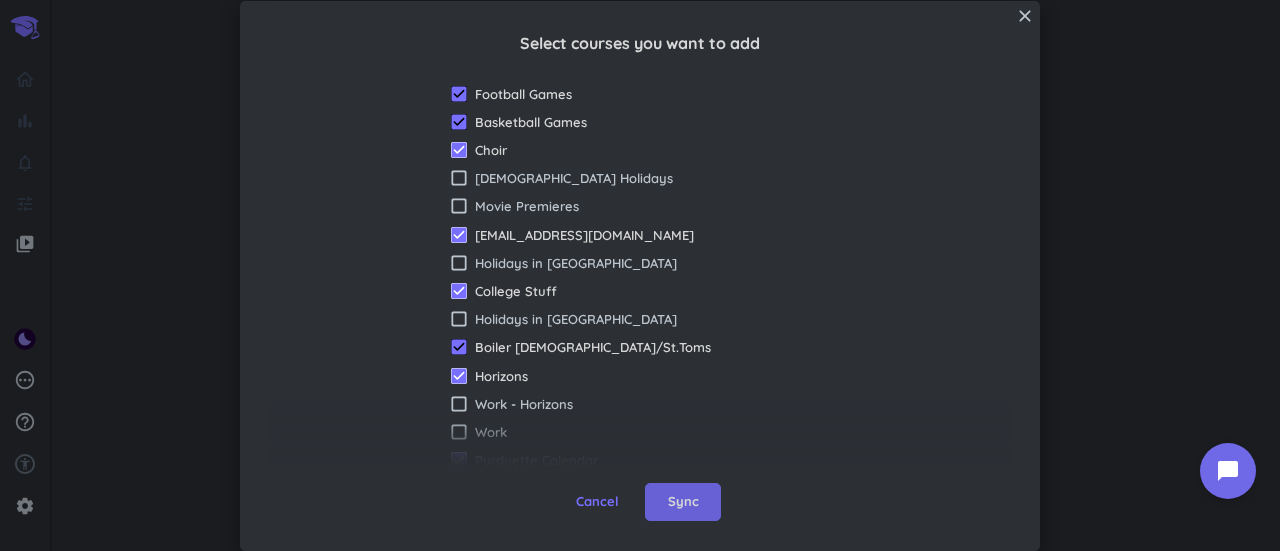 click on "Sync" at bounding box center [683, 502] 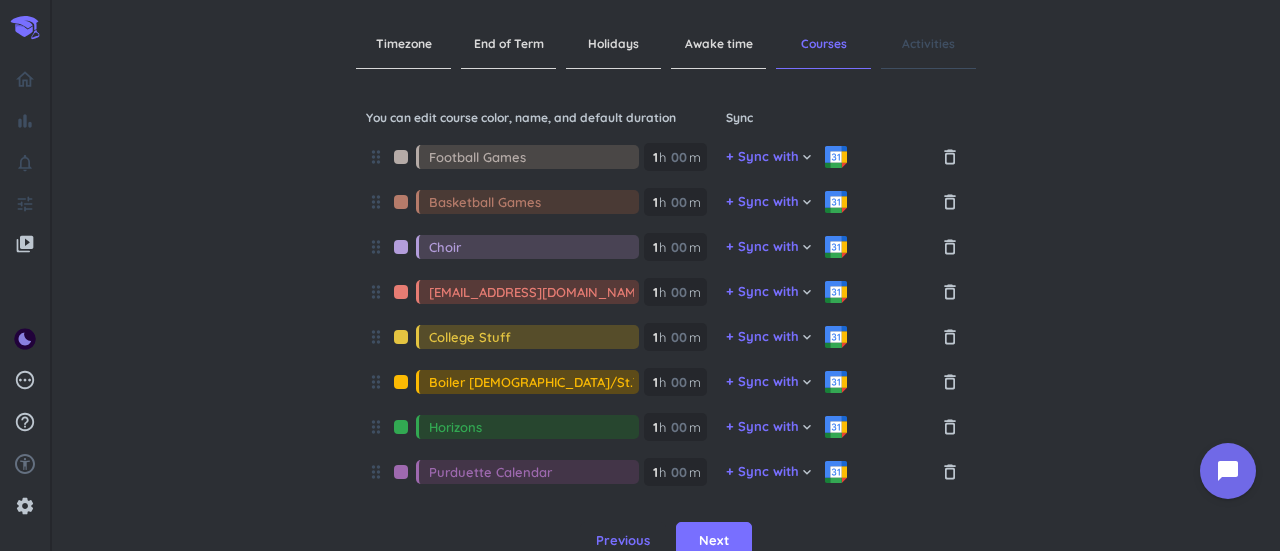 scroll, scrollTop: 138, scrollLeft: 0, axis: vertical 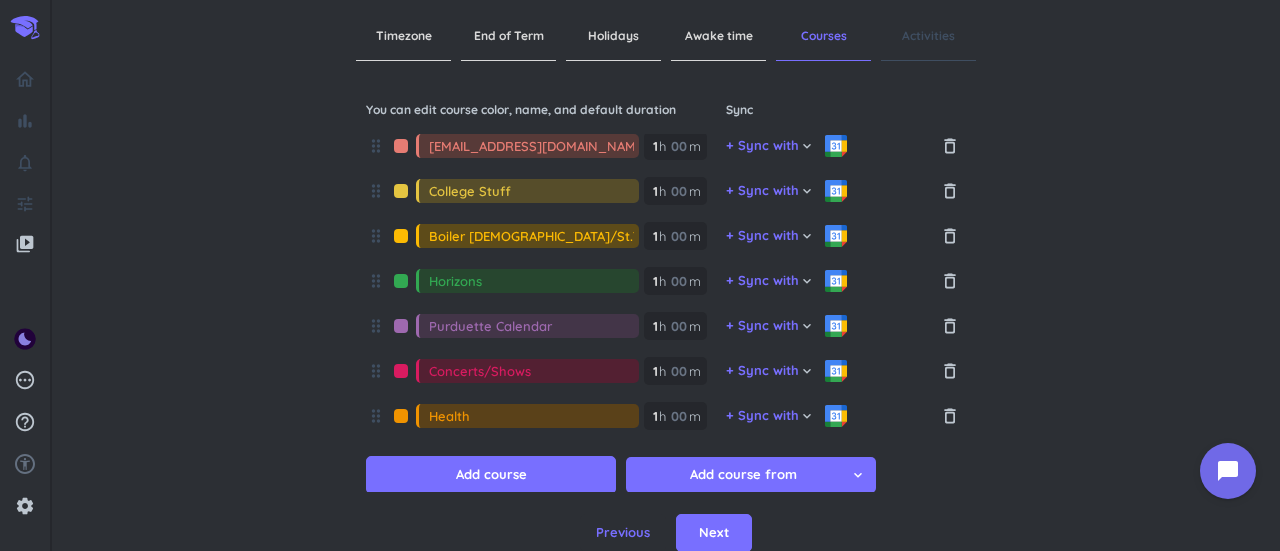 click at bounding box center (401, 326) 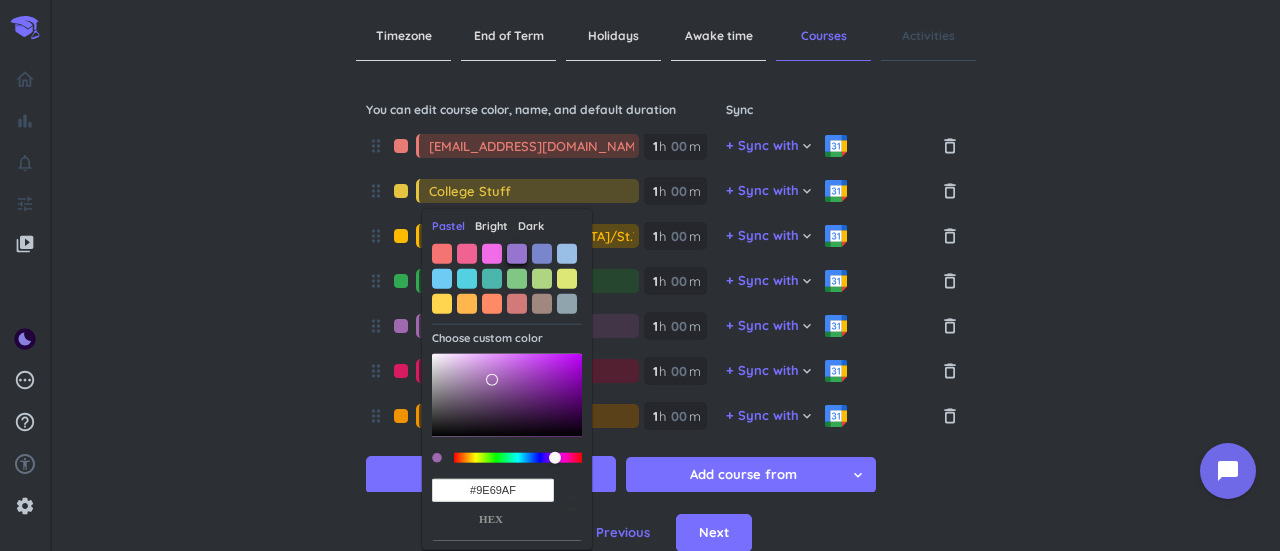 click at bounding box center (517, 253) 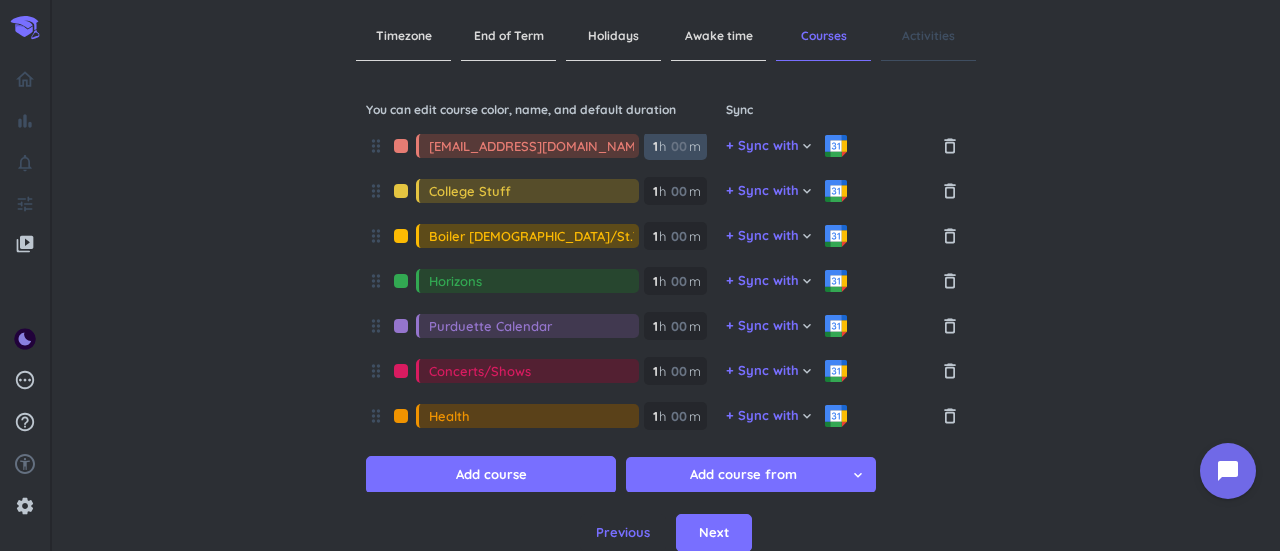 click at bounding box center [678, 146] 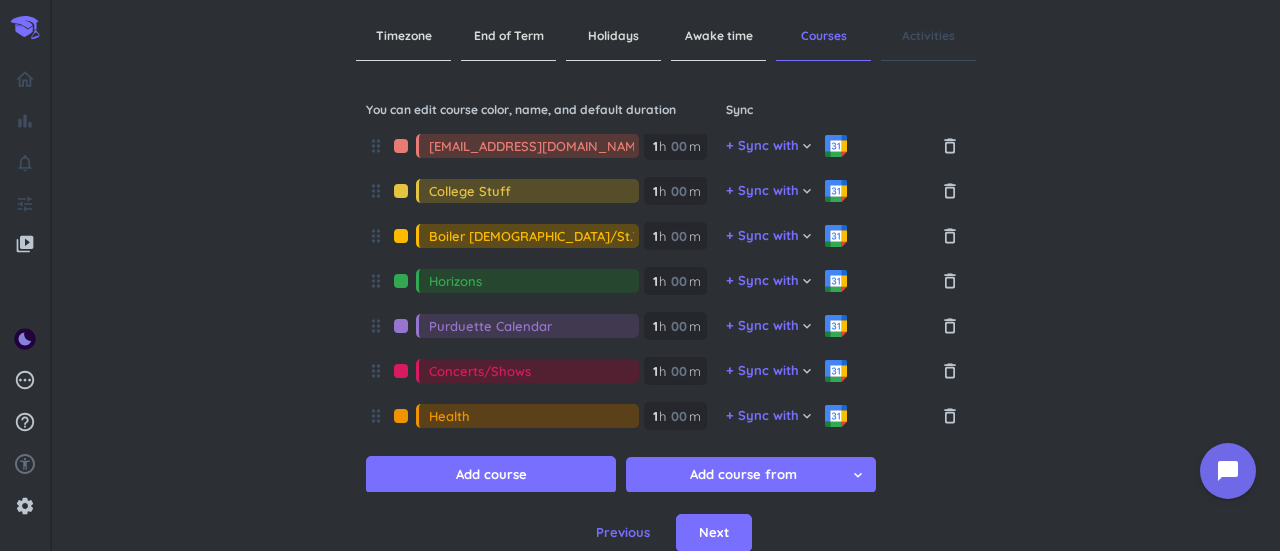 click on "You can edit course color, name, and default duration Sync drag_indicator Football Games 1 1 00 h 00 m + Sync with cancel keyboard_arrow_down cancel delete_outline drag_indicator Basketball Games 1 1 00 h 00 m + Sync with cancel keyboard_arrow_down cancel delete_outline drag_indicator Choir 1 1 00 h 00 m + Sync with cancel keyboard_arrow_down cancel delete_outline drag_indicator marysony51@gmail.com 1 1 00 h 00 m + Sync with cancel keyboard_arrow_down cancel delete_outline drag_indicator College Stuff 1 1 00 h 00 m + Sync with cancel keyboard_arrow_down cancel delete_outline drag_indicator Boiler Catholics/St.Toms 1 1 00 h 00 m + Sync with cancel keyboard_arrow_down cancel delete_outline drag_indicator Horizons 1 1 00 h 00 m + Sync with cancel keyboard_arrow_down cancel delete_outline drag_indicator Purduette Calendar 1 1 00 h 00 m + Sync with cancel keyboard_arrow_down cancel delete_outline drag_indicator Concerts/Shows 1 1 00 h 00 m + Sync with cancel keyboard_arrow_down cancel delete_outline drag_indicator" at bounding box center [666, 317] 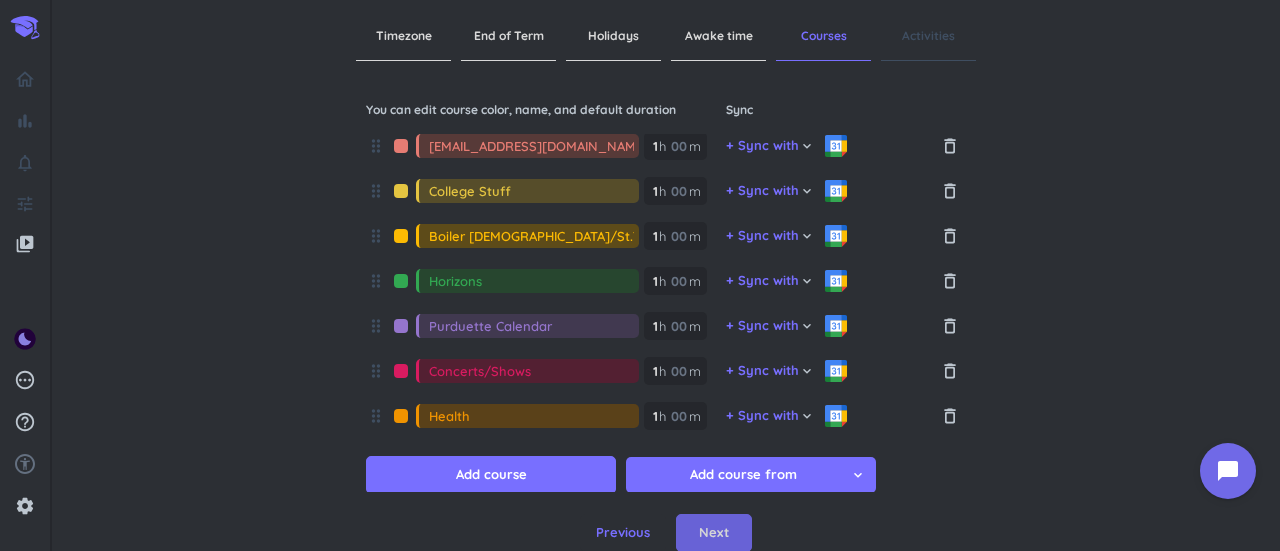 click on "Next" at bounding box center (714, 533) 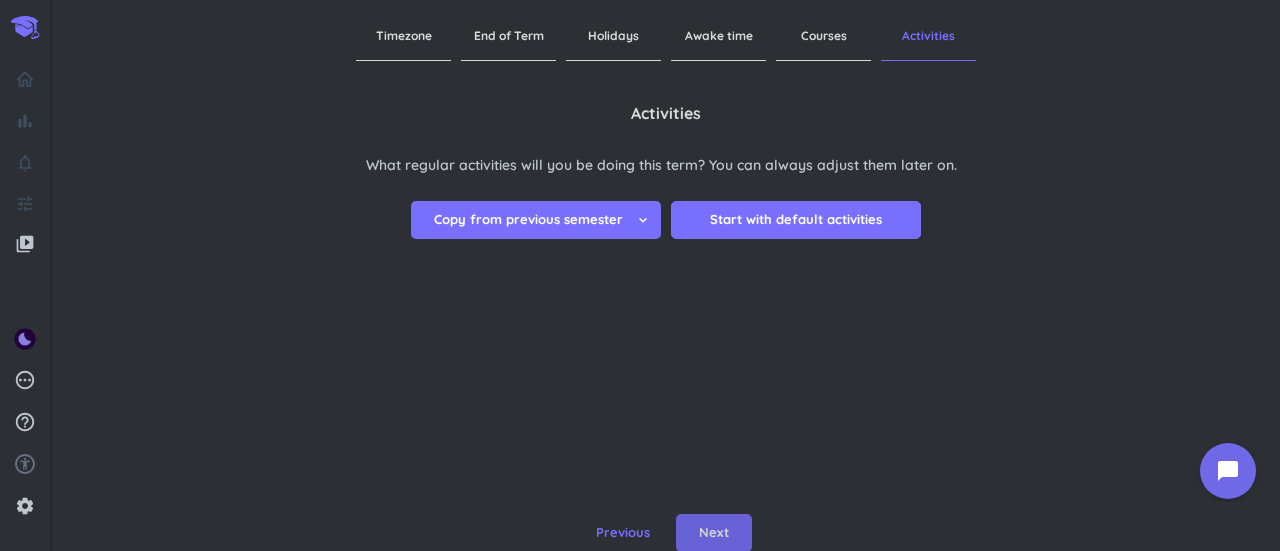 click on "Next" at bounding box center [714, 533] 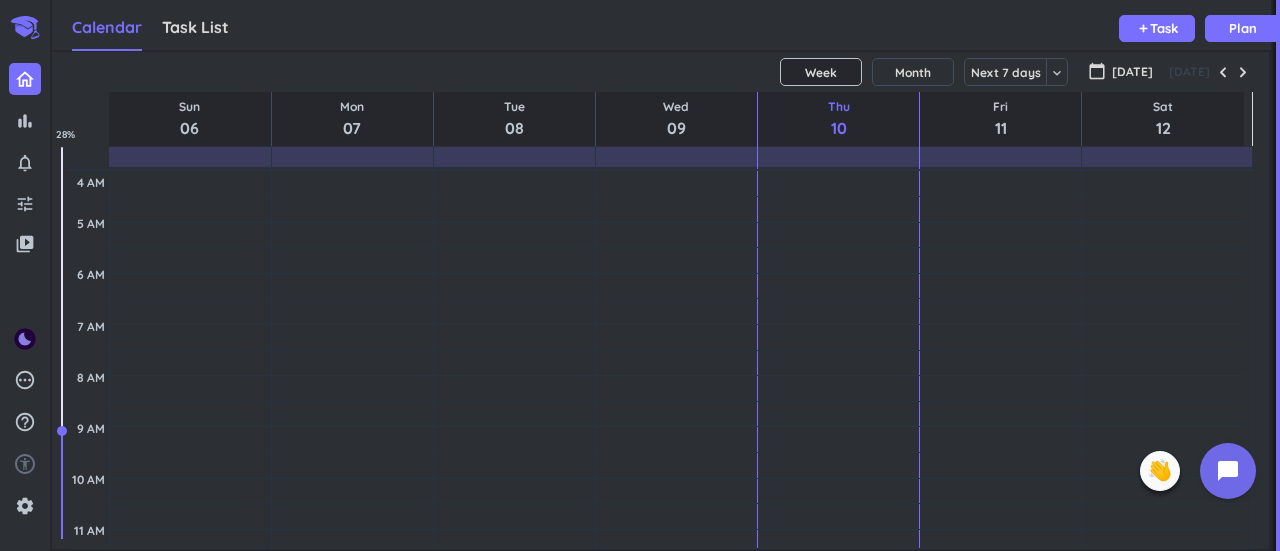 scroll, scrollTop: 42, scrollLeft: 968, axis: both 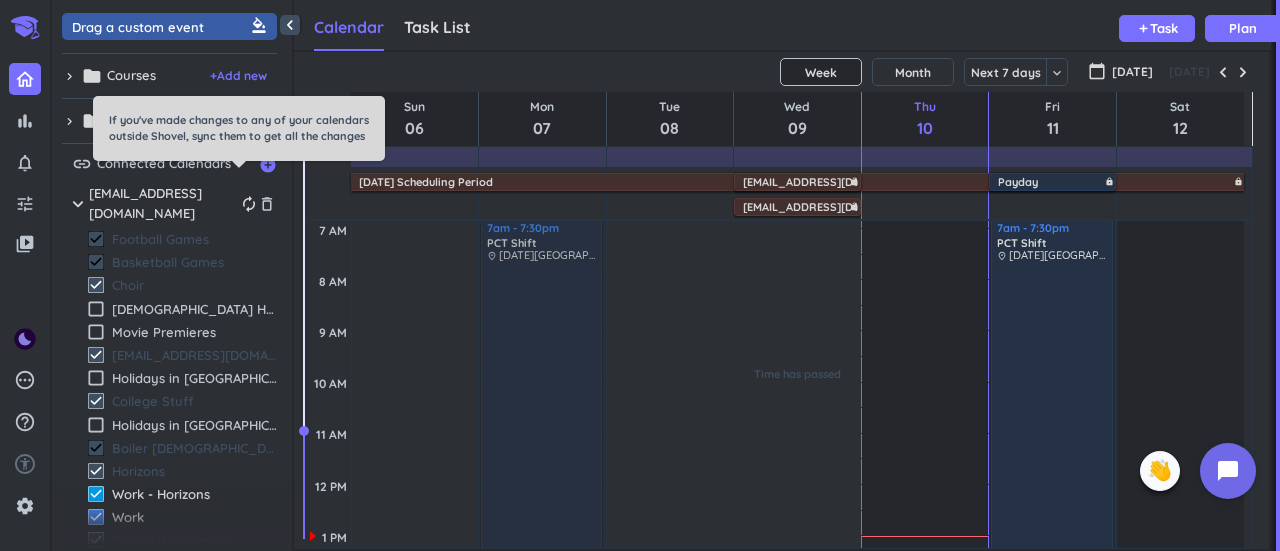 click on "autorenew" at bounding box center [249, 204] 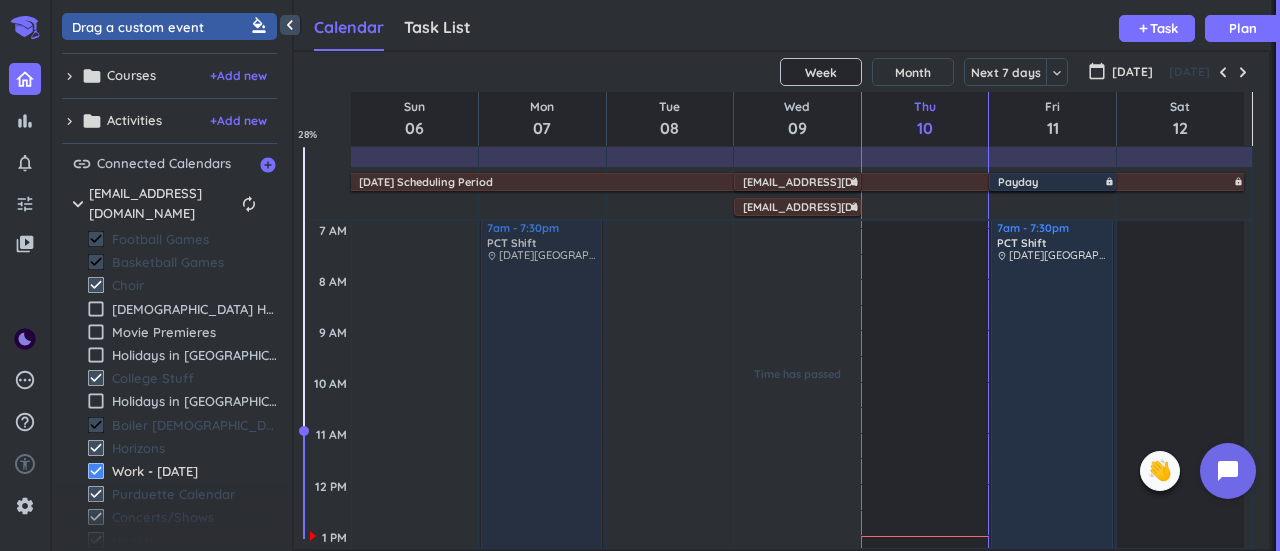 scroll, scrollTop: 178, scrollLeft: 0, axis: vertical 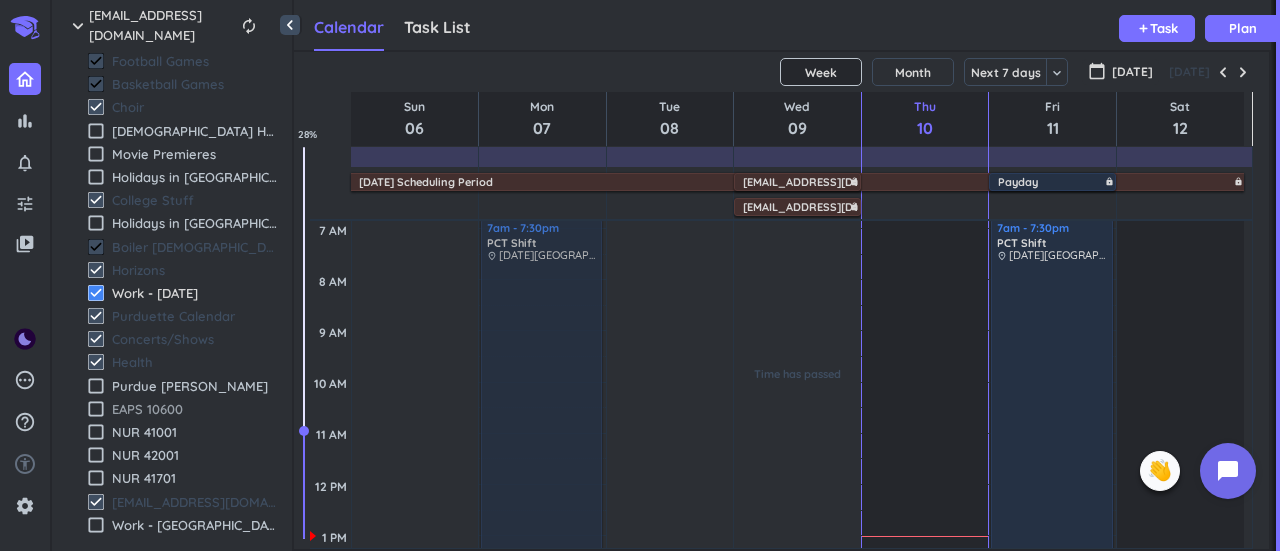 click on "EAPS 10600" at bounding box center [194, 409] 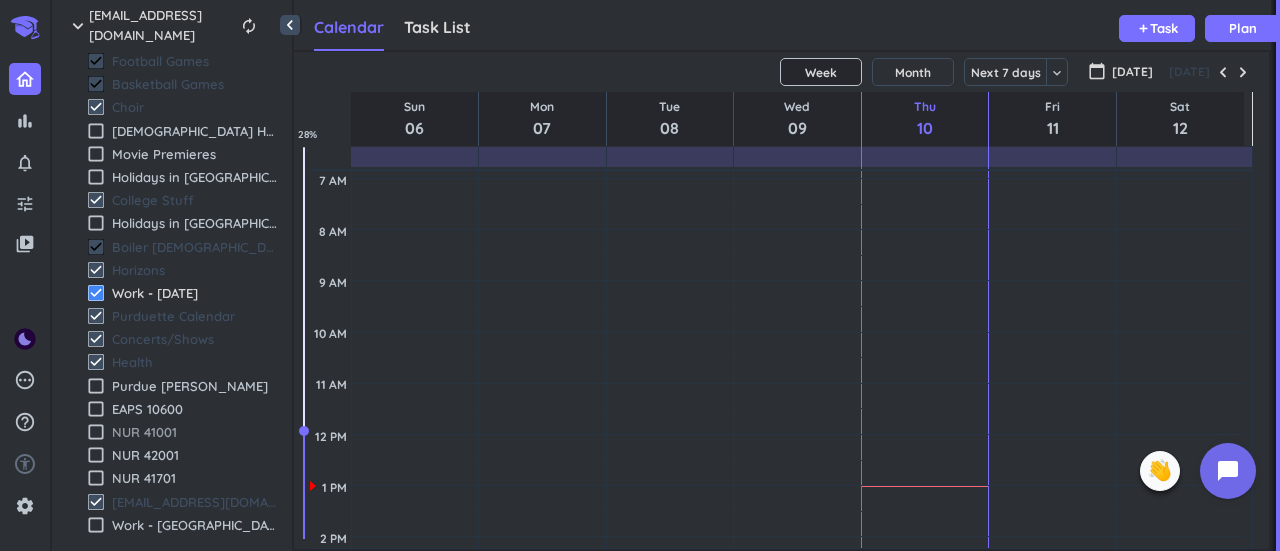click on "NUR 41001" at bounding box center [194, 432] 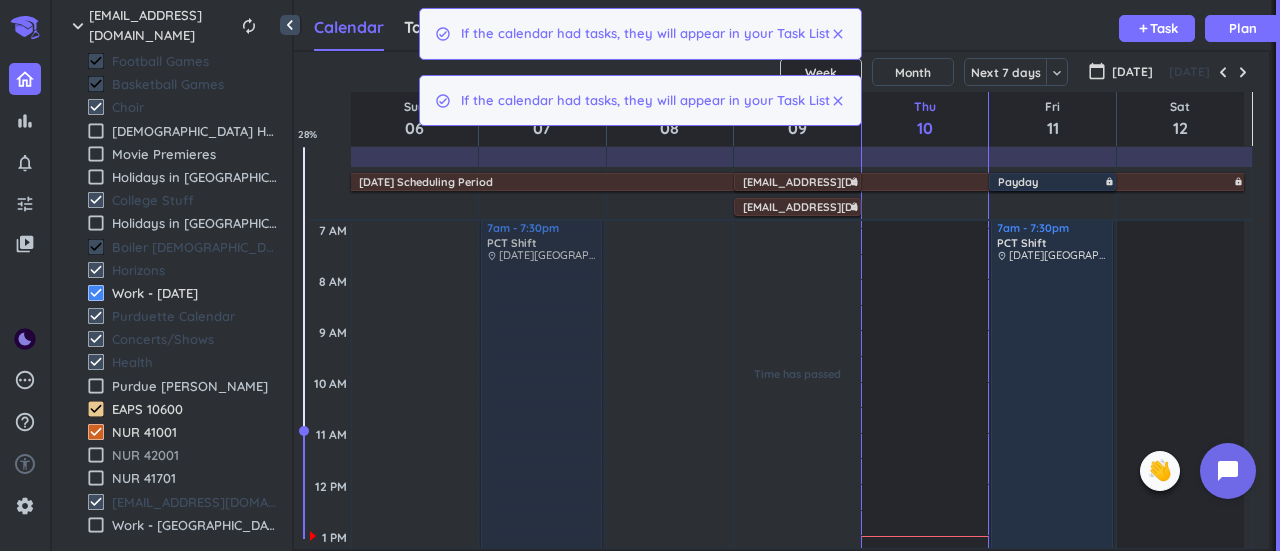 click on "NUR 42001" at bounding box center (194, 455) 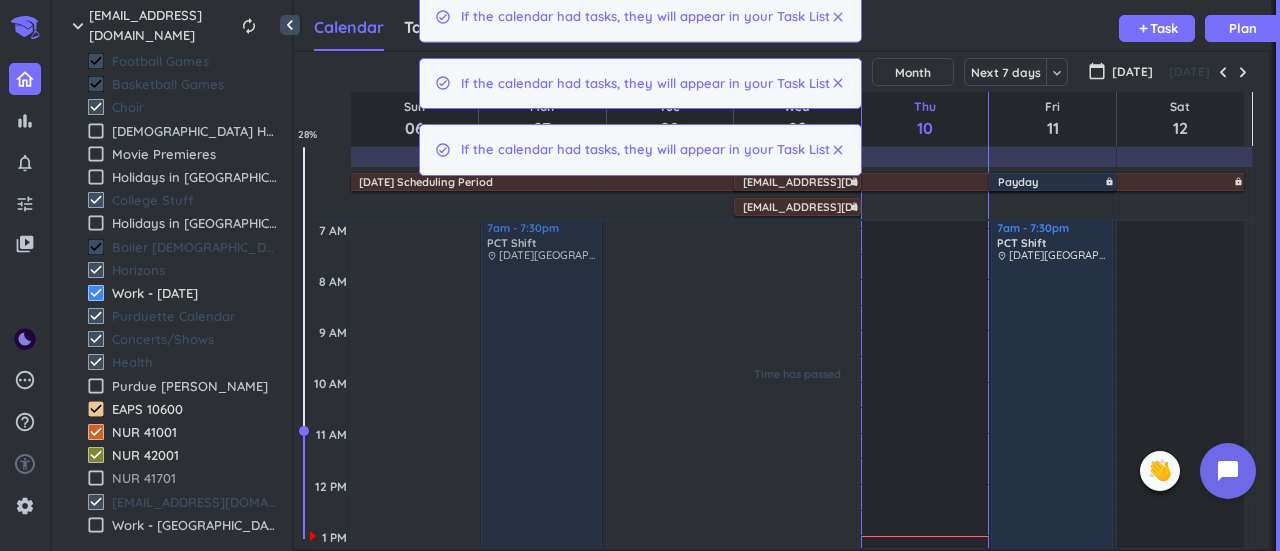 click on "NUR 41701" at bounding box center (194, 478) 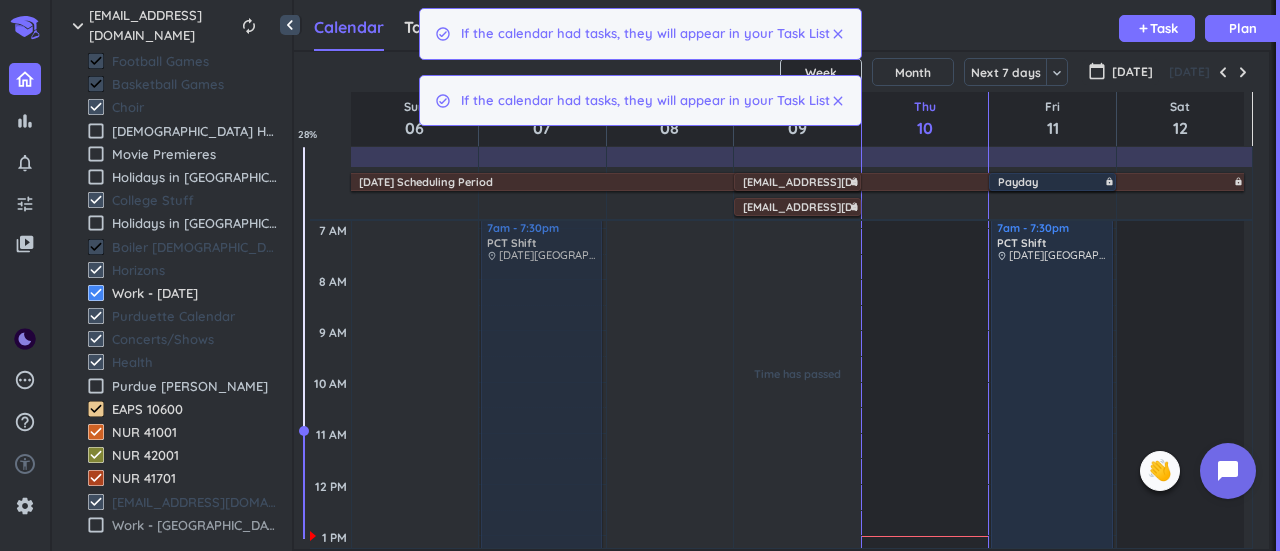 click on "Work - [GEOGRAPHIC_DATA]" at bounding box center [194, 525] 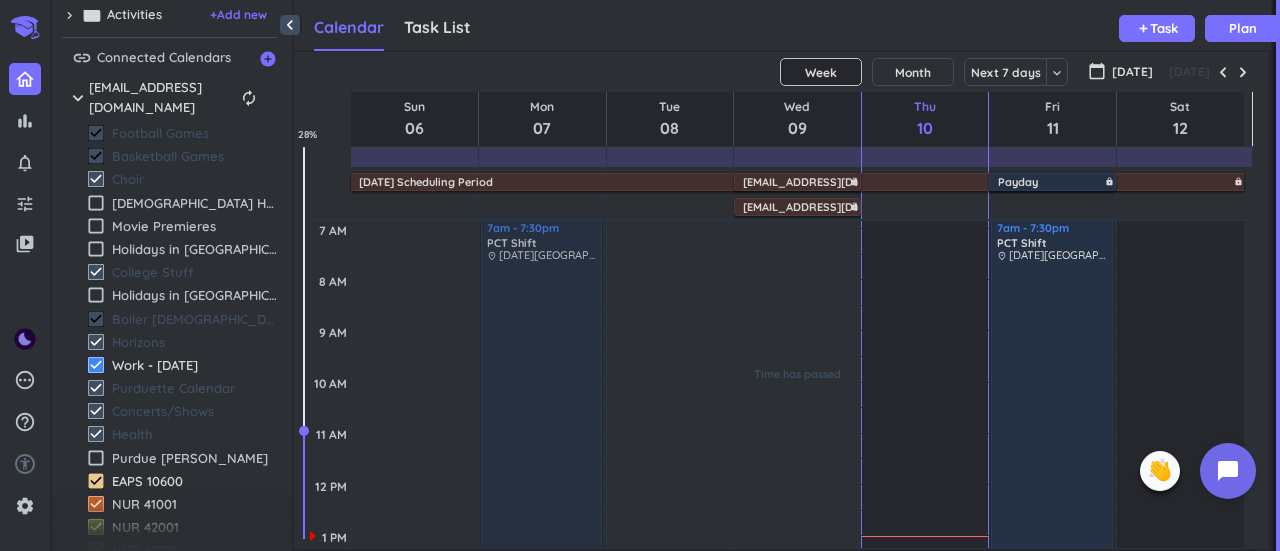 scroll, scrollTop: 0, scrollLeft: 0, axis: both 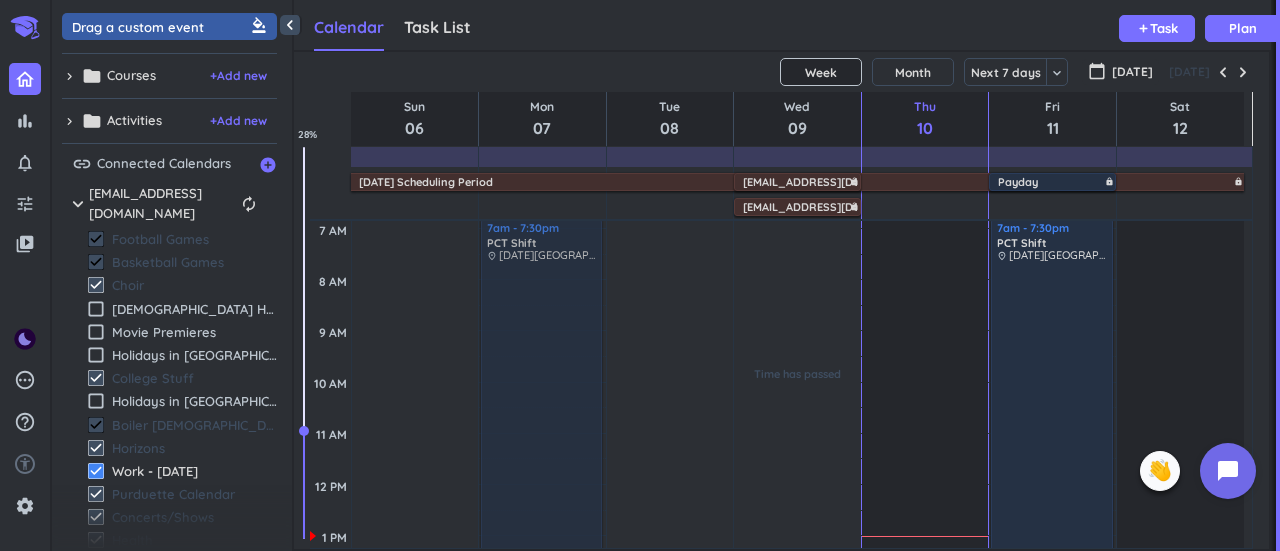 click on "chevron_right" at bounding box center (69, 76) 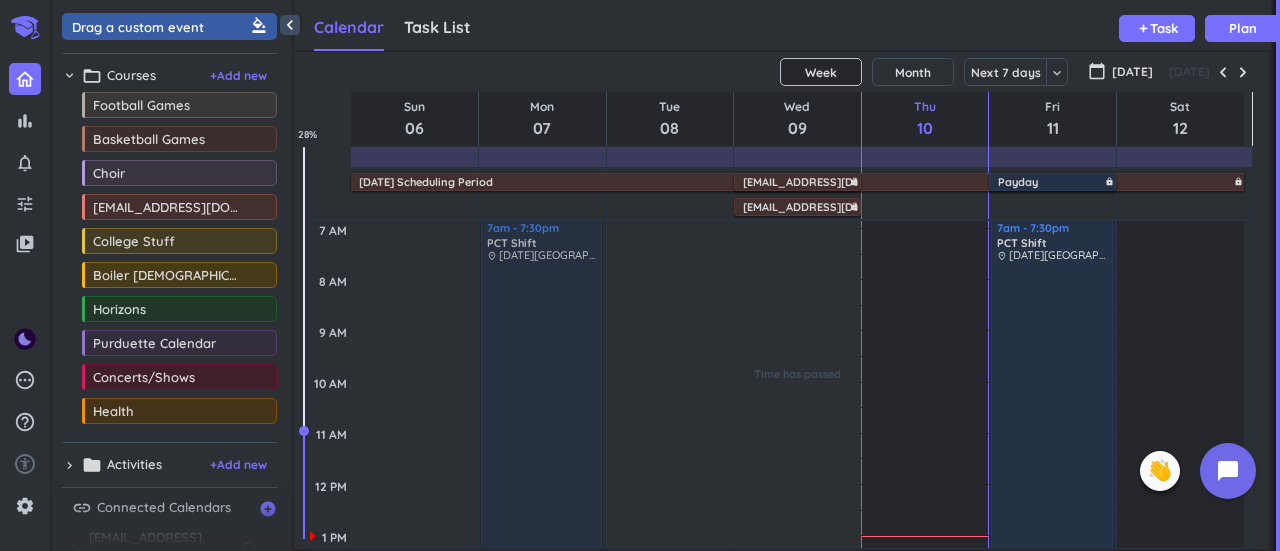 click on "chevron_right" at bounding box center (69, 465) 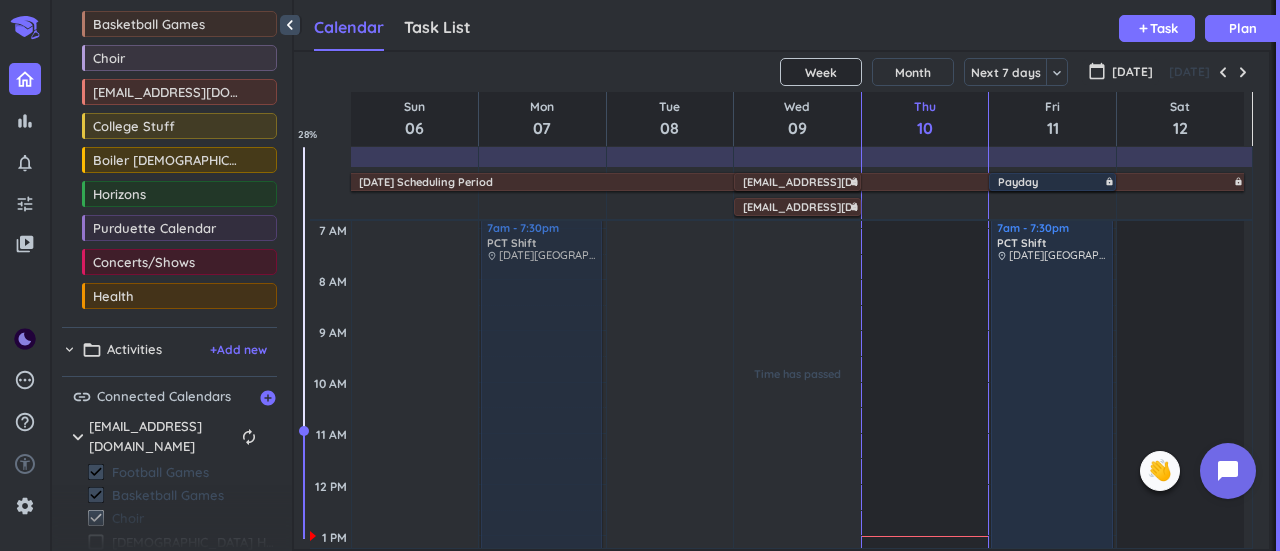 scroll, scrollTop: 50, scrollLeft: 0, axis: vertical 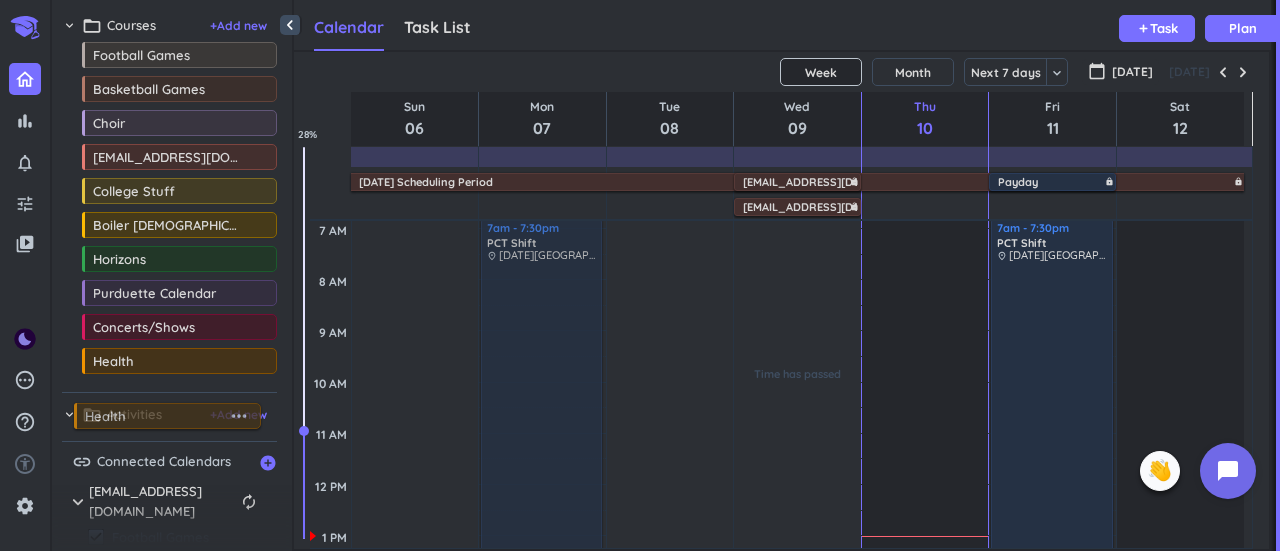 drag, startPoint x: 159, startPoint y: 358, endPoint x: 151, endPoint y: 413, distance: 55.578773 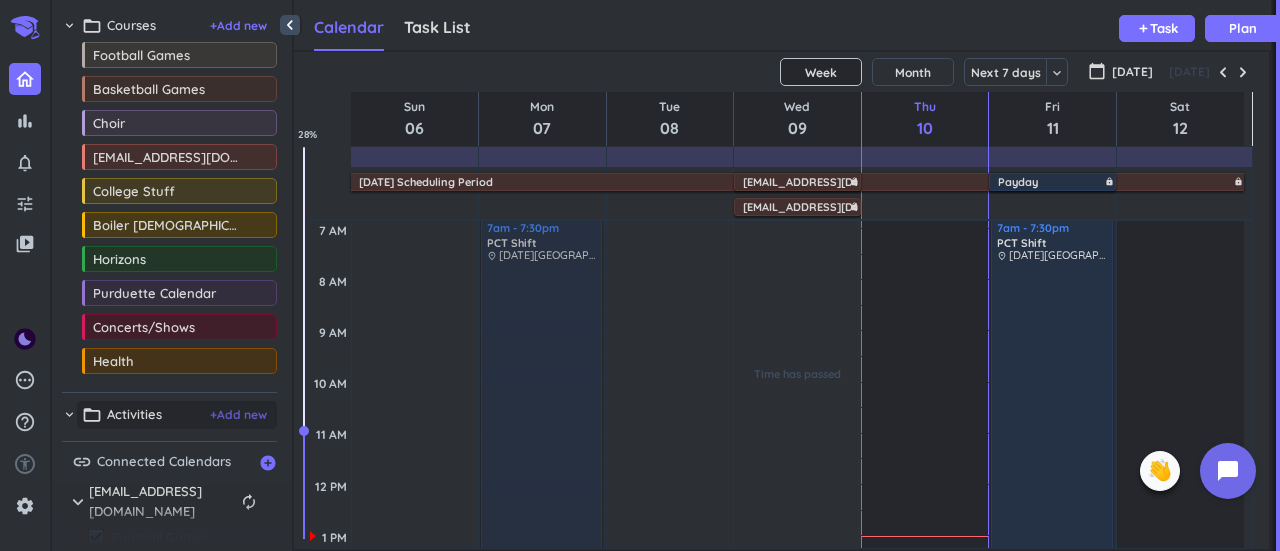 click on "+  Add new" at bounding box center [238, 415] 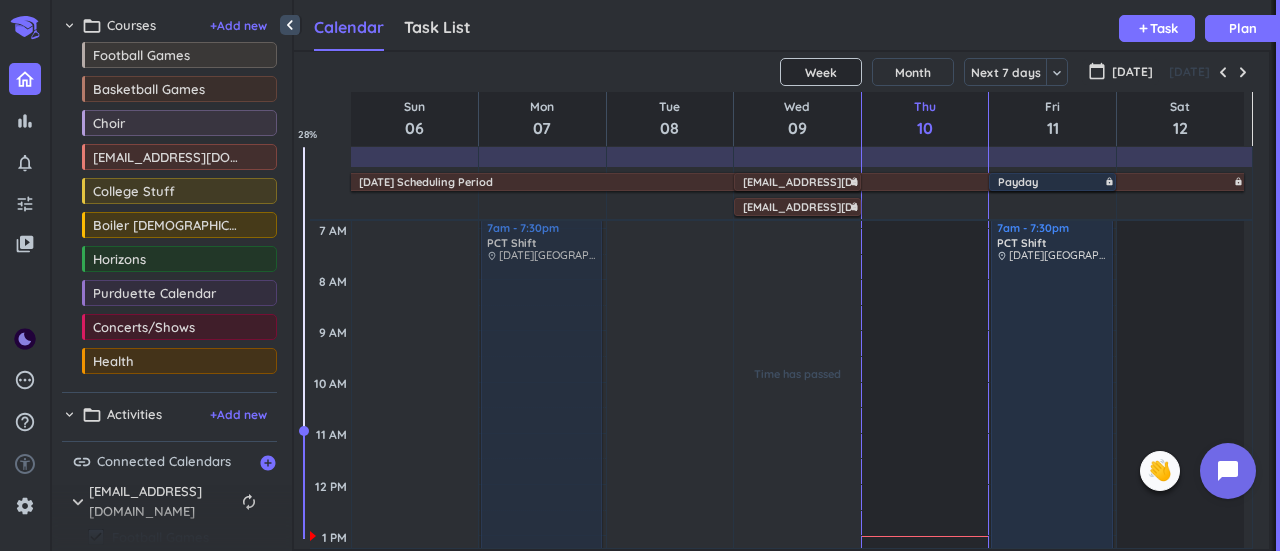 click on "chevron_right folder_open Activities   +  Add new" at bounding box center [169, 412] 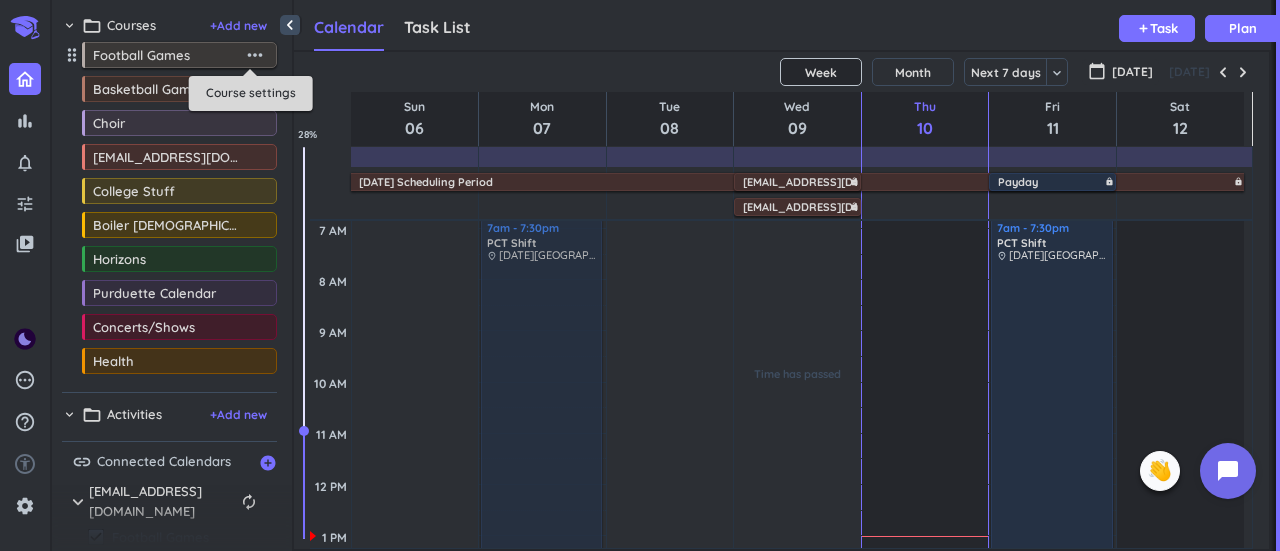 click on "more_horiz" at bounding box center (255, 55) 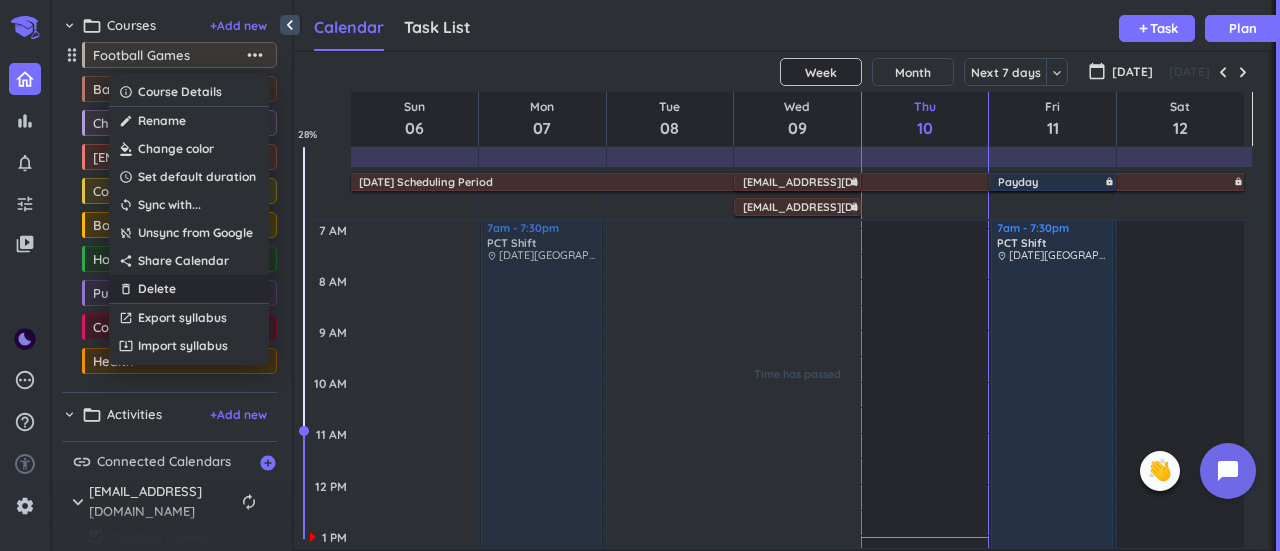 click on "Delete" at bounding box center (157, 289) 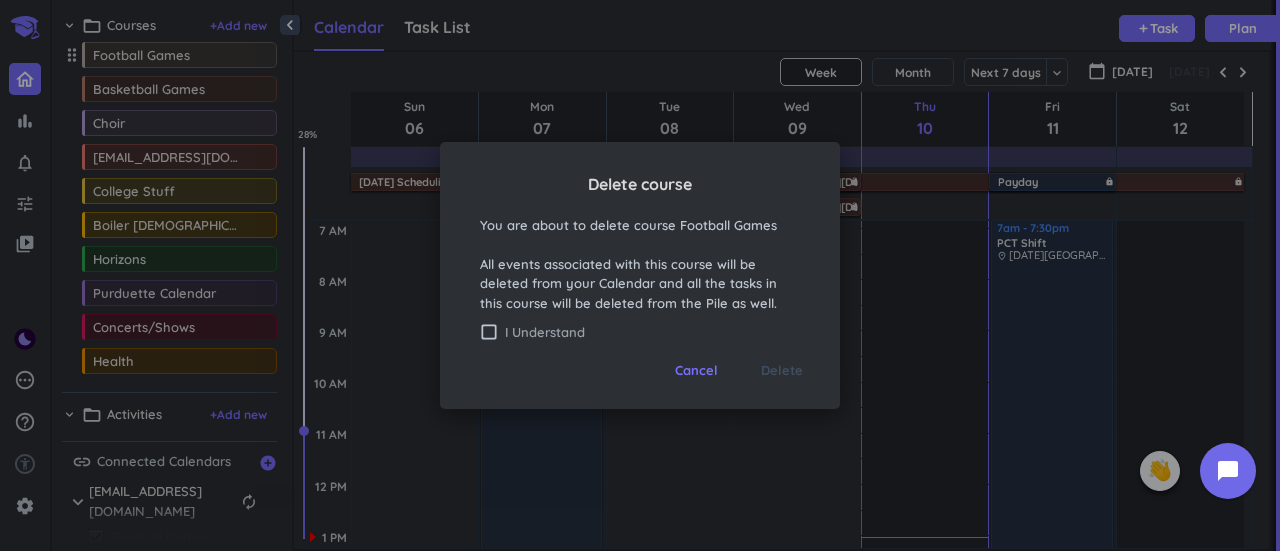 click on "I Understand" at bounding box center (652, 332) 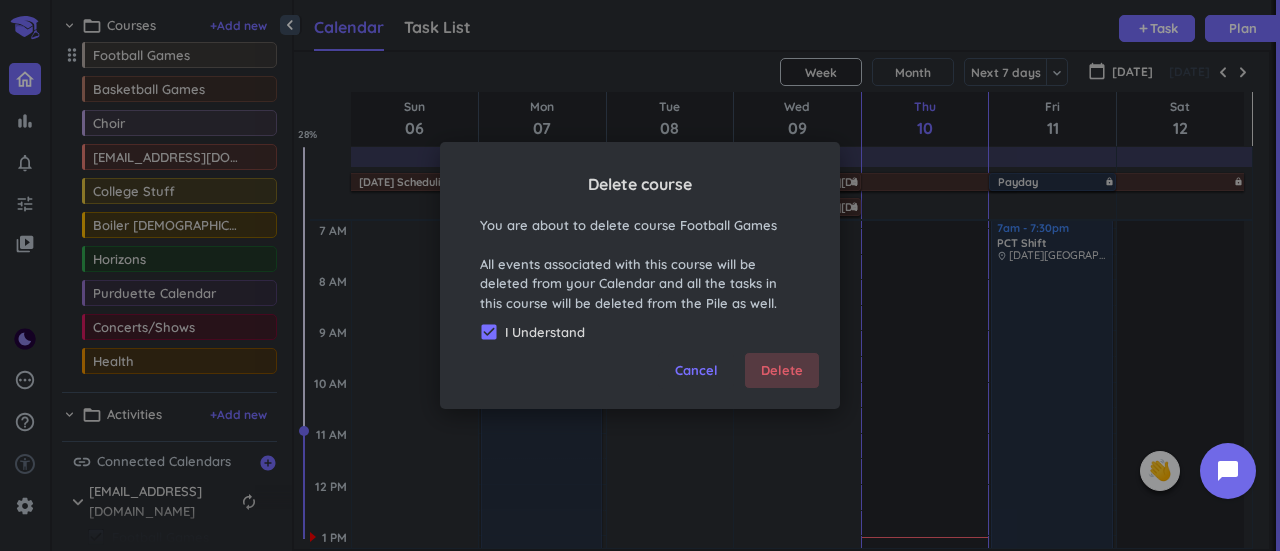 click on "Delete" at bounding box center [782, 371] 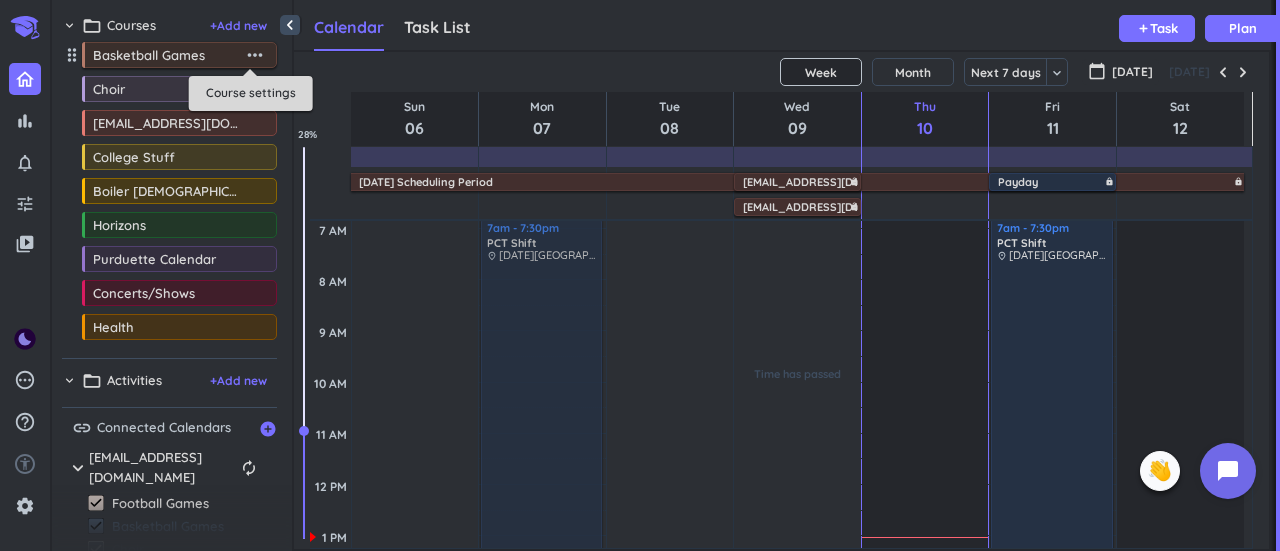 click on "more_horiz" at bounding box center [255, 55] 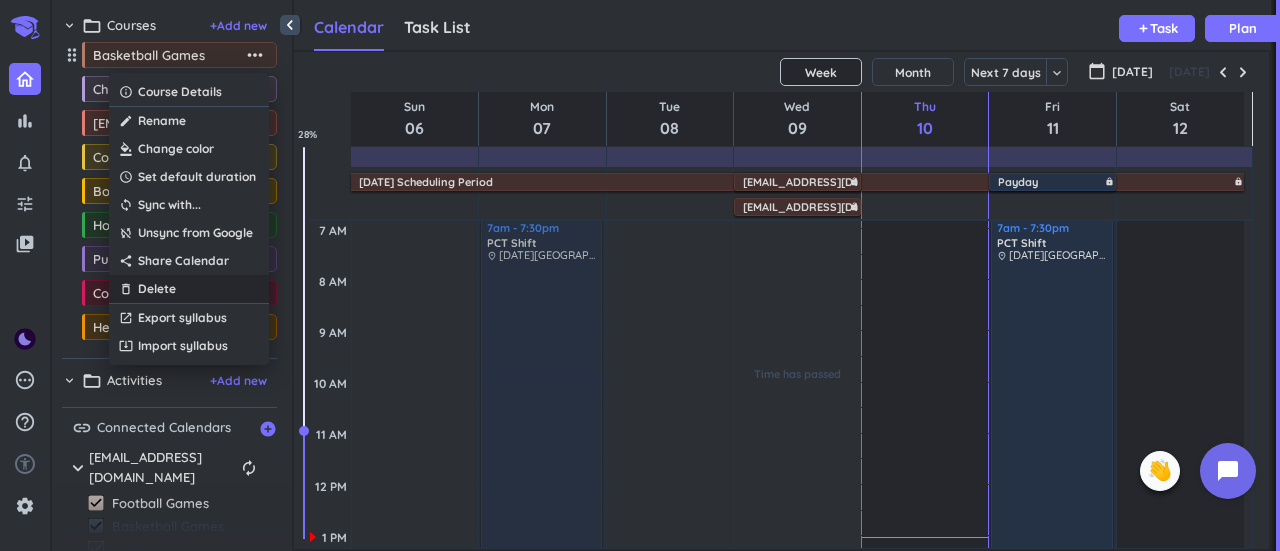 click on "delete_outline Delete" at bounding box center [189, 289] 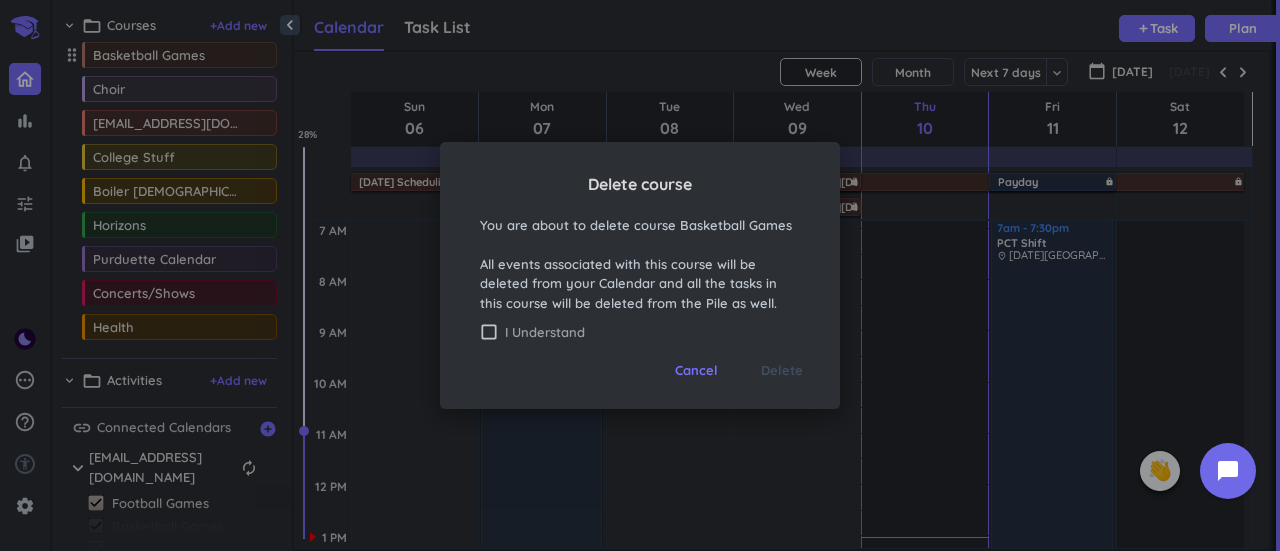 click on "I Understand" at bounding box center (652, 332) 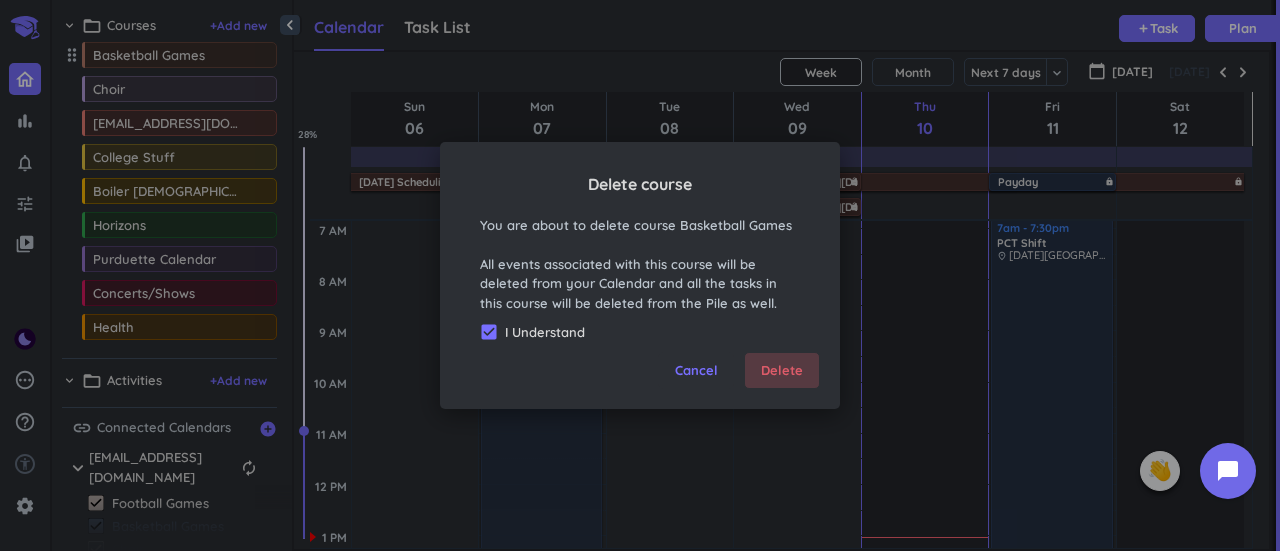 click on "Delete" at bounding box center (782, 371) 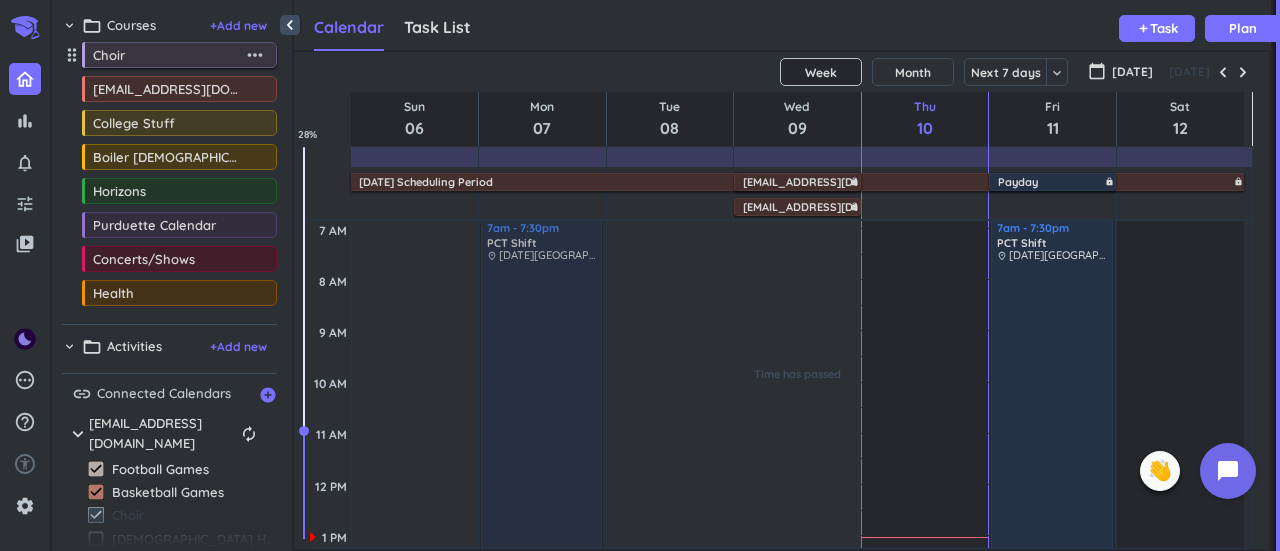 click on "more_horiz" at bounding box center [255, 55] 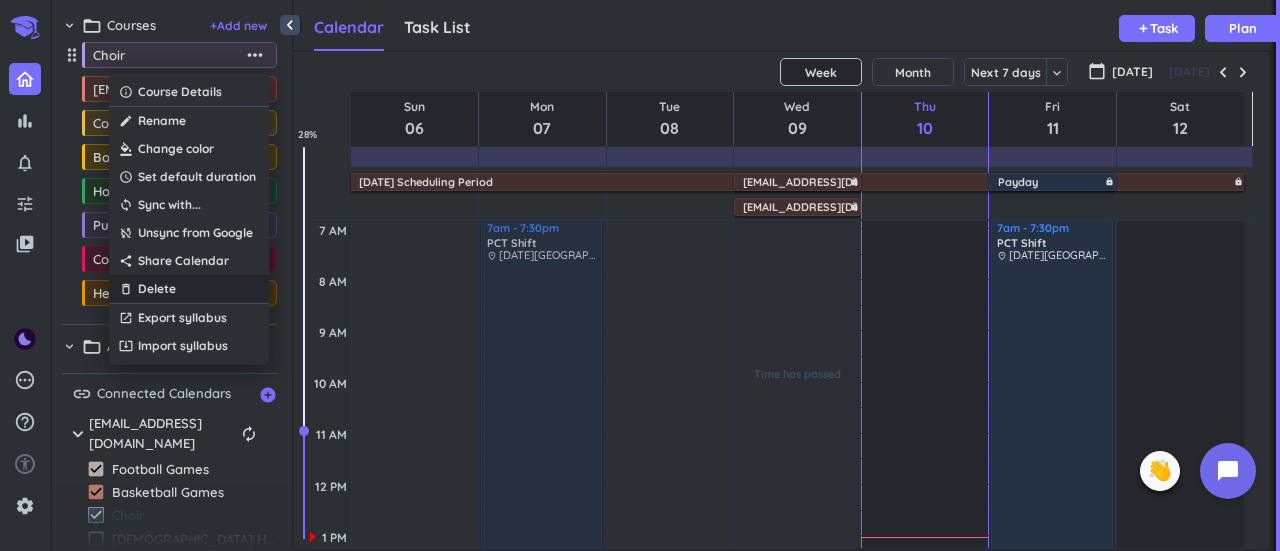 click on "delete_outline Delete" at bounding box center [189, 289] 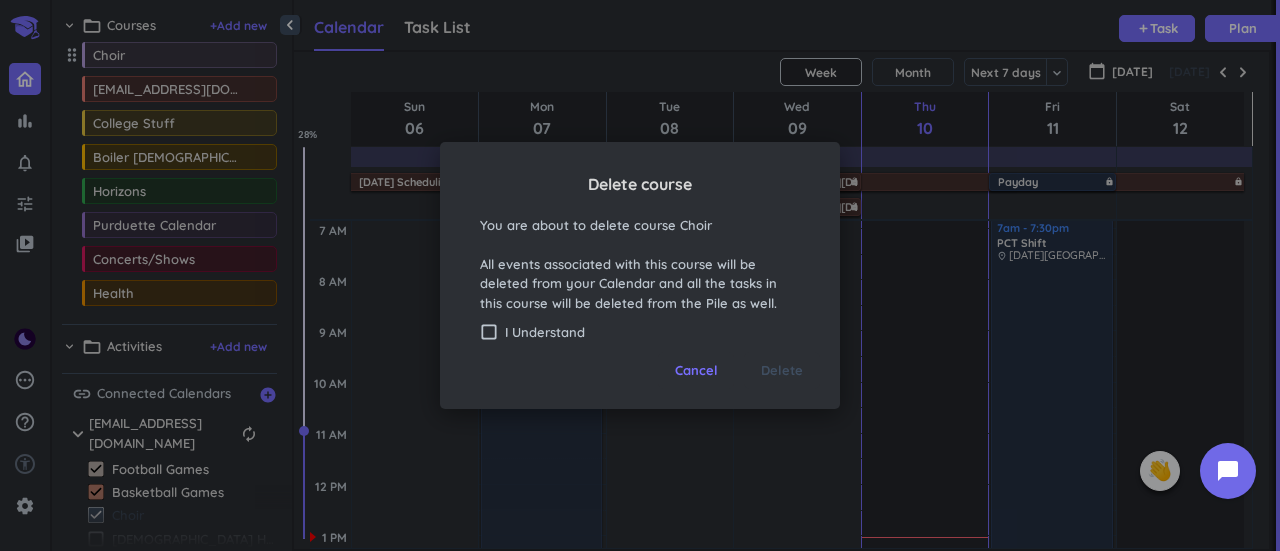 click on "Cancel Delete" at bounding box center [640, 366] 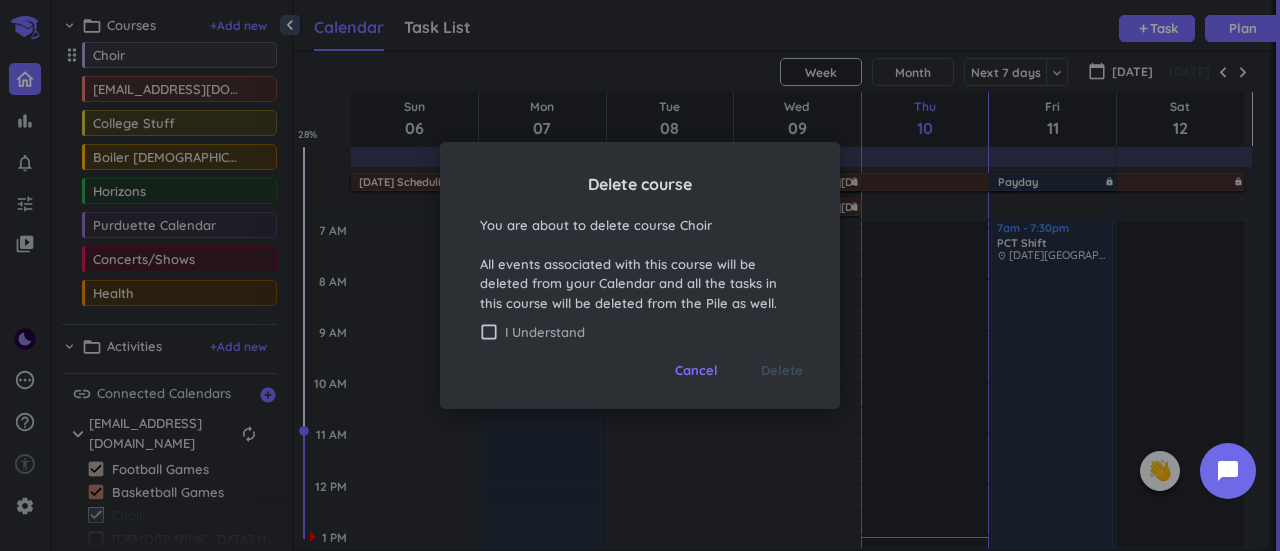 click on "I Understand" at bounding box center (652, 332) 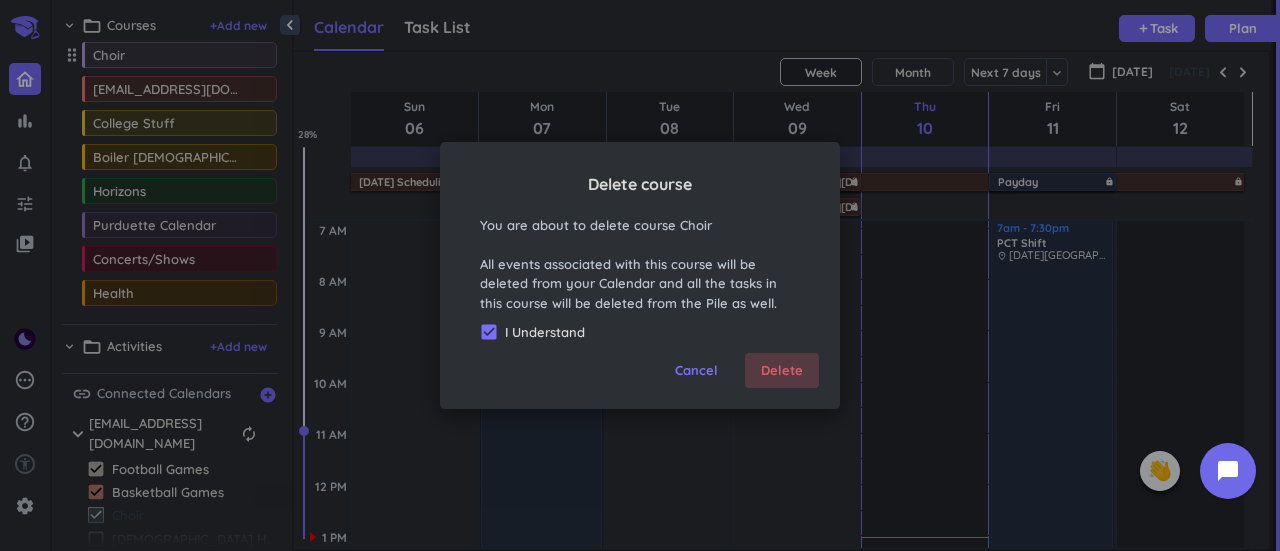 click on "Delete" at bounding box center (782, 371) 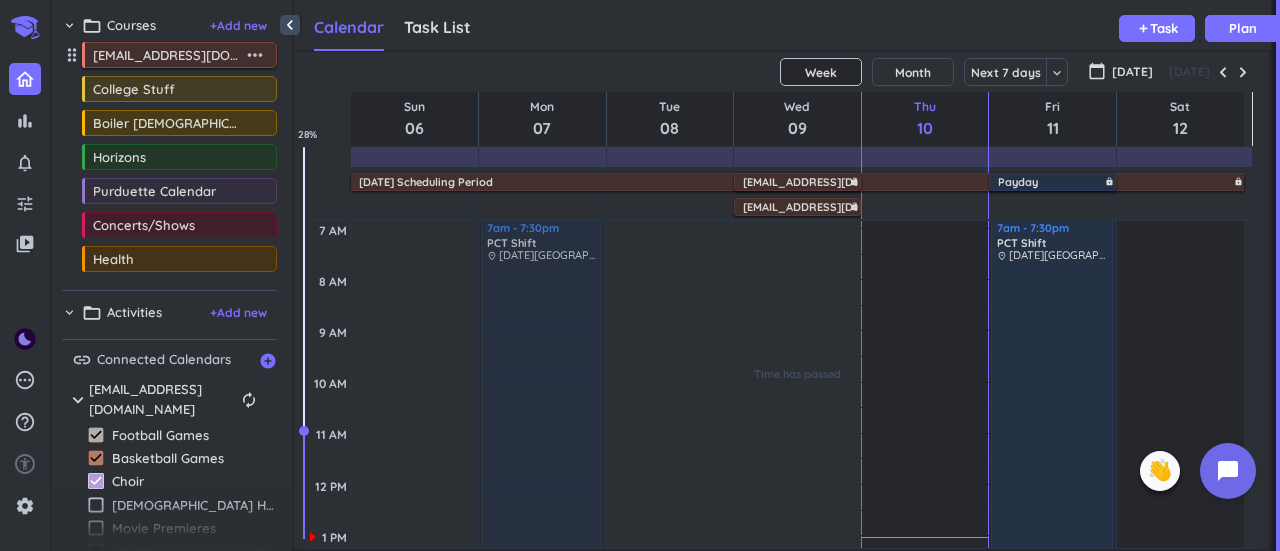 click on "more_horiz" at bounding box center (255, 55) 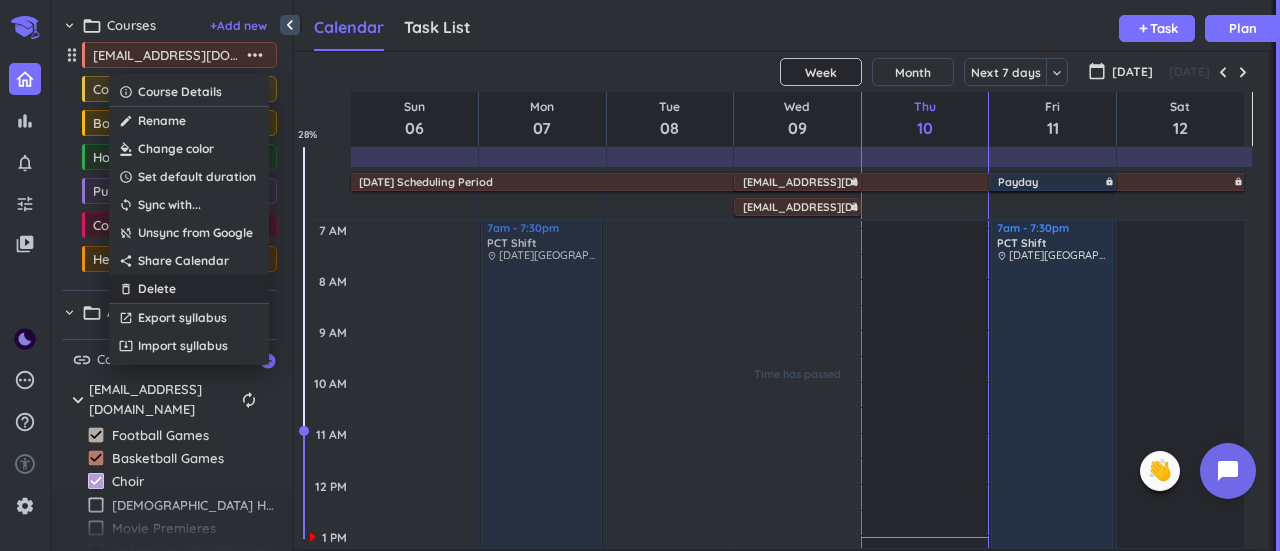 click on "delete_outline Delete" at bounding box center [189, 289] 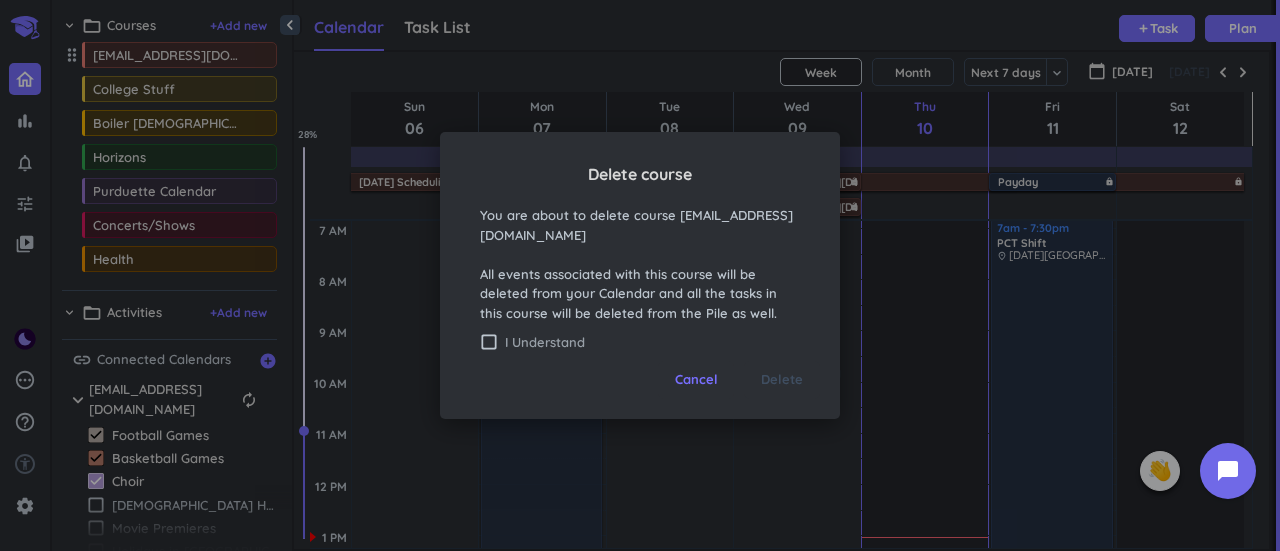 click on "I Understand" at bounding box center [652, 342] 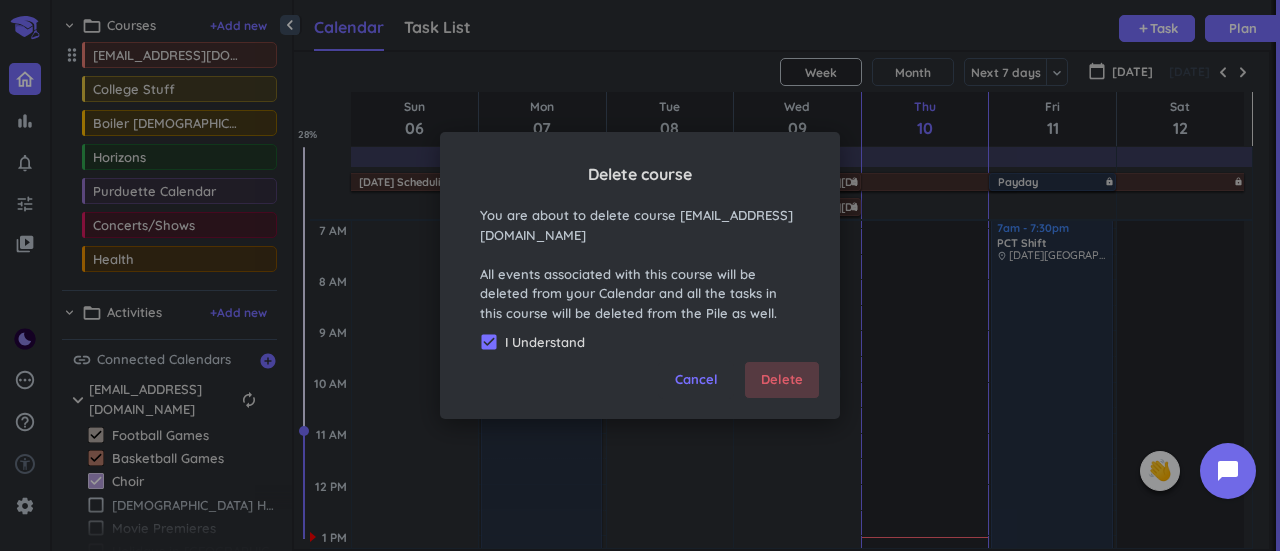click on "Delete" at bounding box center (782, 380) 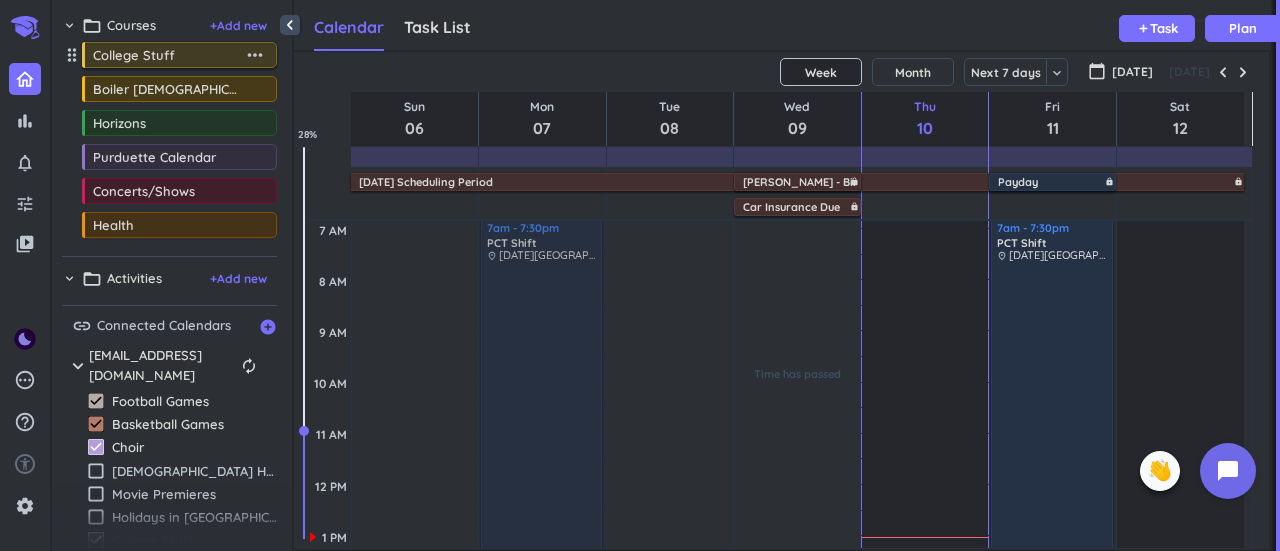click on "more_horiz" at bounding box center [255, 55] 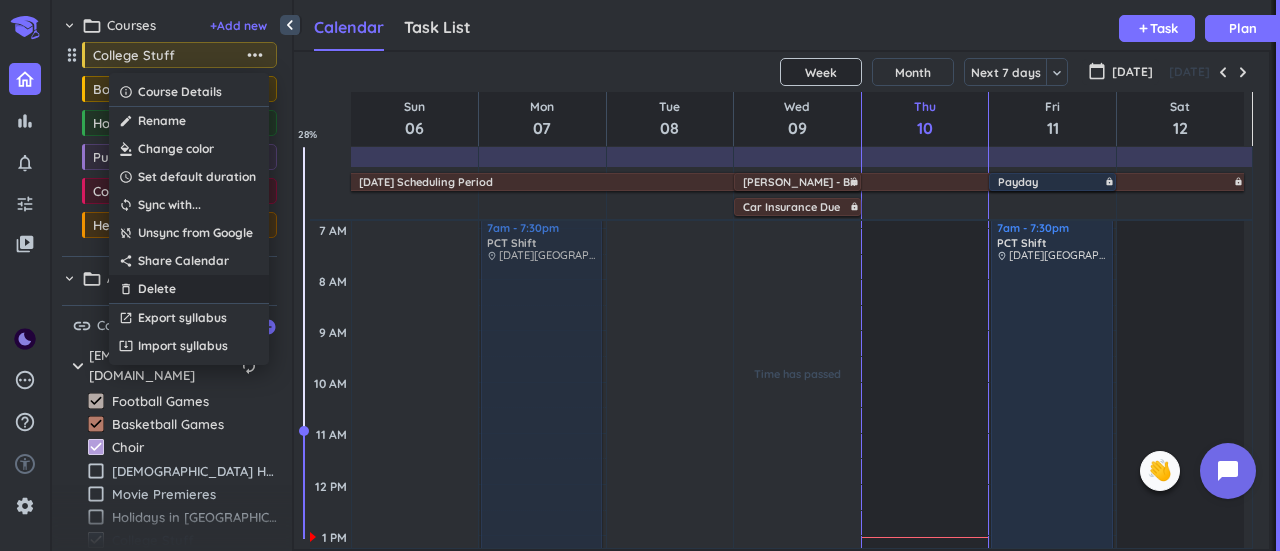 click on "delete_outline Delete" at bounding box center [189, 289] 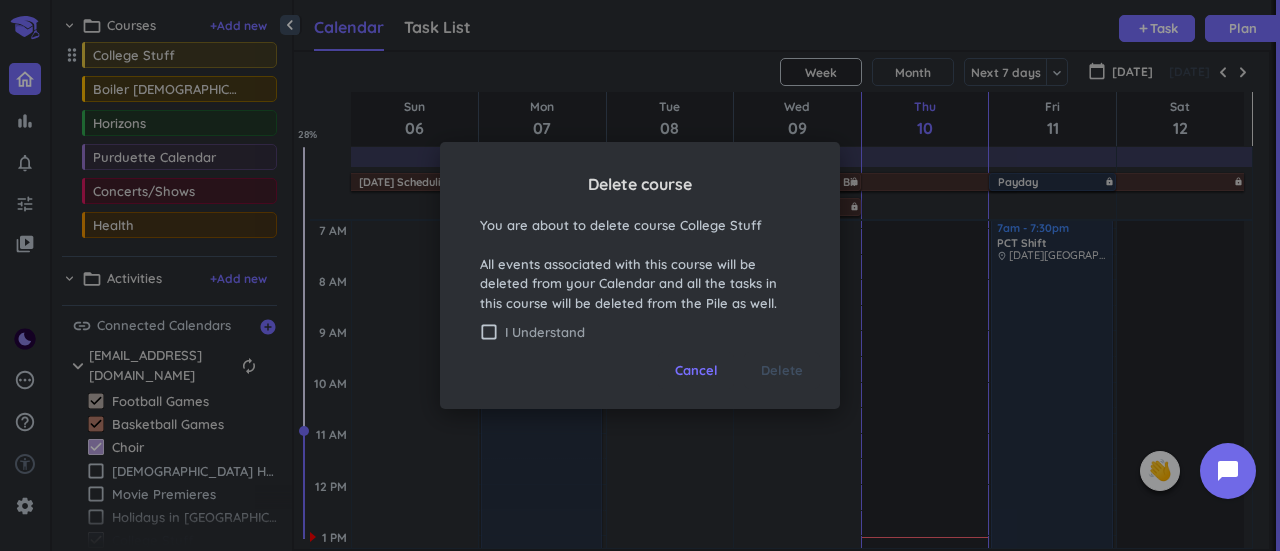click on "I Understand" at bounding box center [652, 332] 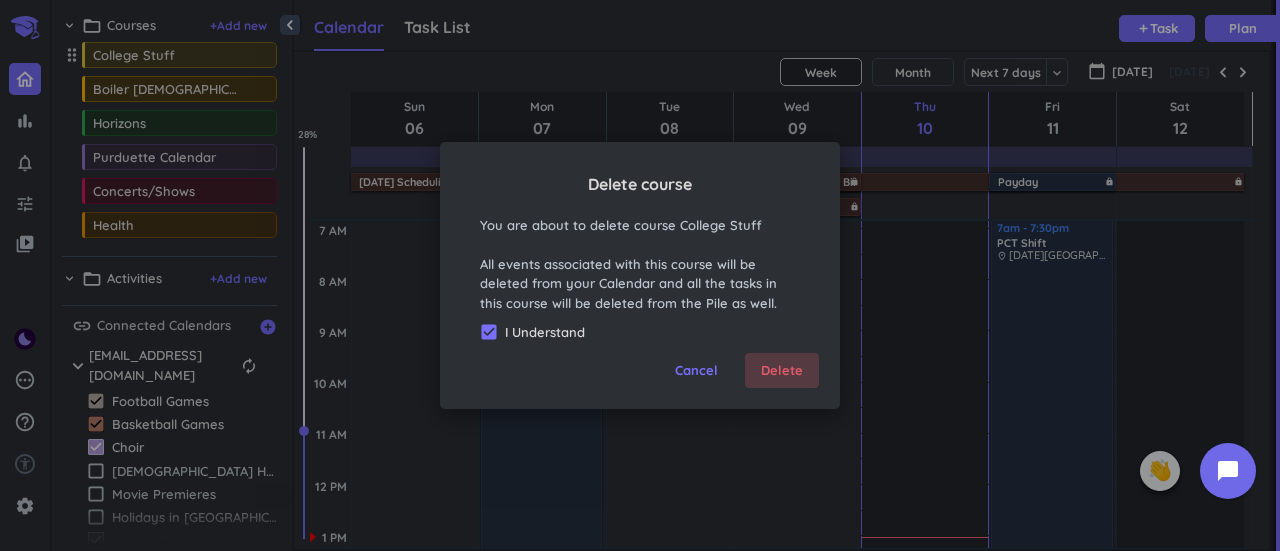 click on "Delete" at bounding box center (782, 371) 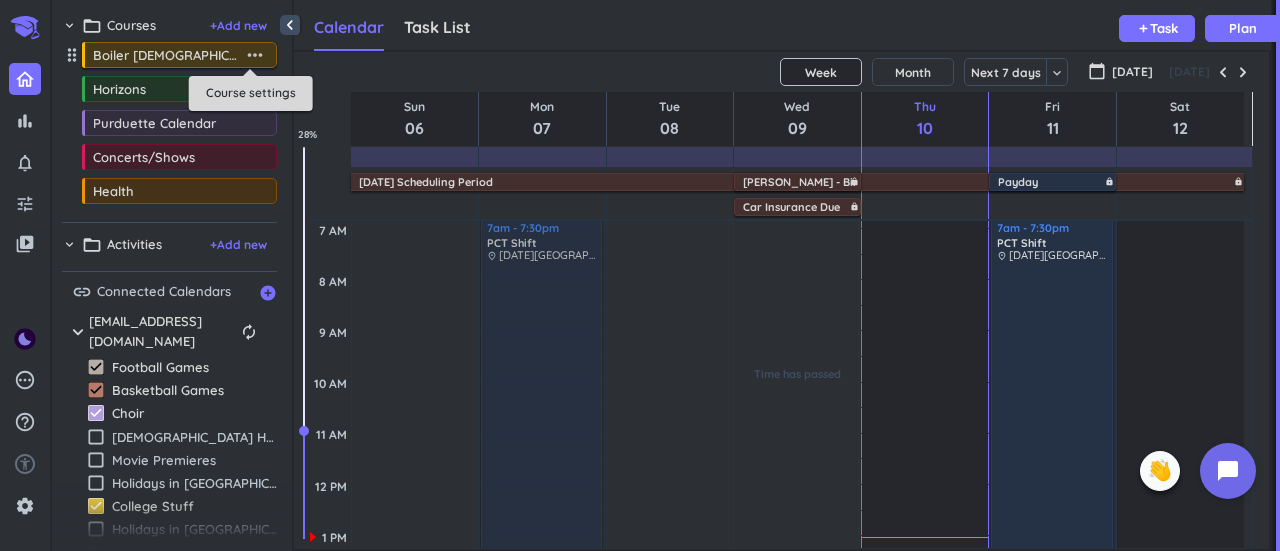 click on "more_horiz" at bounding box center [255, 55] 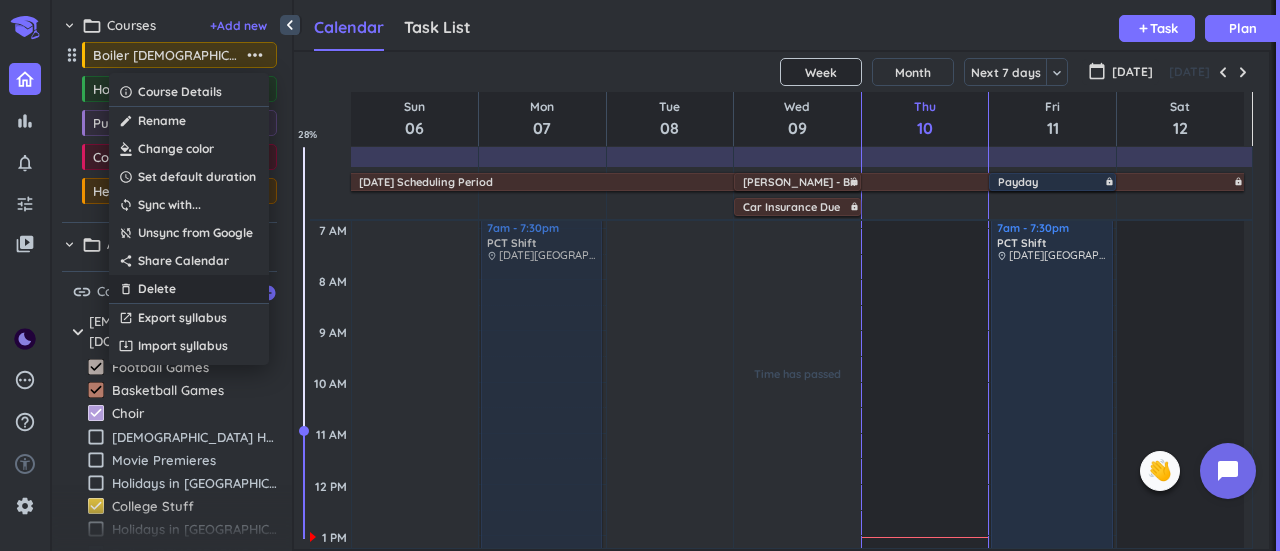 click on "delete_outline Delete" at bounding box center (189, 289) 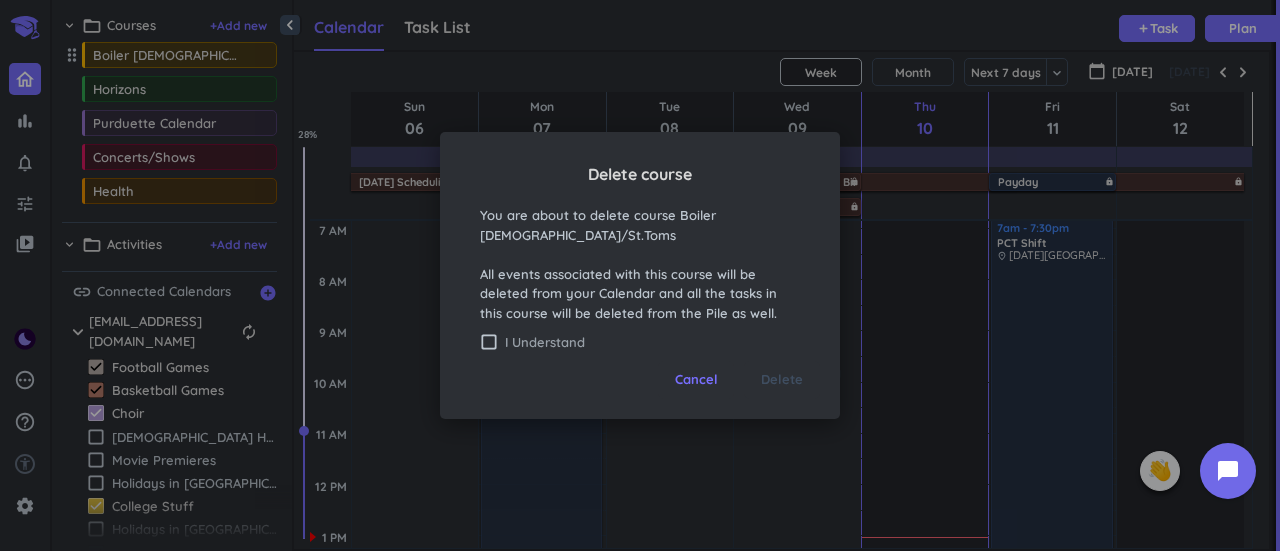 click on "I Understand" at bounding box center (652, 342) 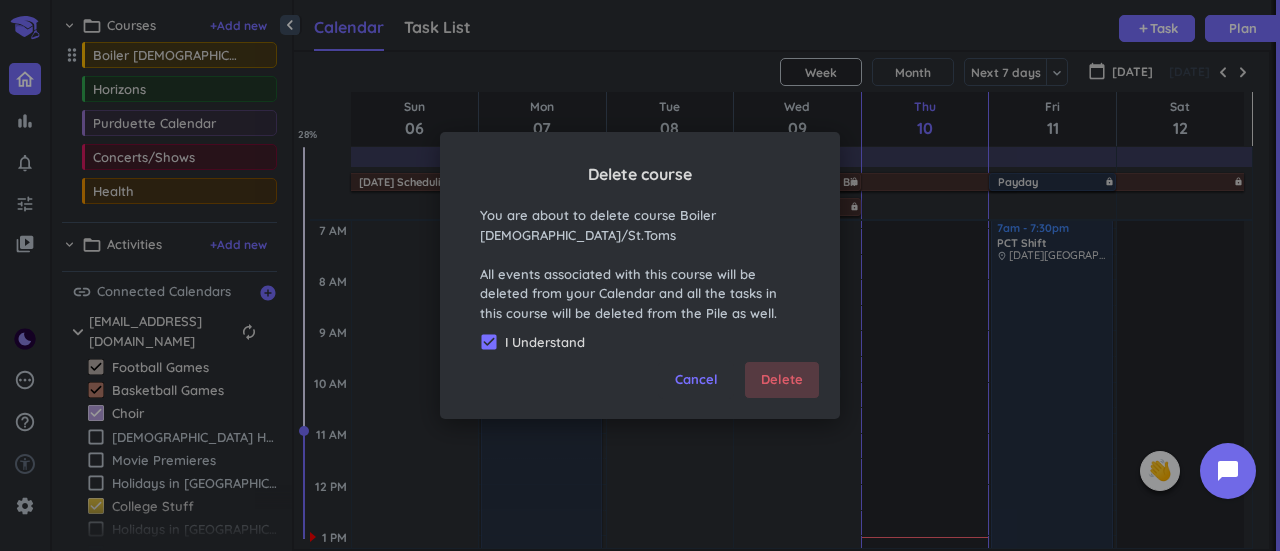 click on "Delete" at bounding box center [782, 380] 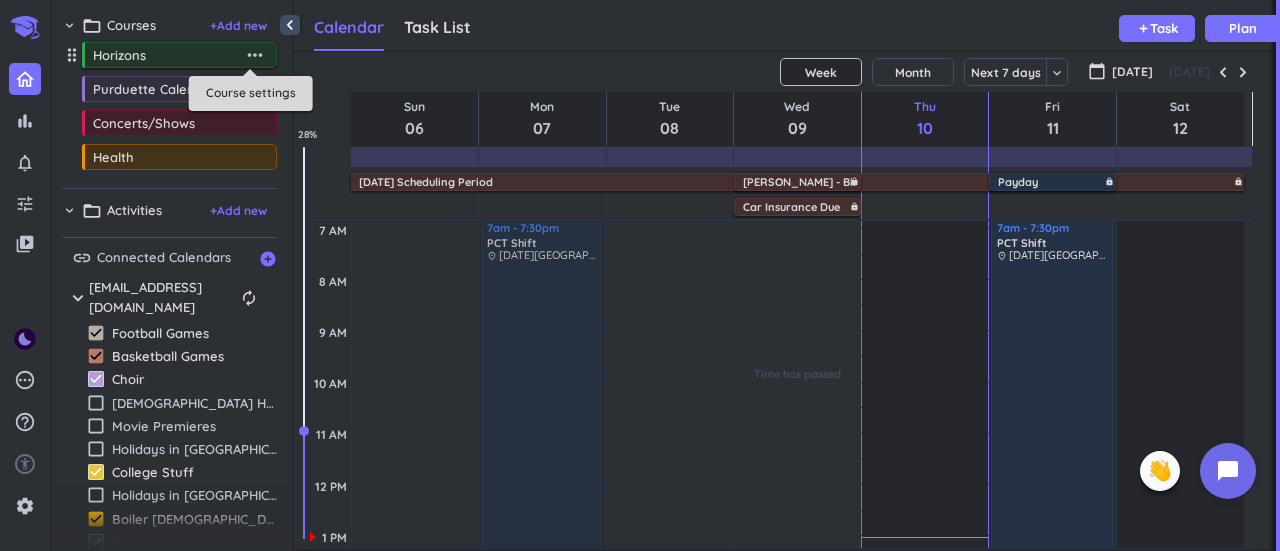 click on "more_horiz" at bounding box center (255, 55) 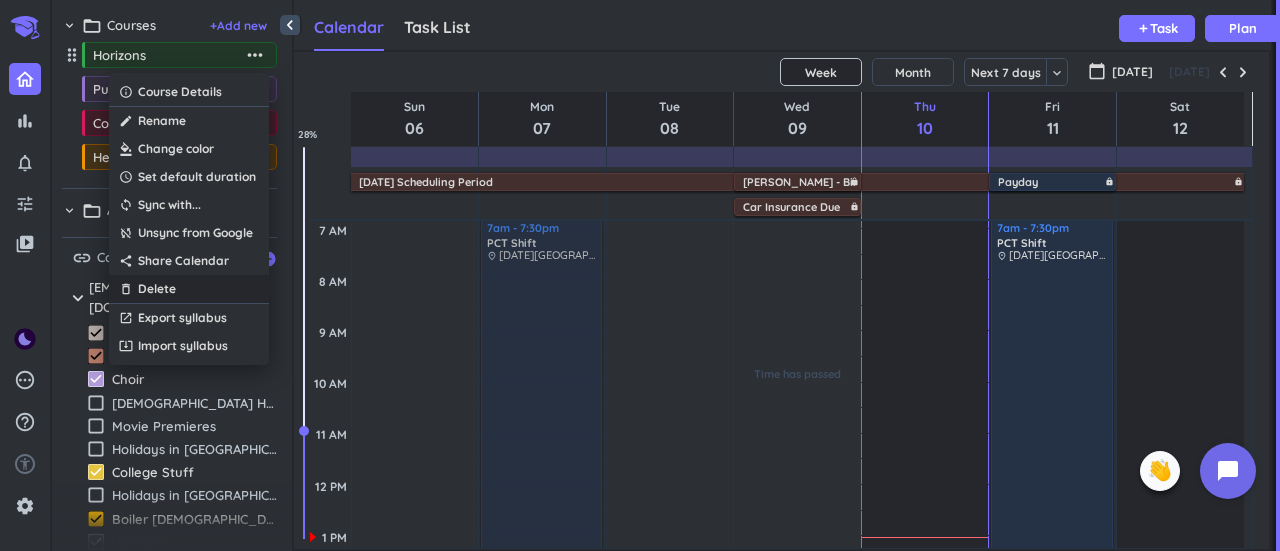 click on "Delete" at bounding box center (157, 289) 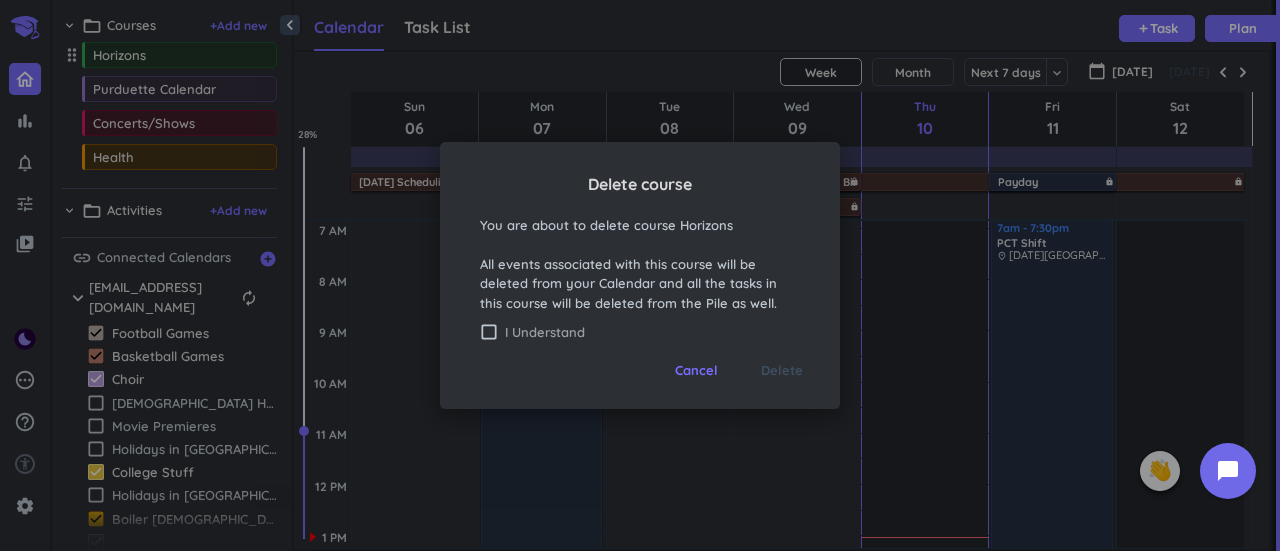 click on "I Understand" at bounding box center [652, 332] 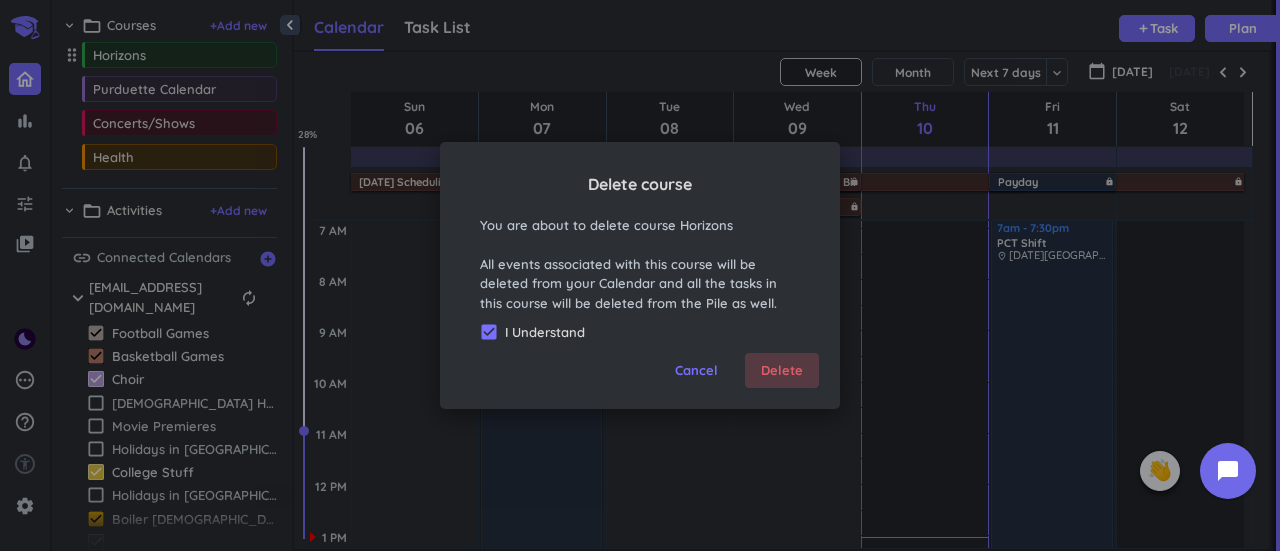click on "Delete" at bounding box center [782, 371] 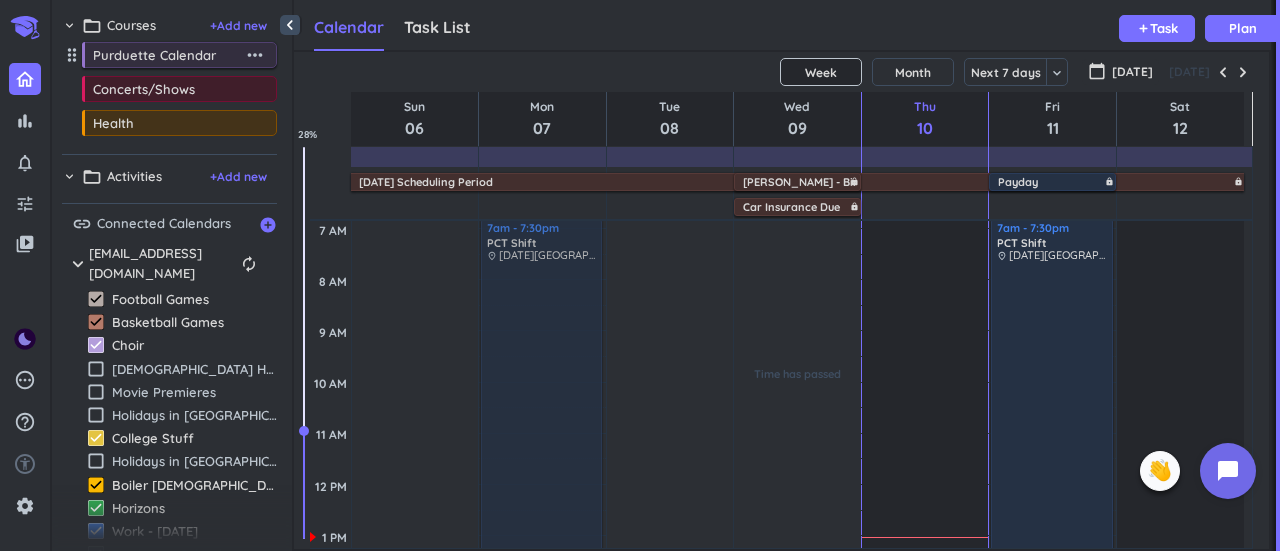 click on "more_horiz" at bounding box center (255, 55) 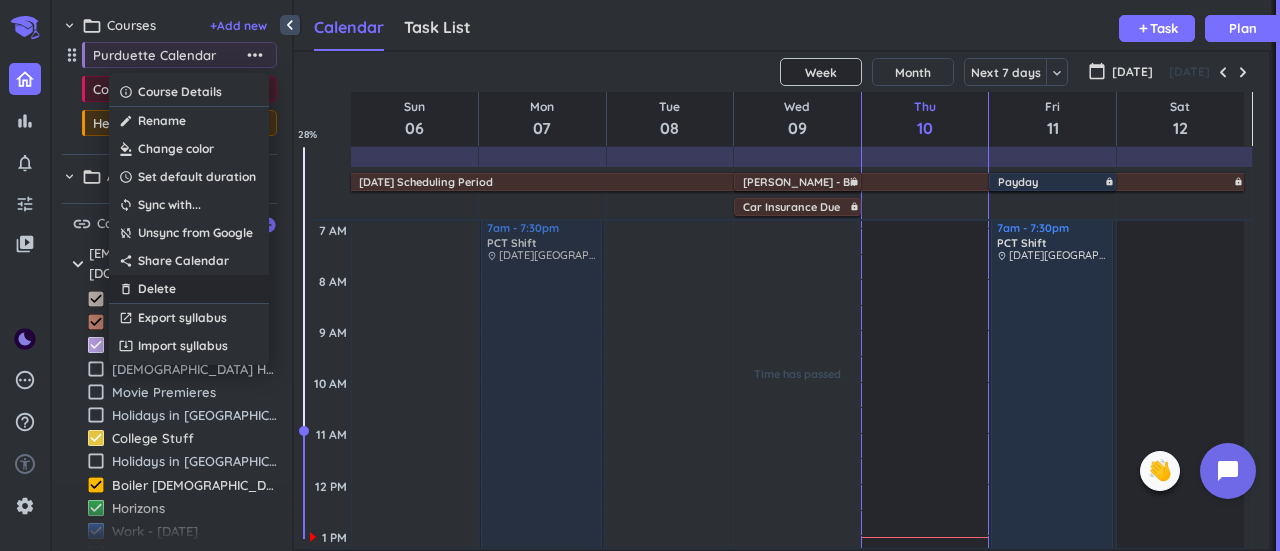 click on "delete_outline Delete" at bounding box center (189, 289) 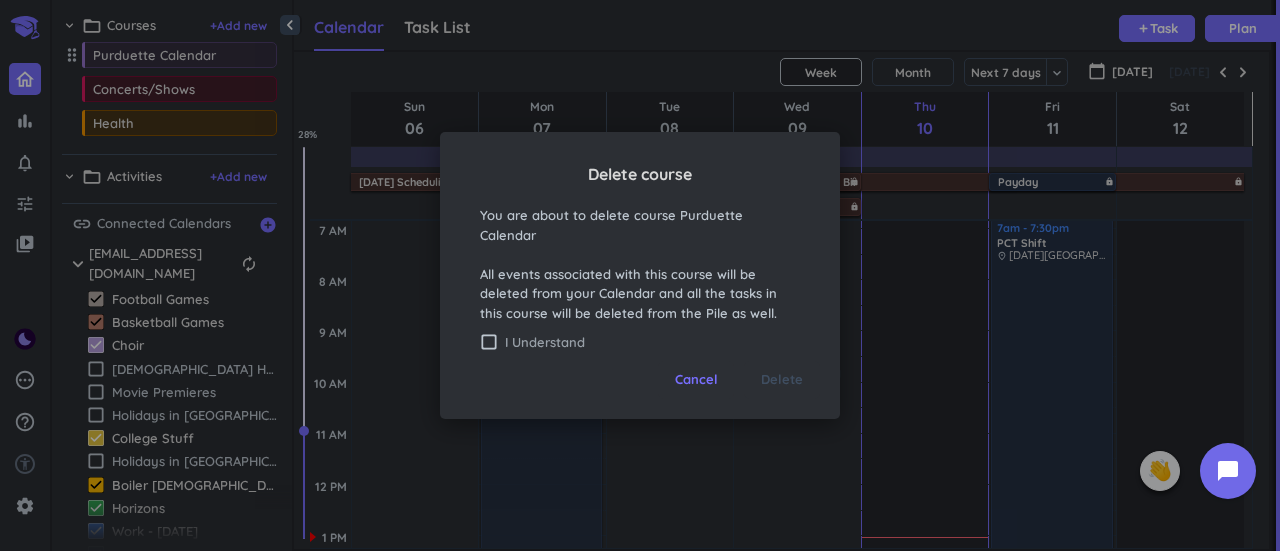 click on "I Understand" at bounding box center (652, 342) 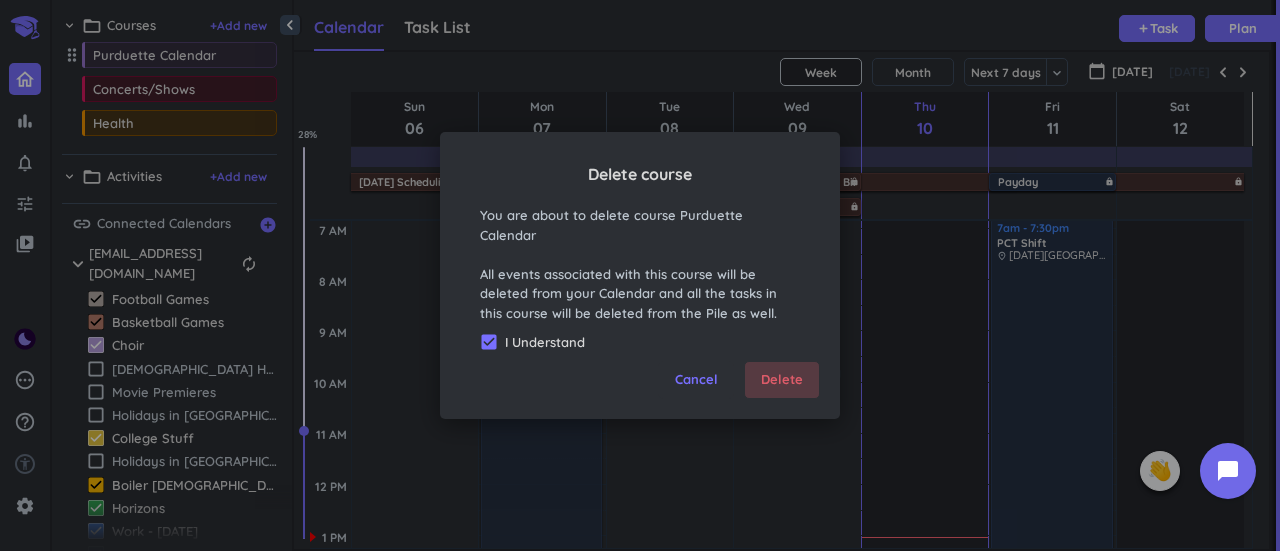 click on "Delete" at bounding box center (782, 380) 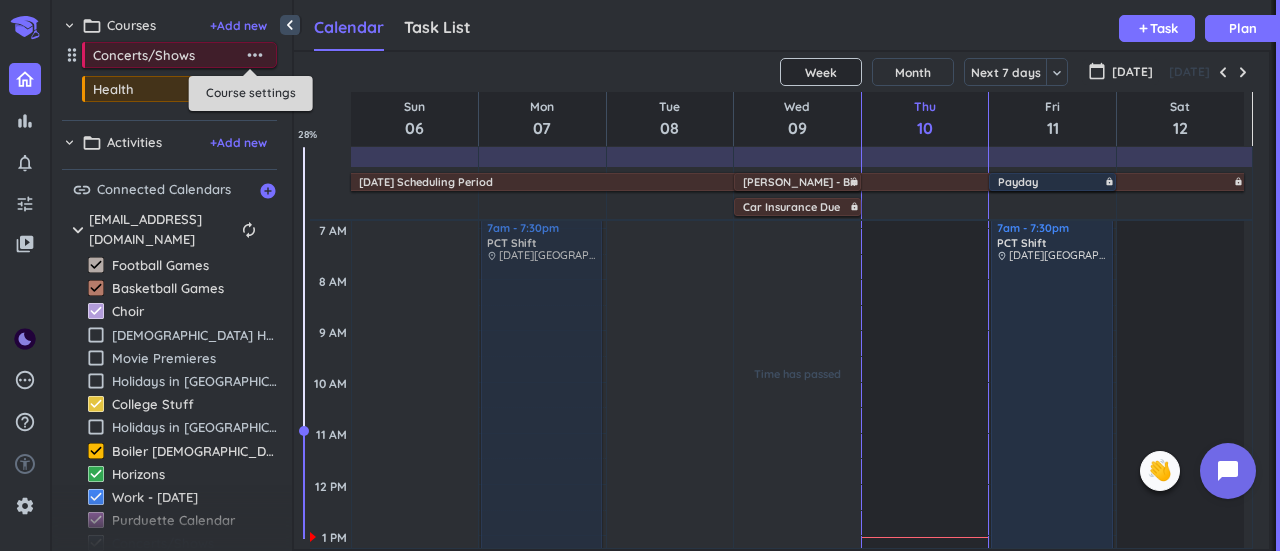 click on "more_horiz" at bounding box center [255, 55] 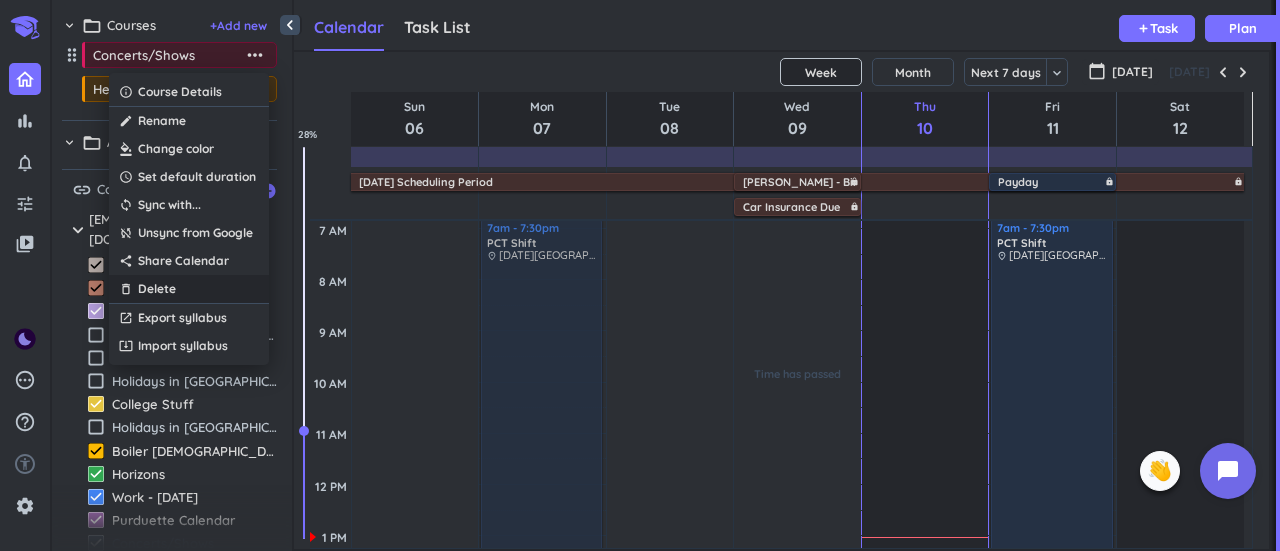 click on "delete_outline Delete" at bounding box center (189, 289) 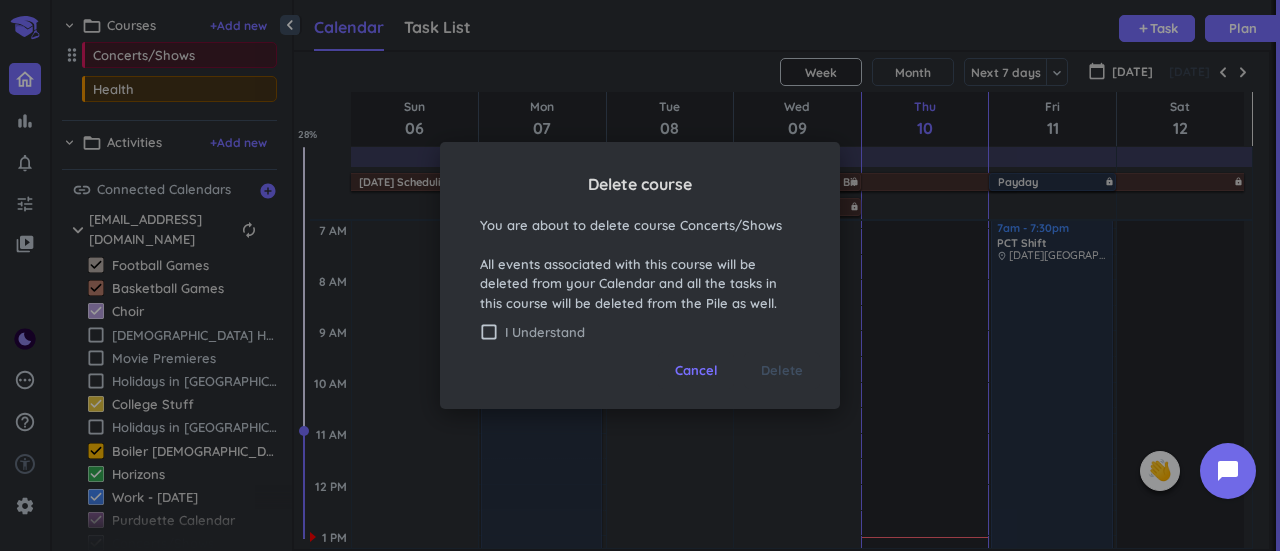 click on "I Understand" at bounding box center [652, 332] 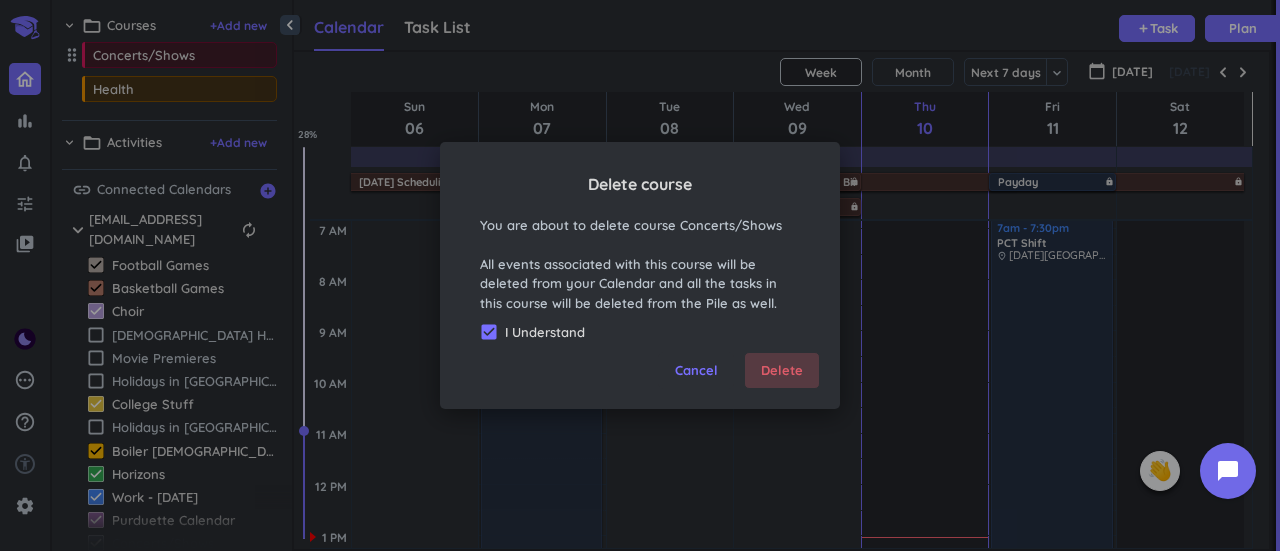 click on "Delete" at bounding box center (782, 371) 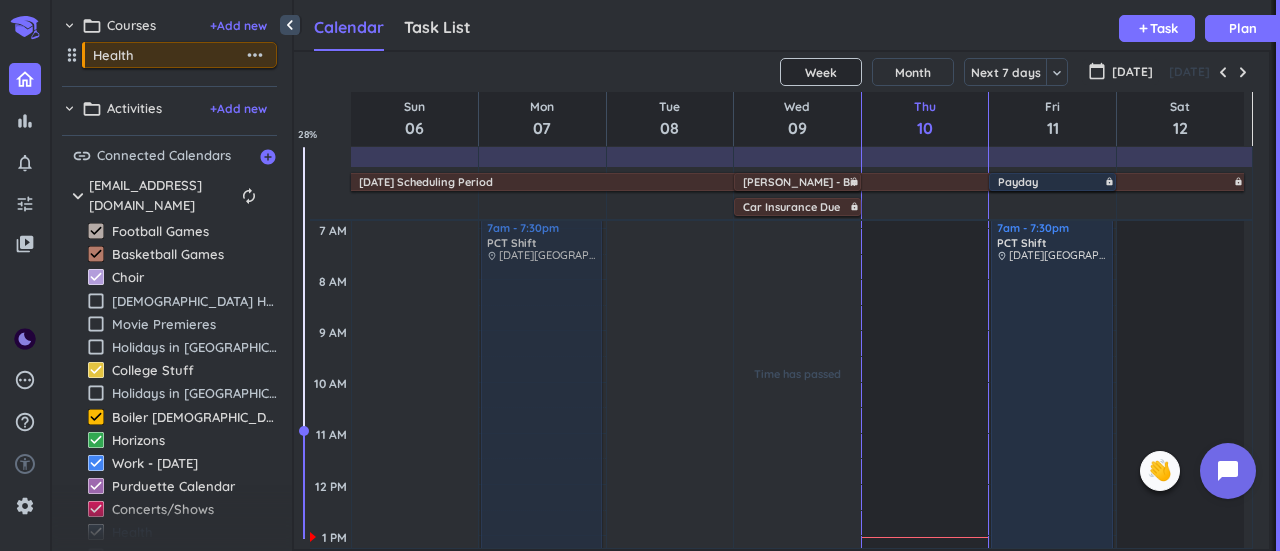 click on "more_horiz" at bounding box center [255, 55] 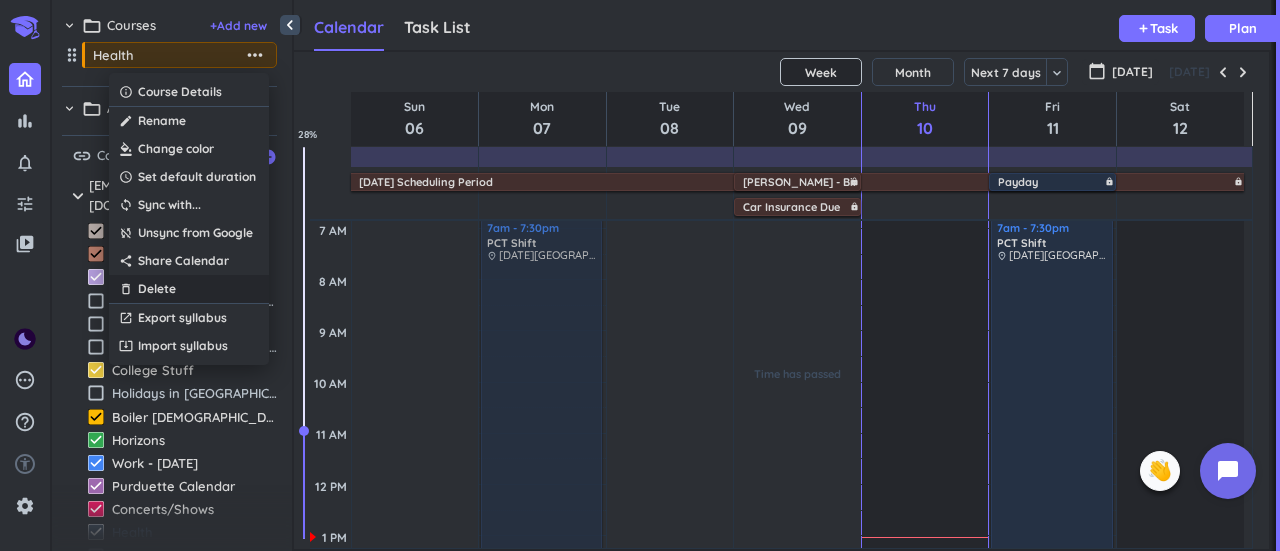 click on "delete_outline Delete" at bounding box center [189, 289] 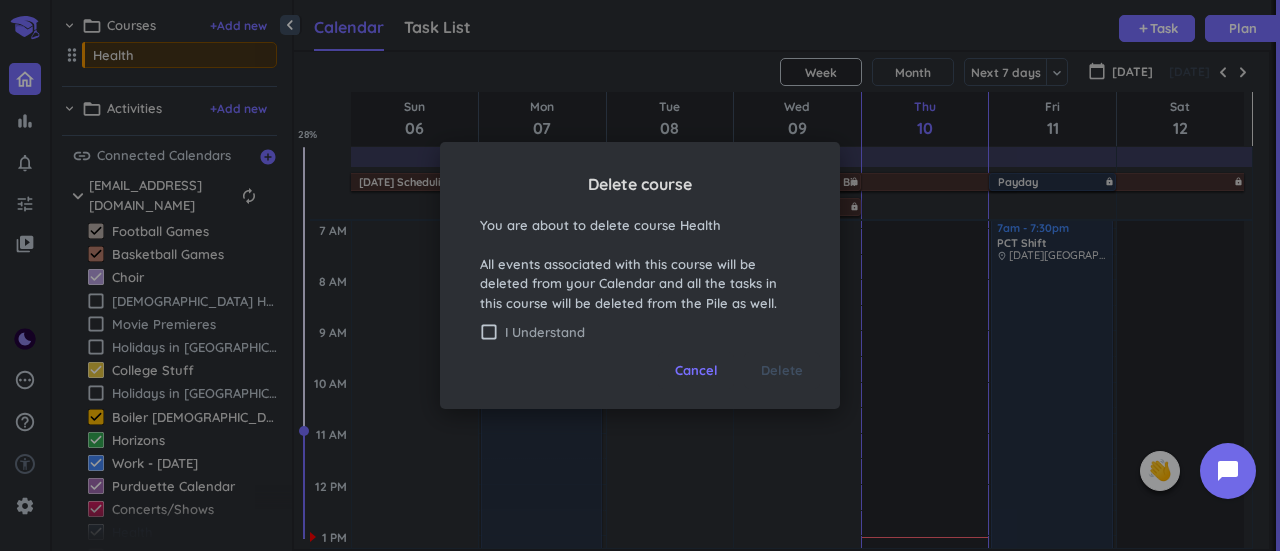 click on "I Understand" at bounding box center (652, 332) 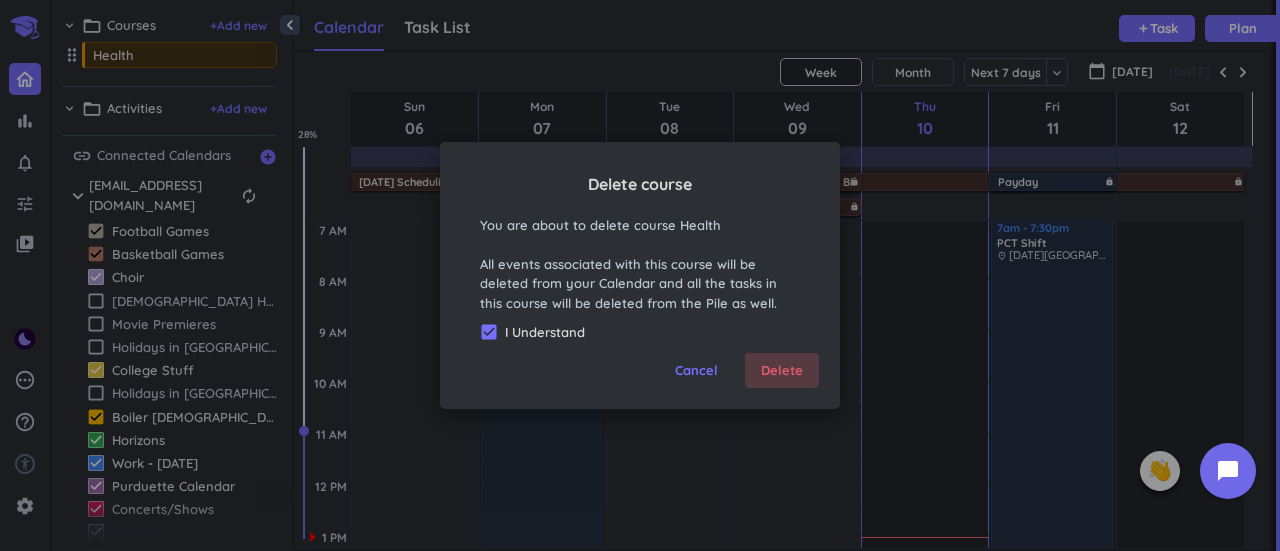 click on "Delete" at bounding box center (782, 371) 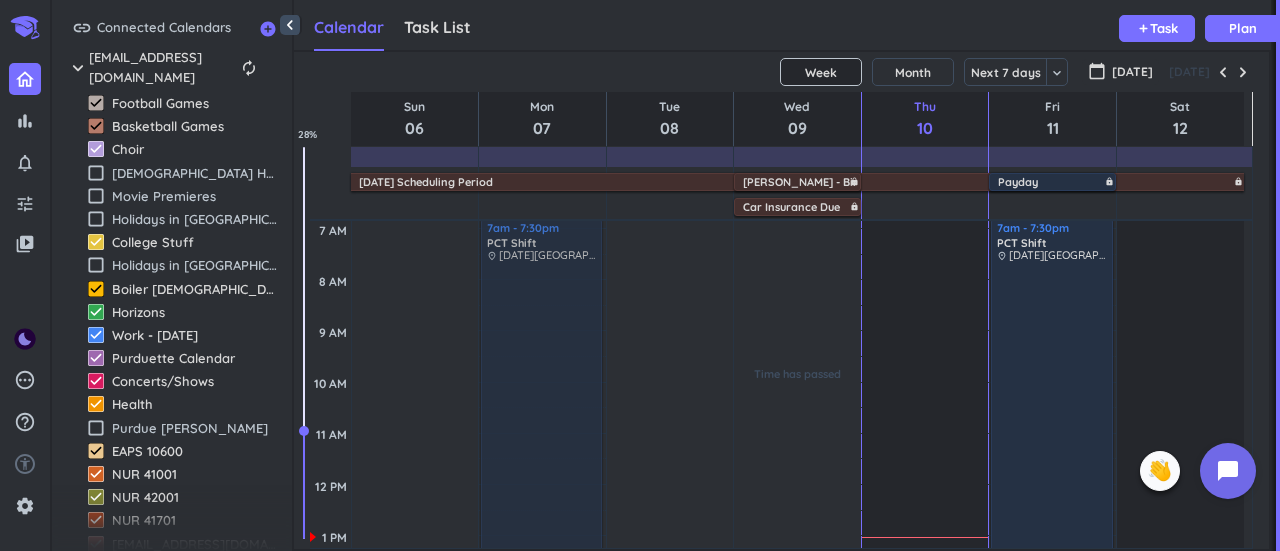 scroll, scrollTop: 143, scrollLeft: 0, axis: vertical 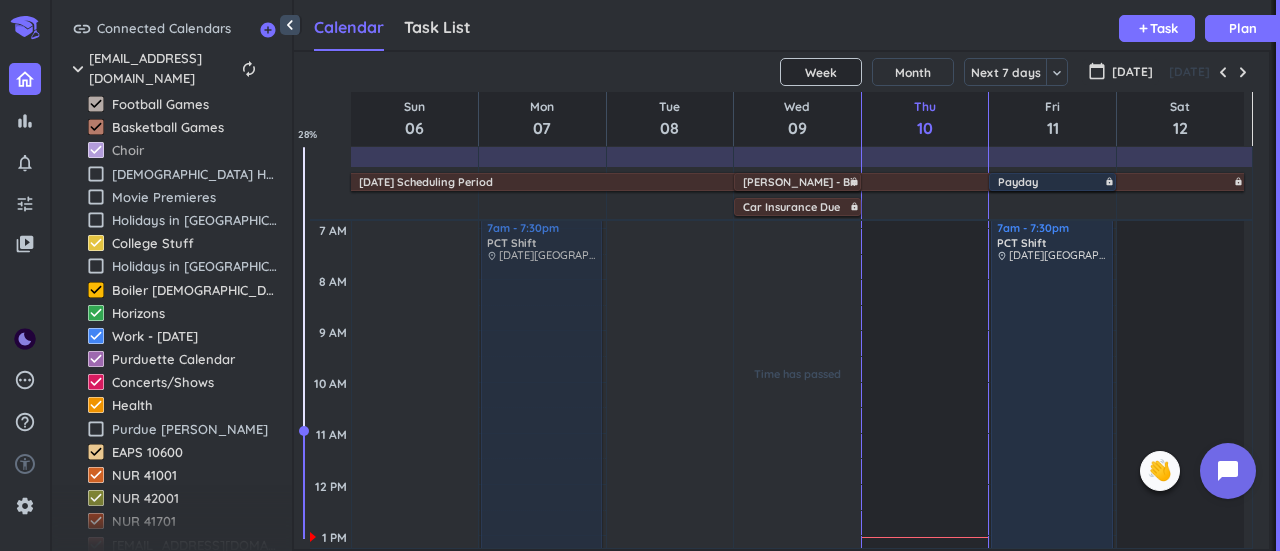 click on "Choir" at bounding box center [194, 150] 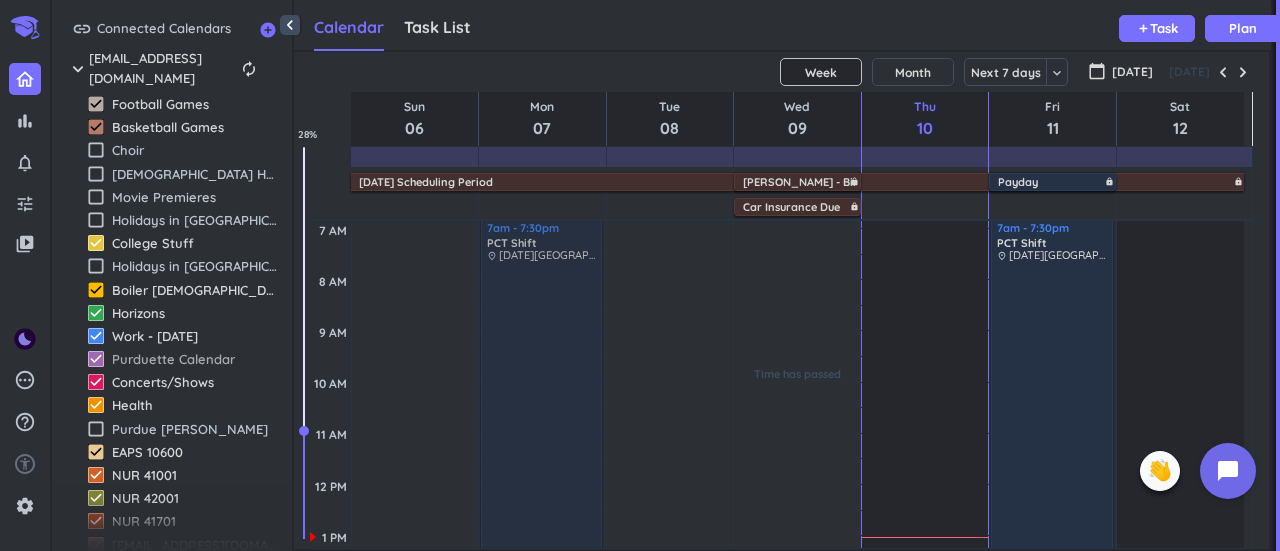 click on "Purduette Calendar" at bounding box center [194, 359] 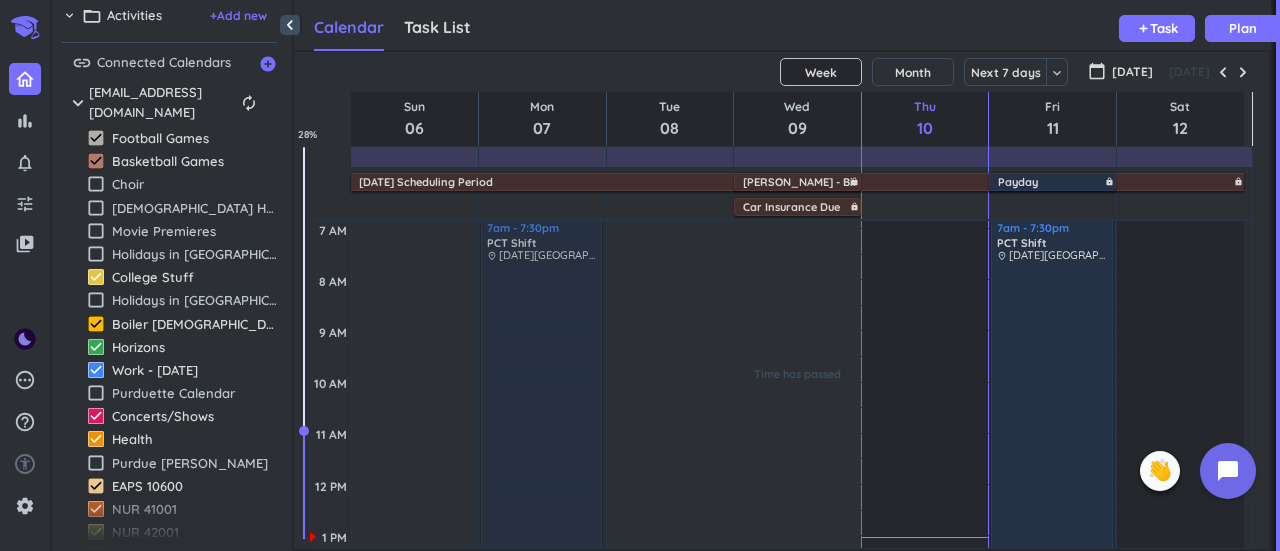 scroll, scrollTop: 0, scrollLeft: 0, axis: both 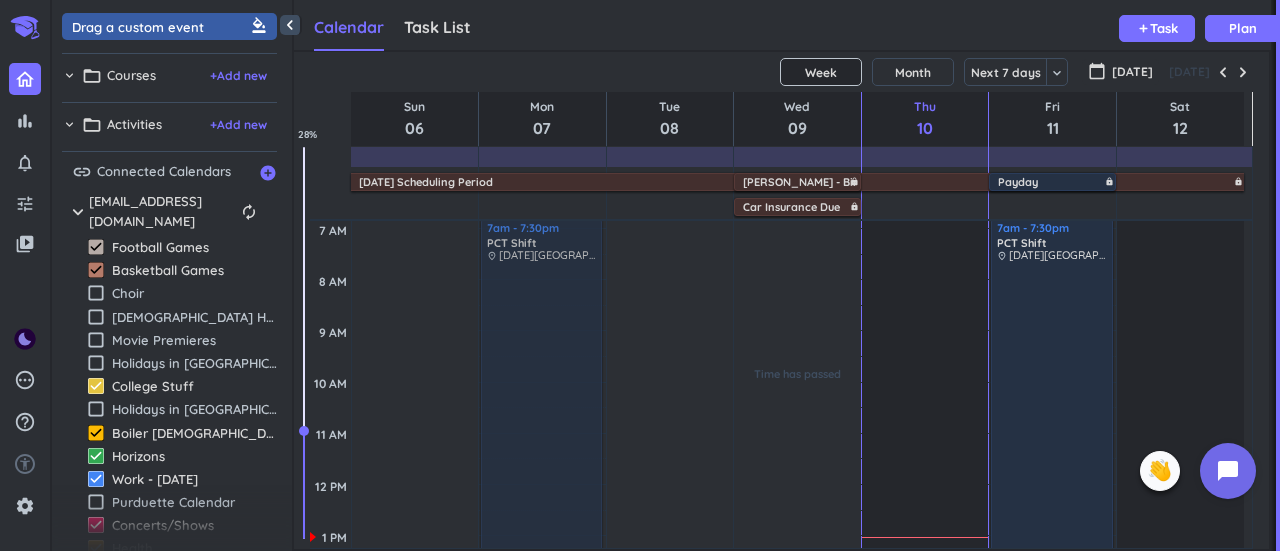 click on "chevron_right folder_open Courses   +  Add new" at bounding box center [169, 73] 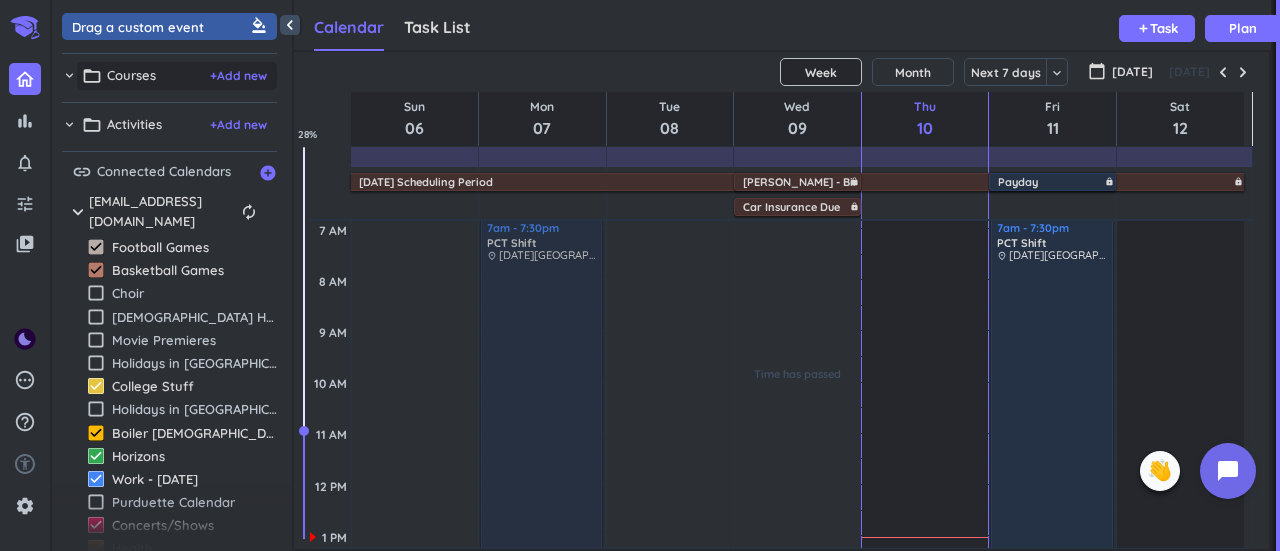 click on "folder_open Courses   +  Add new" at bounding box center (177, 76) 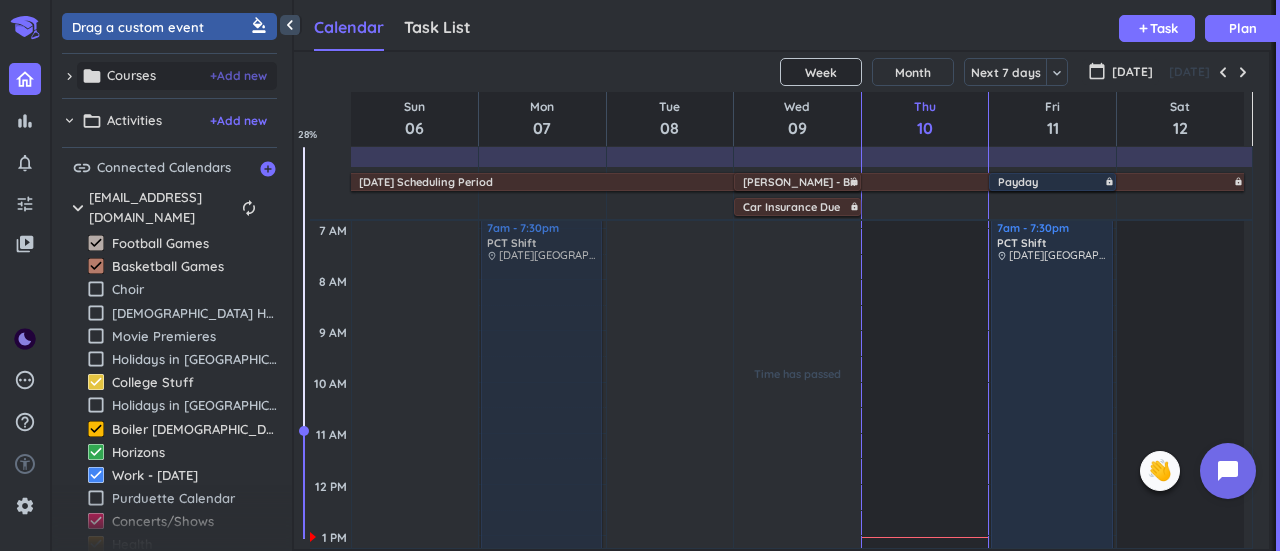 click on "+  Add new" at bounding box center (238, 76) 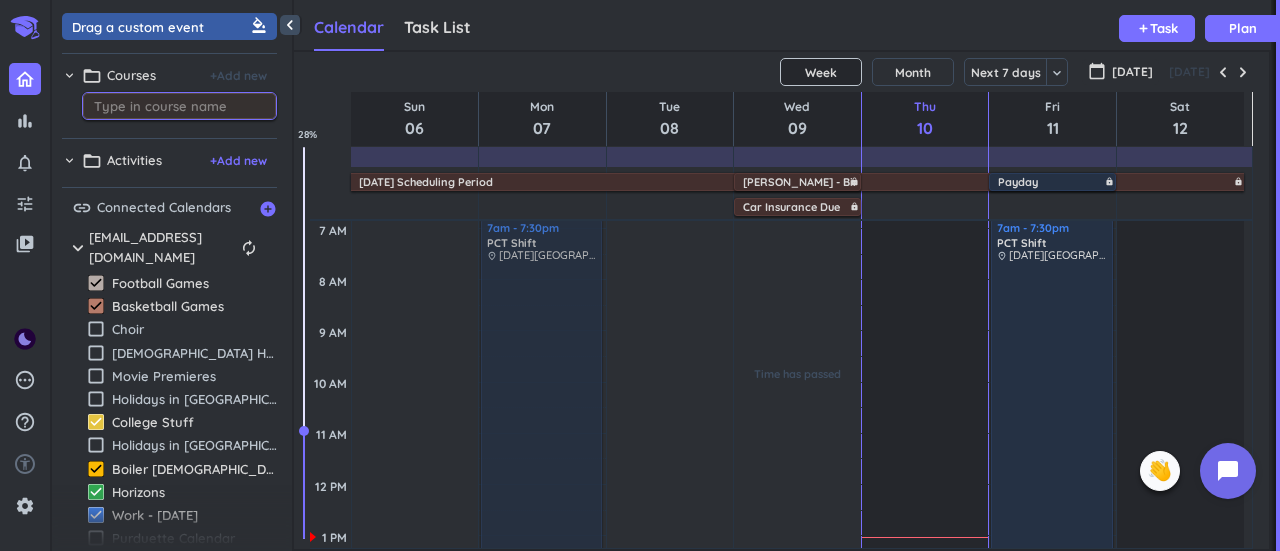 click on "Drag a custom event format_color_fill chevron_right folder_open Courses   +  Add new chevron_right folder_open Activities   +  Add new link Connected Calendars add_circle chevron_right marysony51@gmail.com autorenew delete_outline check_box Football Games check_box Basketball Games check_box_outline_blank Choir check_box_outline_blank Christian Holidays check_box_outline_blank Movie Premieres check_box_outline_blank Holidays in United States check_box College Stuff check_box_outline_blank Holidays in Mexico check_box Boiler Catholics/St.Toms check_box Horizons check_box Work - Ascension check_box_outline_blank Purduette Calendar check_box Concerts/Shows check_box Health check_box_outline_blank Purdue Puentes check_box EAPS 10600 check_box NUR 41001 check_box NUR 42001 check_box NUR 41701 check_box marysony51@gmail.com check_box Work - Hopebridge" at bounding box center (169, 400) 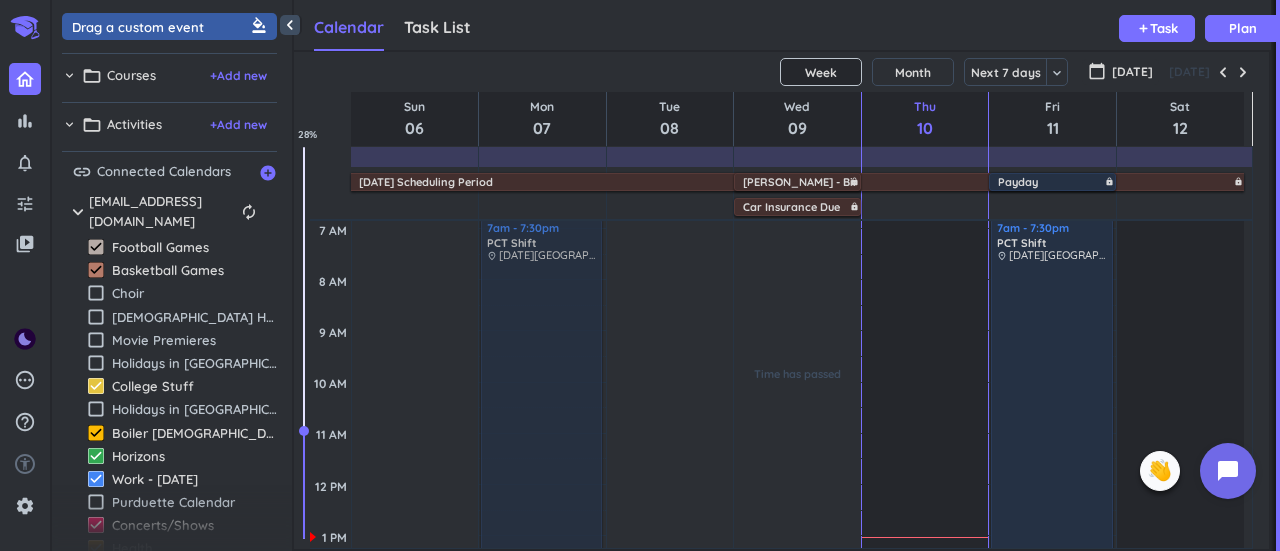 click on "chevron_right" at bounding box center (69, 75) 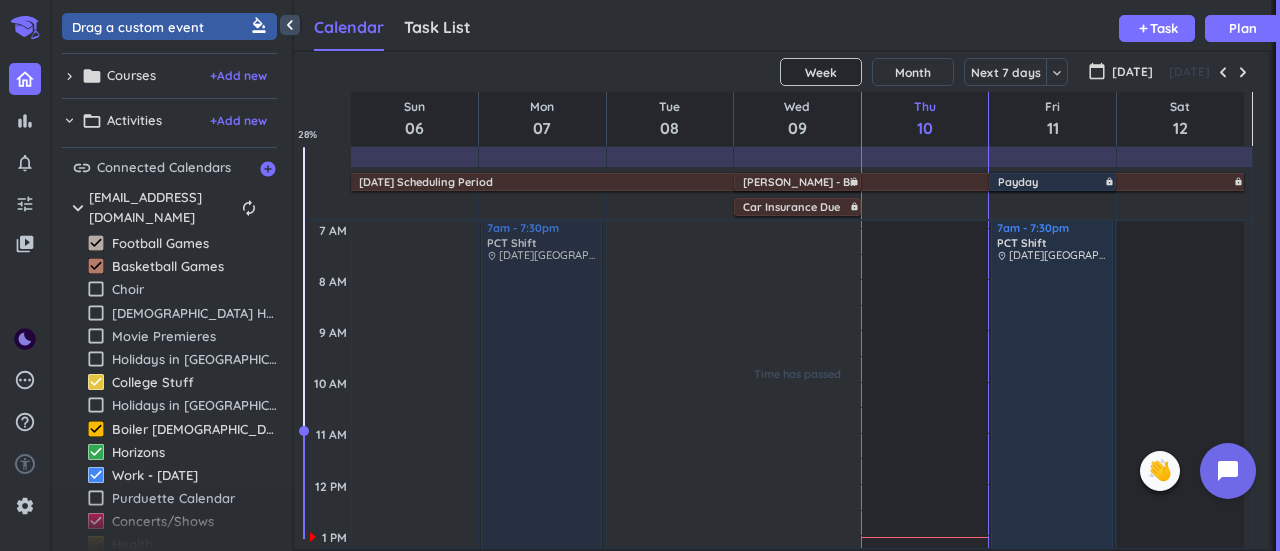 click on "chevron_right" at bounding box center (69, 120) 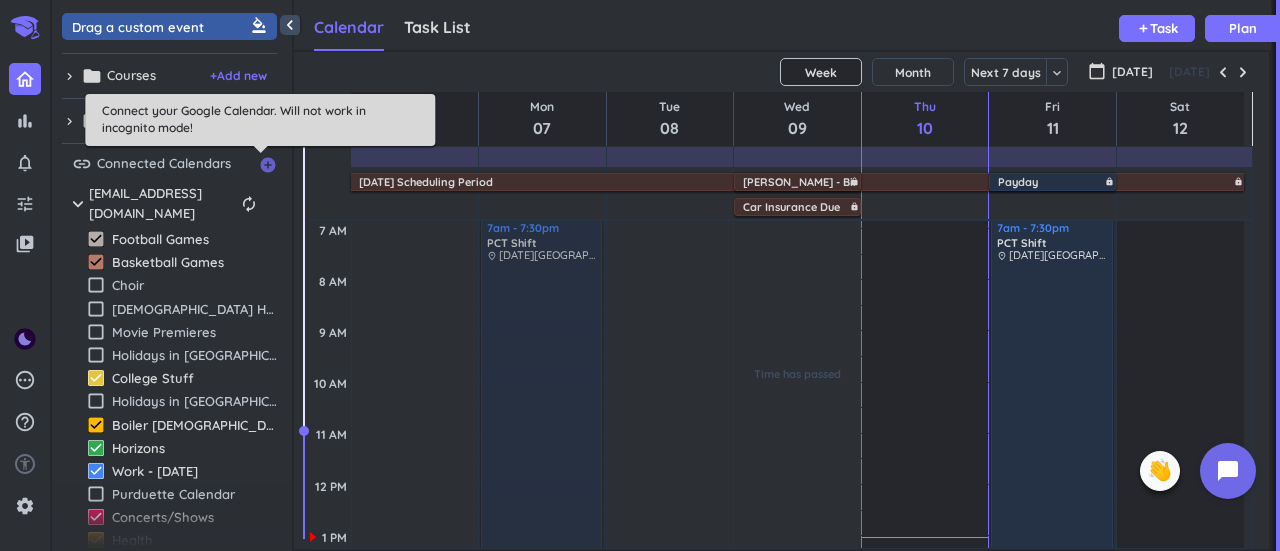 click on "add_circle" at bounding box center (268, 165) 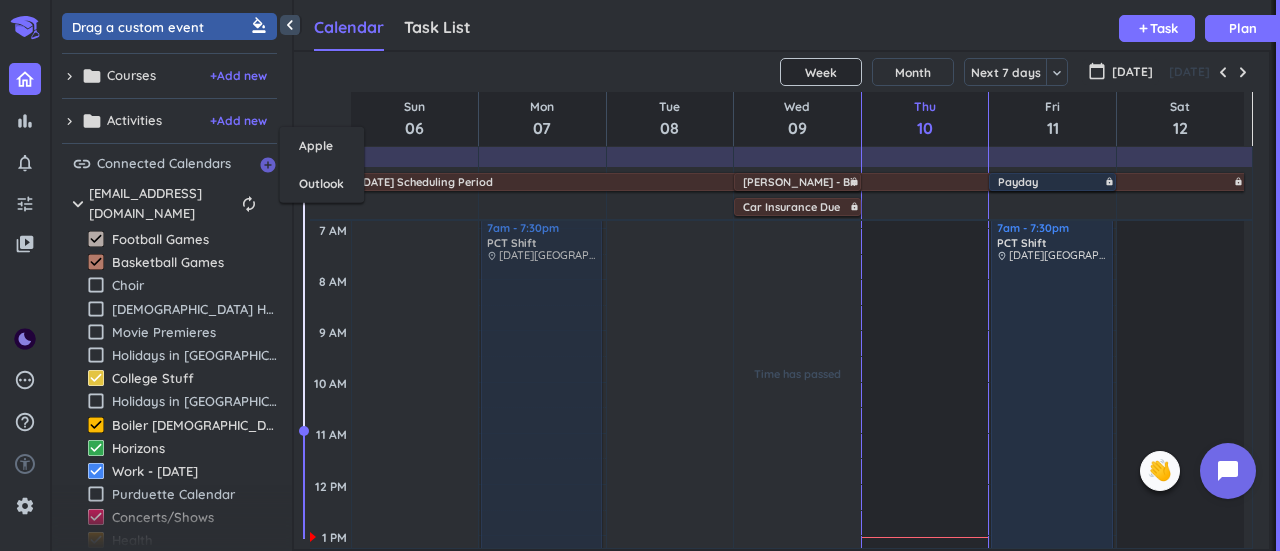 click on "add_circle" at bounding box center (268, 165) 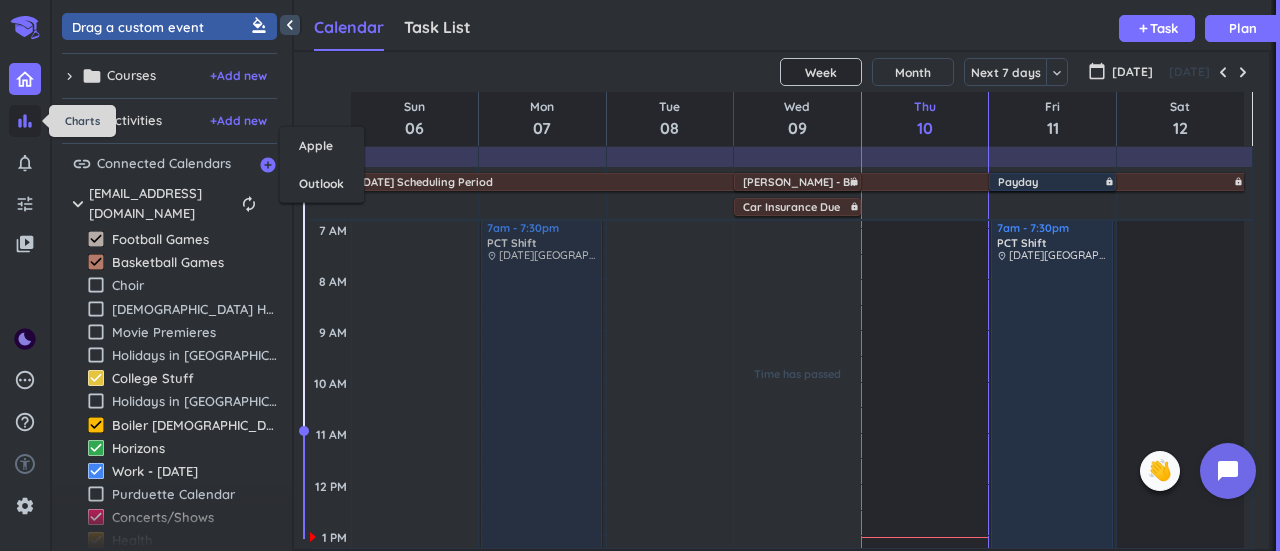 click on "bar_chart" at bounding box center [25, 121] 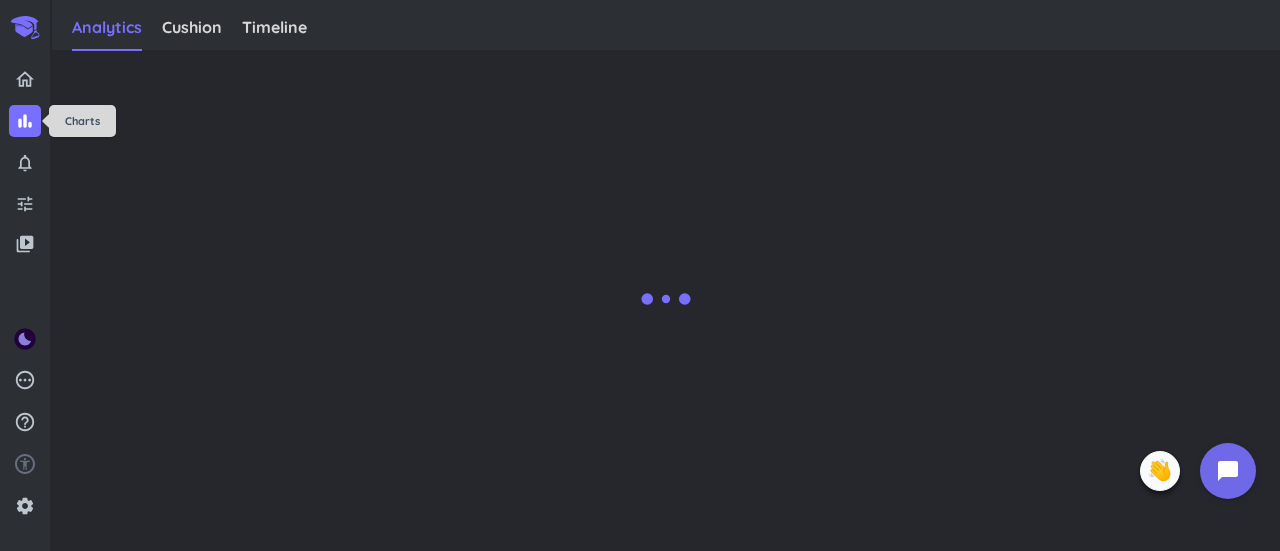 click on "bar_chart" at bounding box center [25, 121] 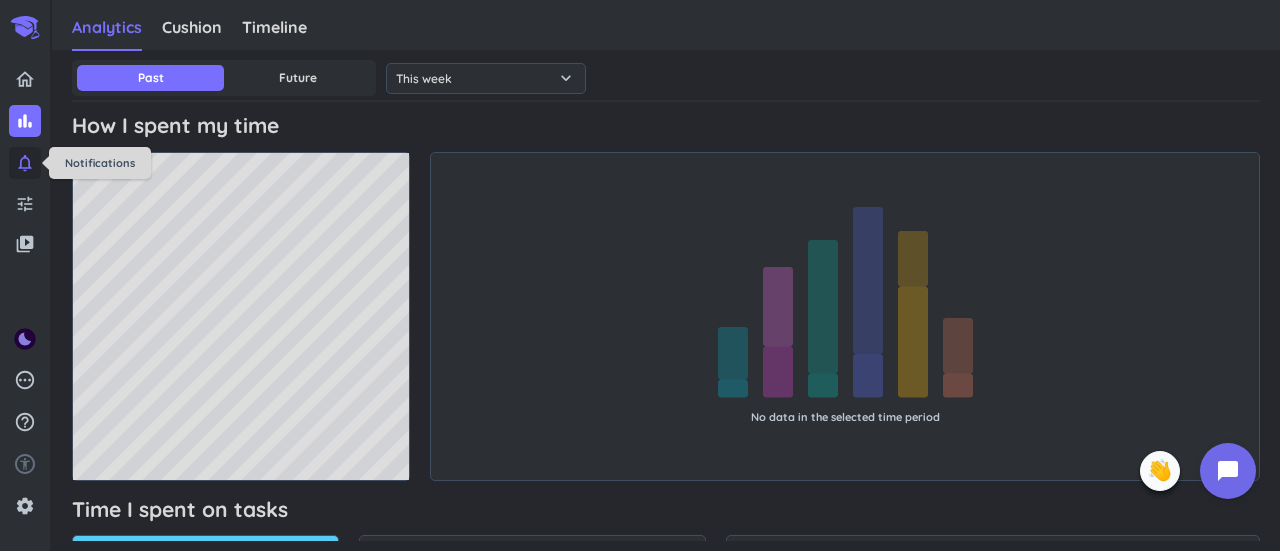 click on "notifications_none" at bounding box center (25, 163) 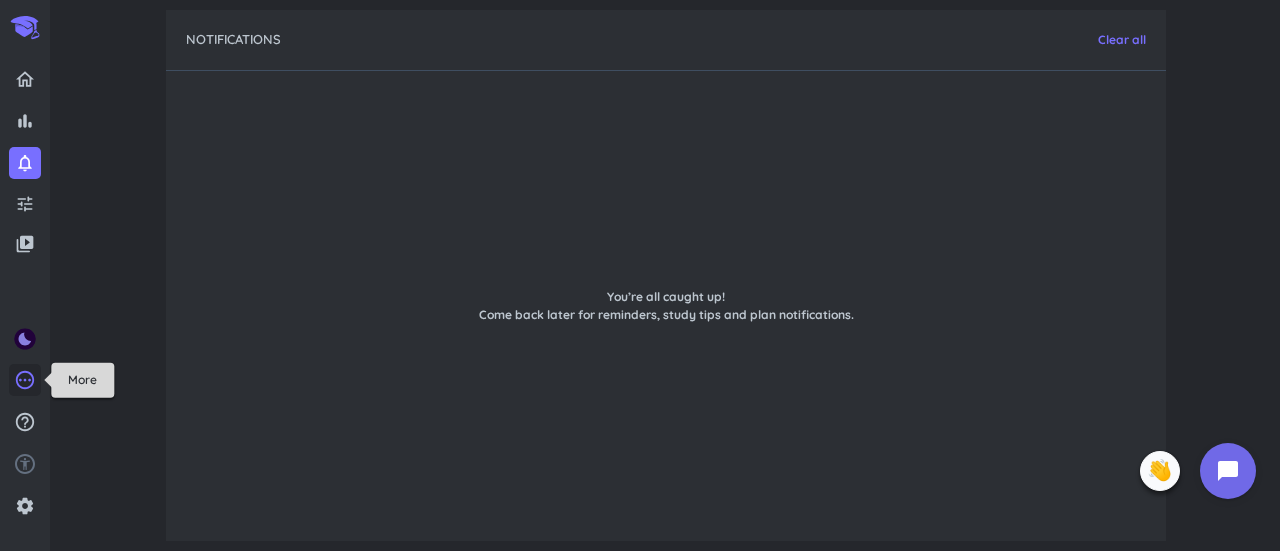 click on "pending" at bounding box center [25, 380] 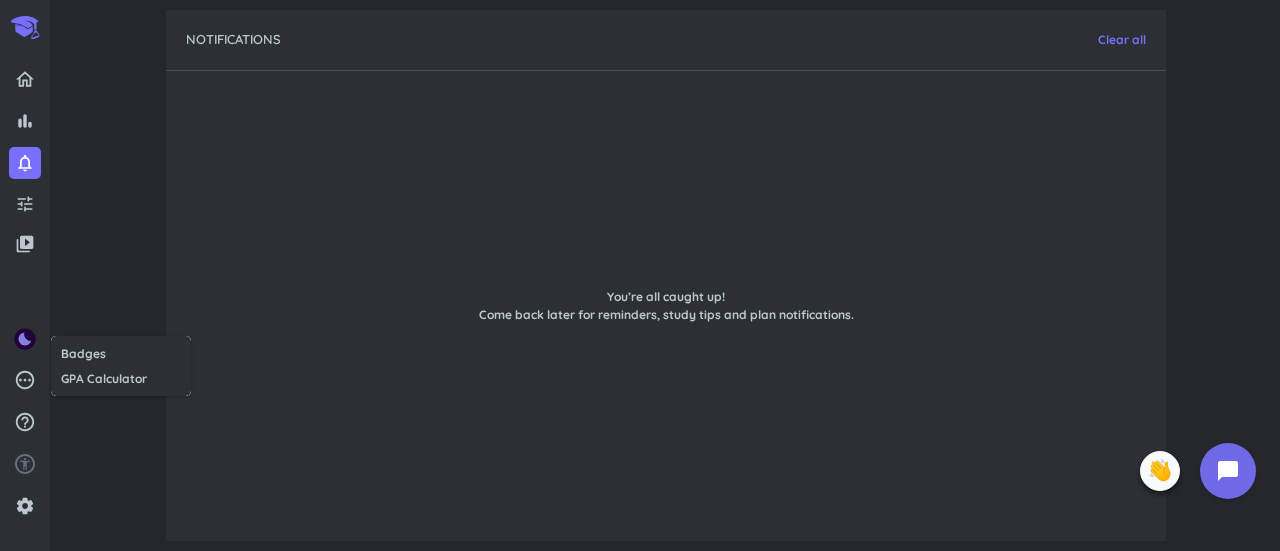 click at bounding box center [640, 275] 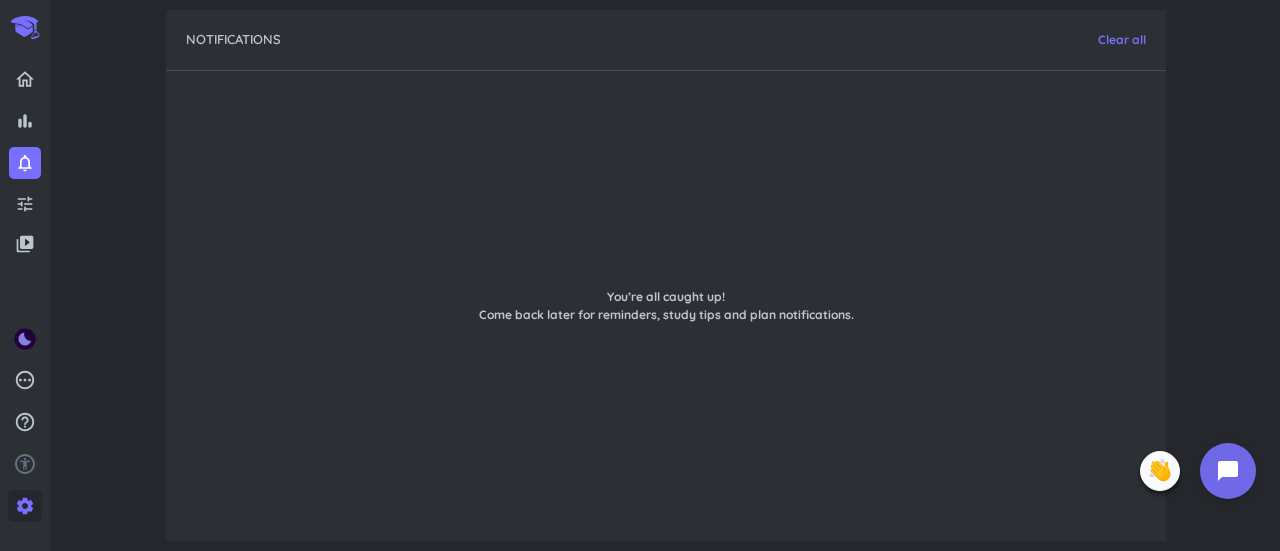 click on "settings" at bounding box center [25, 506] 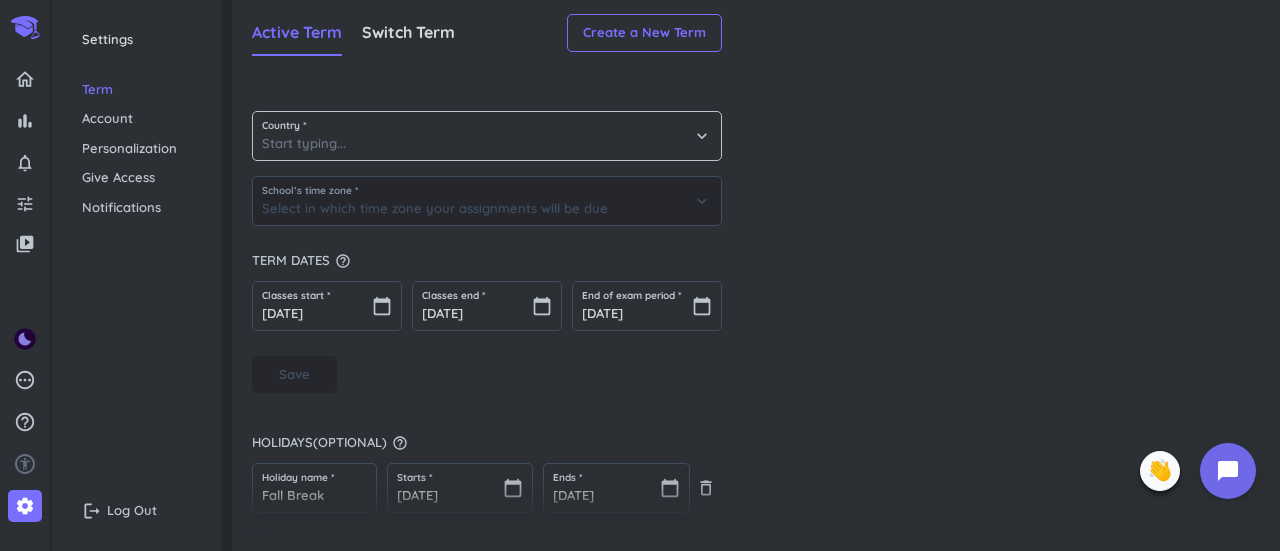 type on "United States" 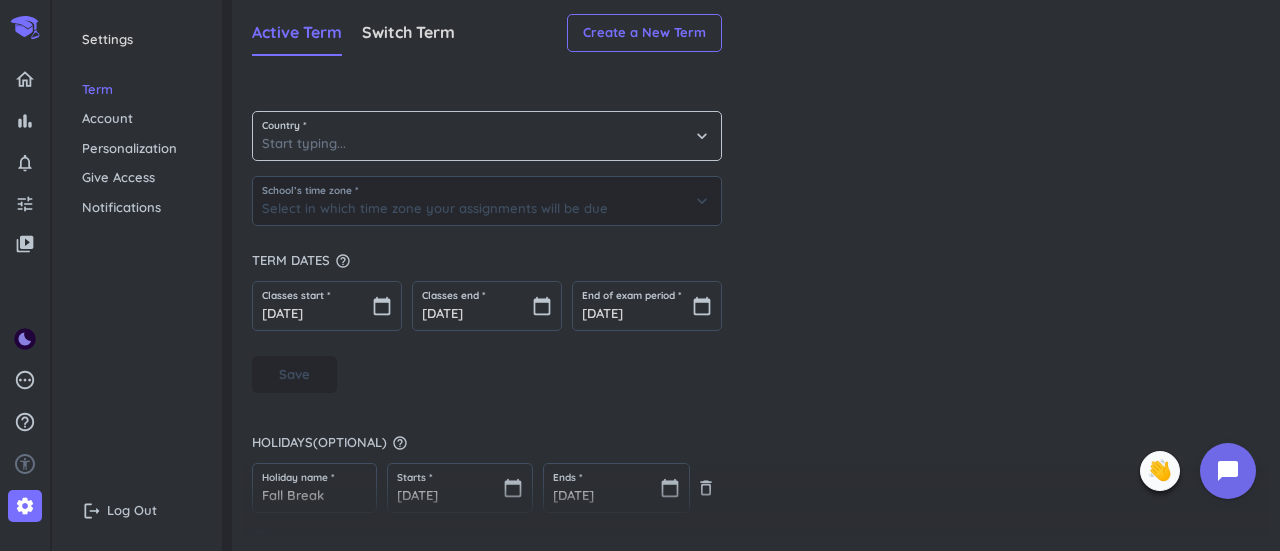 type on "(GMT-04:00) Eastern Time" 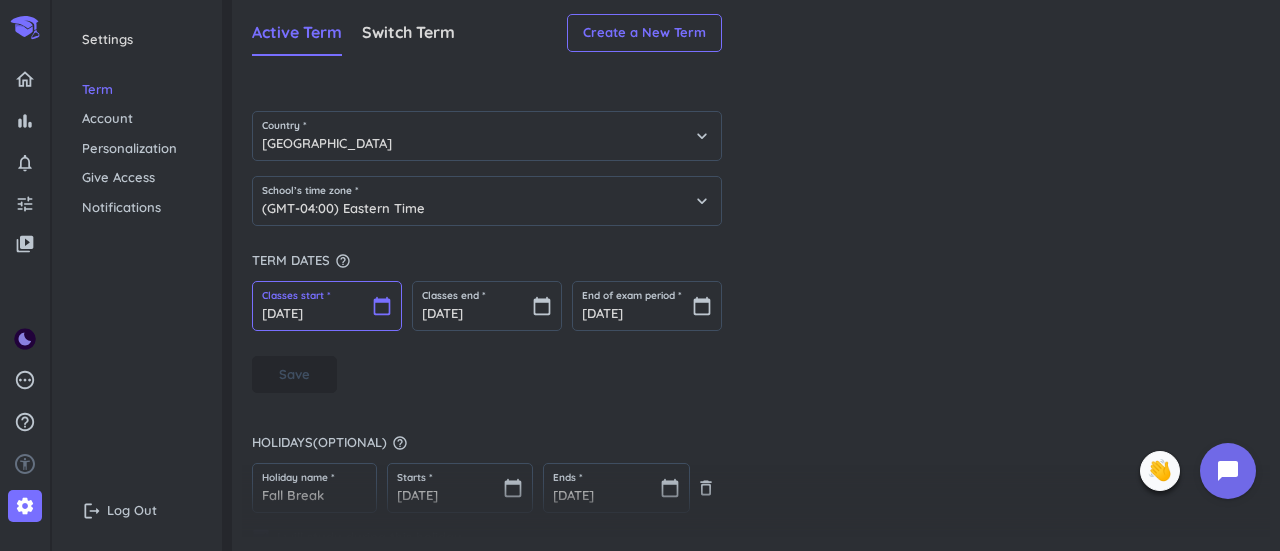 click on "Jun 26 2025" at bounding box center [327, 306] 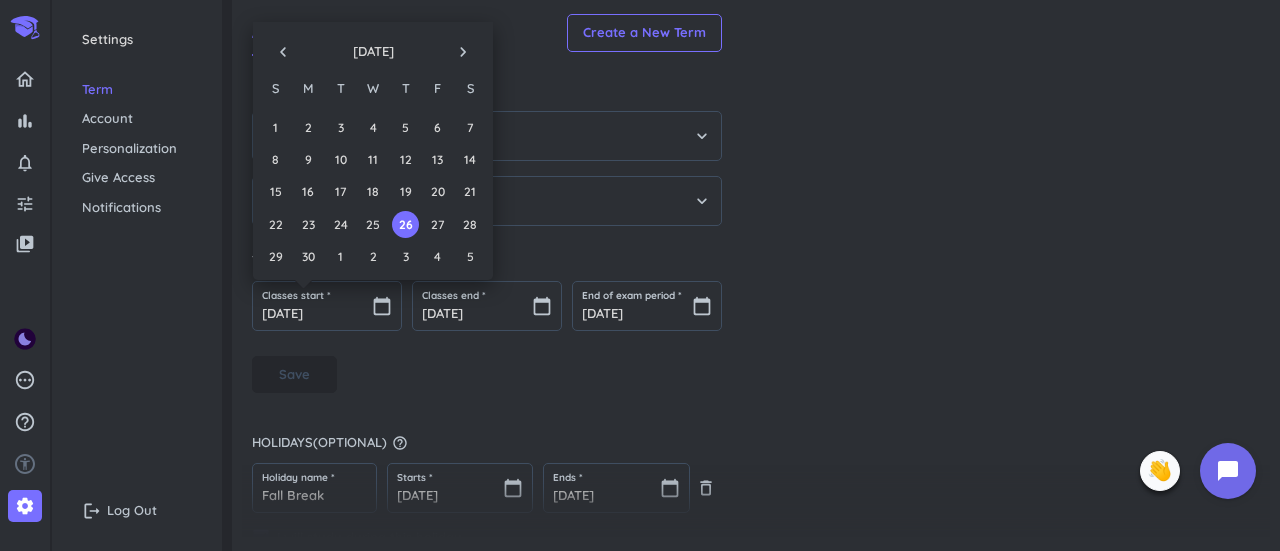 click on "navigate_next" at bounding box center [463, 52] 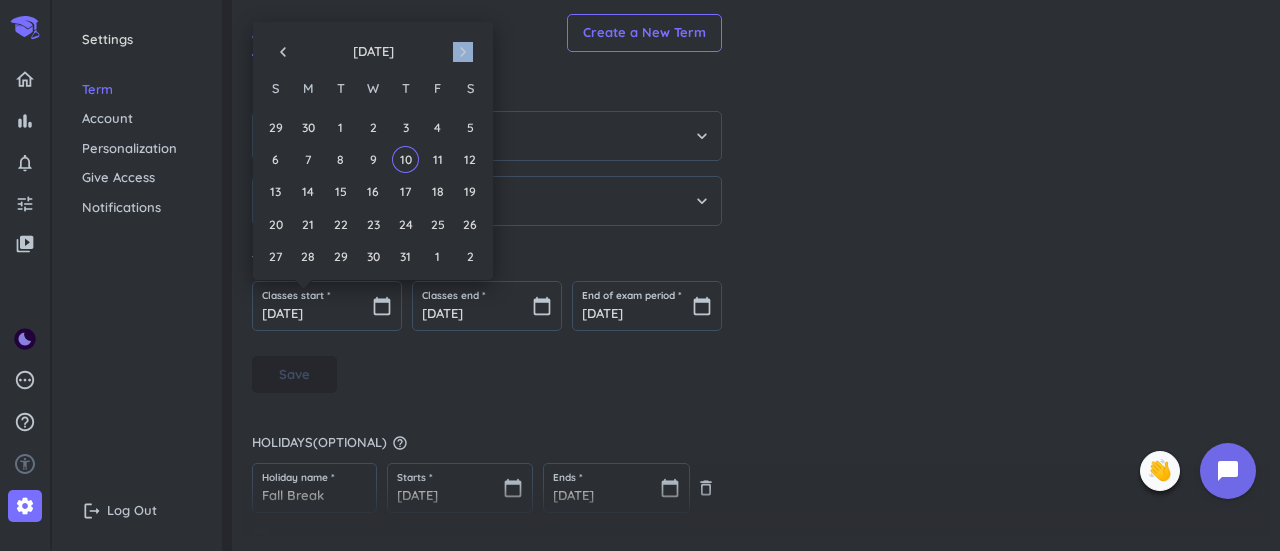 click on "navigate_next" at bounding box center [463, 52] 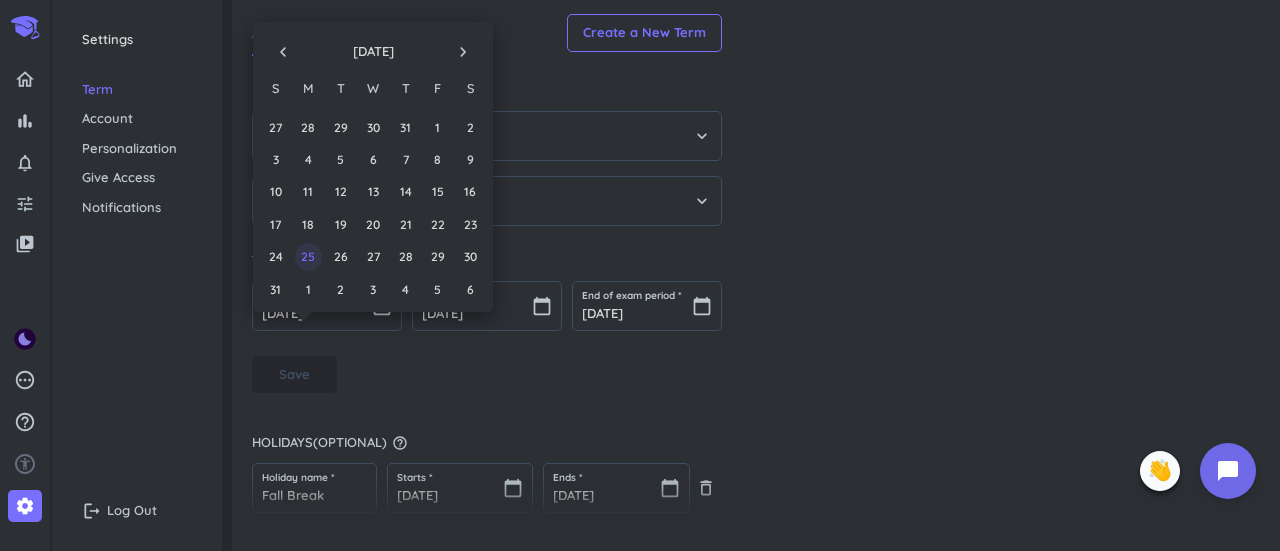 click on "25" at bounding box center [308, 256] 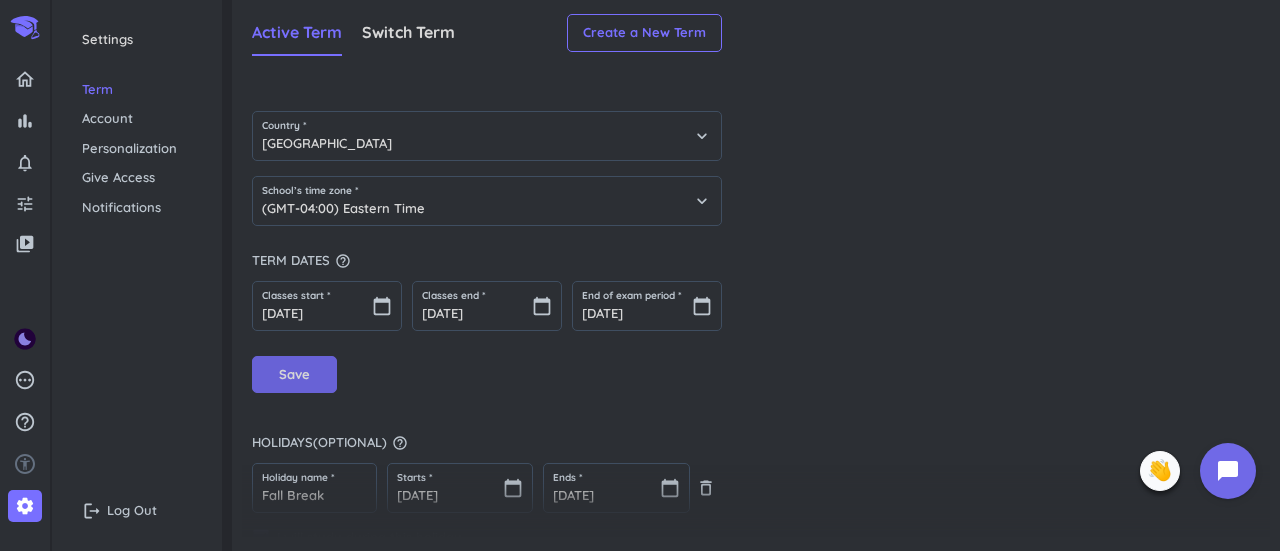 click on "Save" at bounding box center (294, 375) 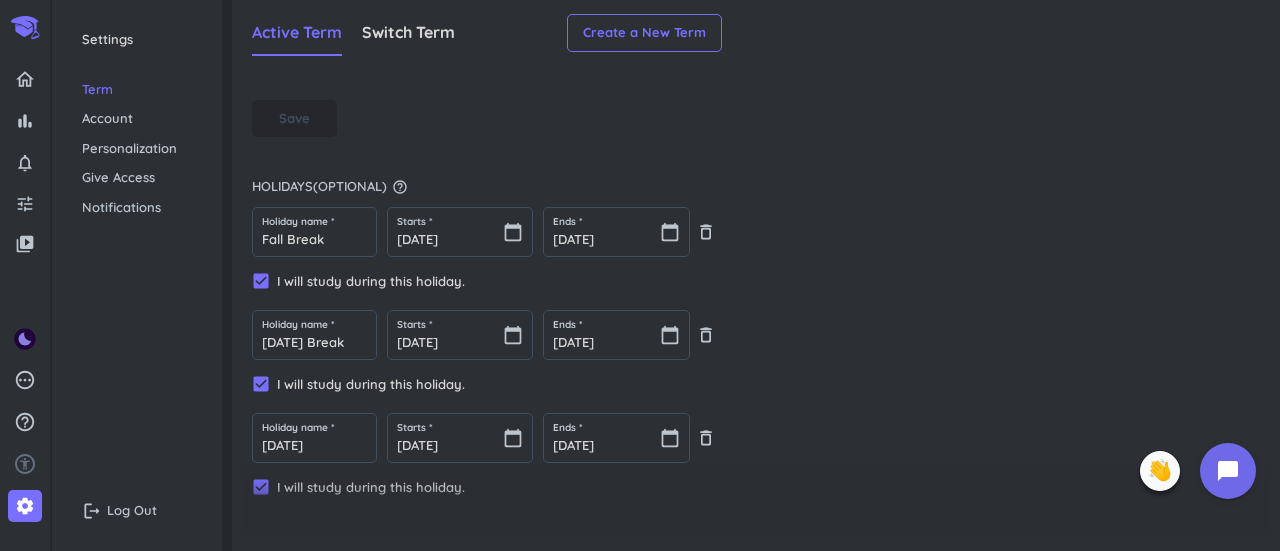 scroll, scrollTop: 334, scrollLeft: 0, axis: vertical 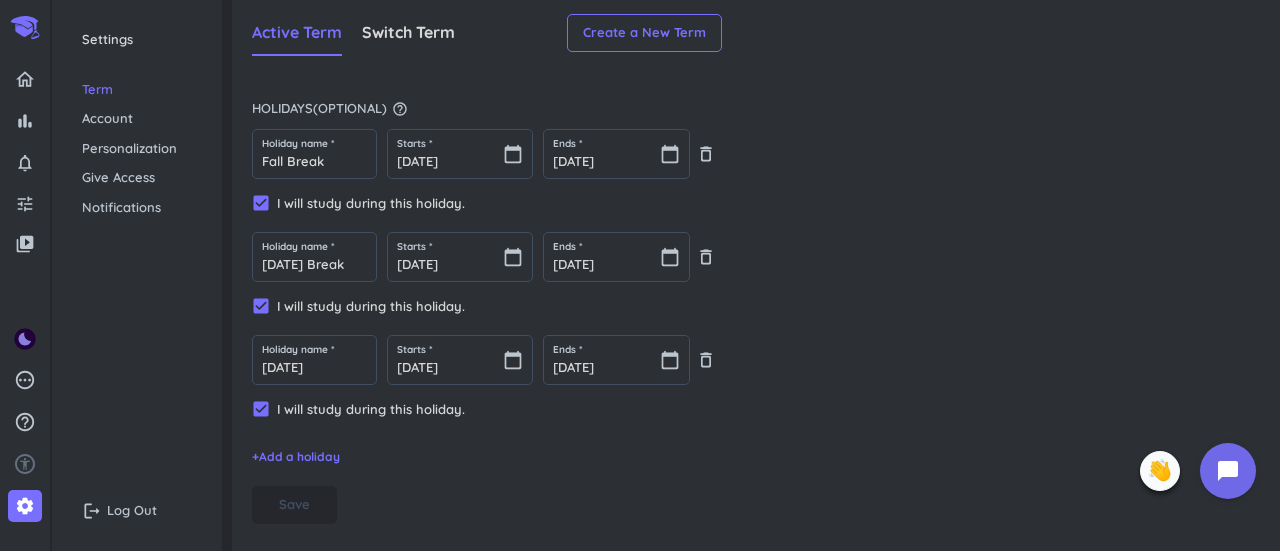 click on "Account" at bounding box center [137, 119] 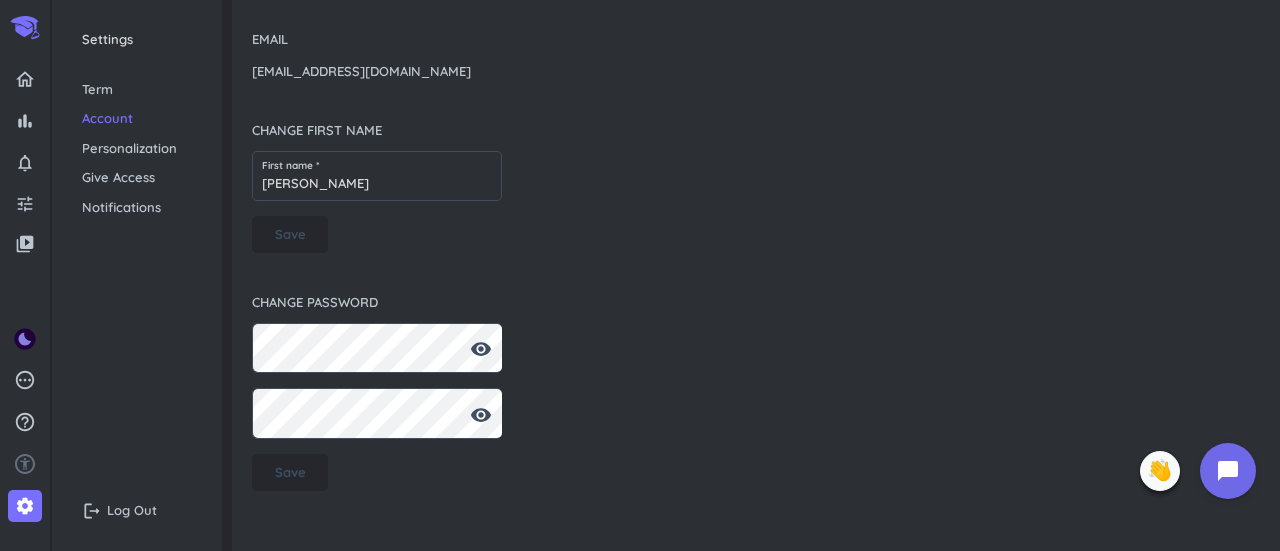 click on "Personalization" at bounding box center [137, 149] 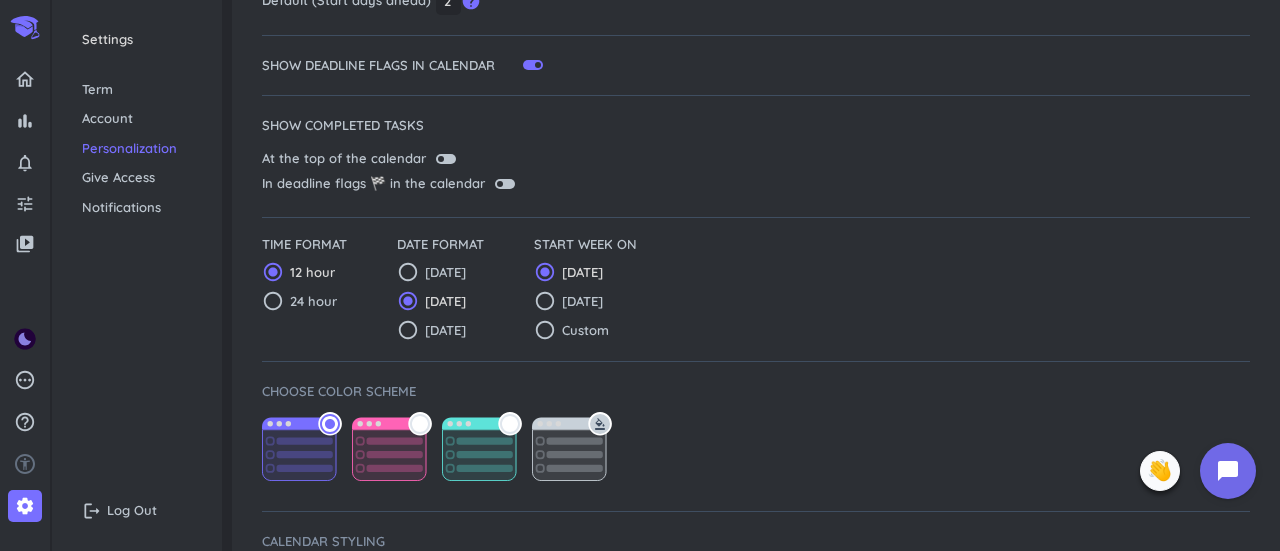 scroll, scrollTop: 231, scrollLeft: 0, axis: vertical 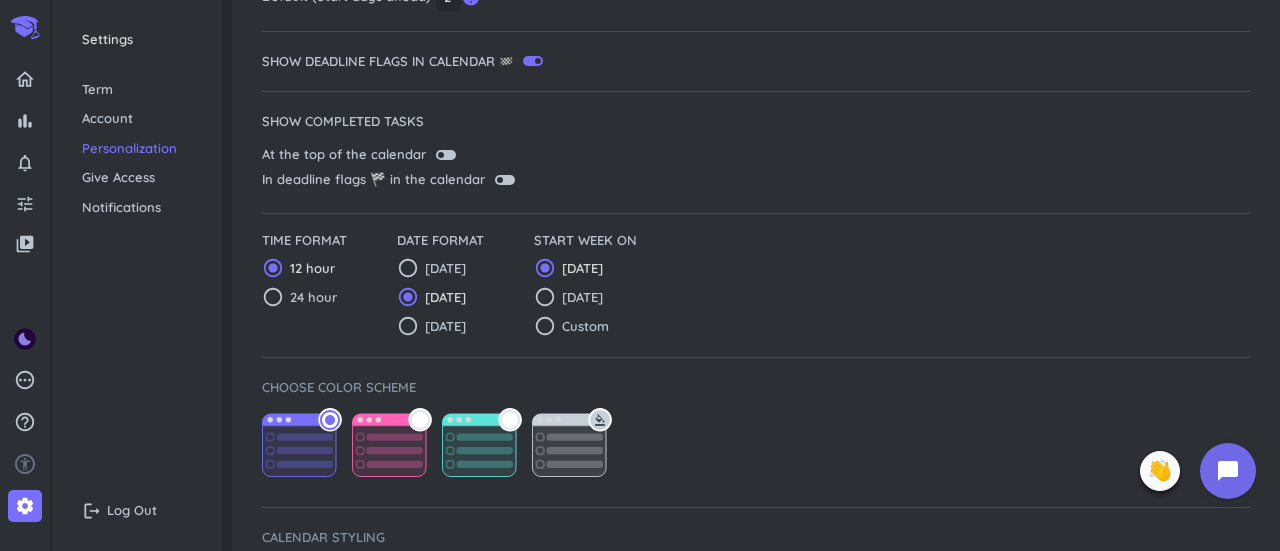 click on "radio_button_unchecked" at bounding box center [510, 420] 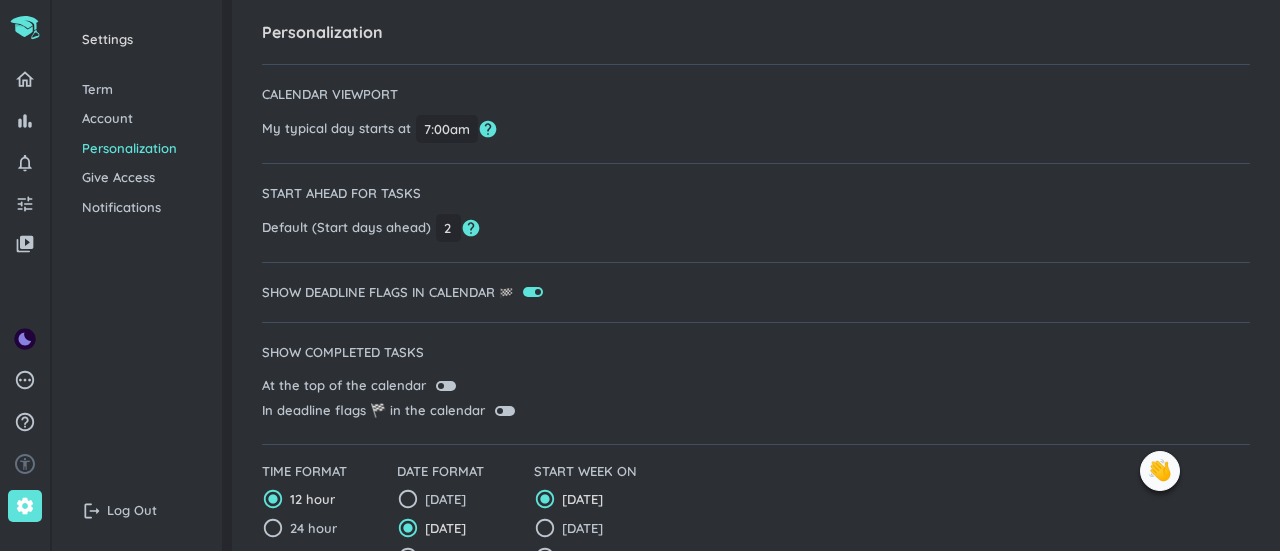 scroll, scrollTop: 0, scrollLeft: 0, axis: both 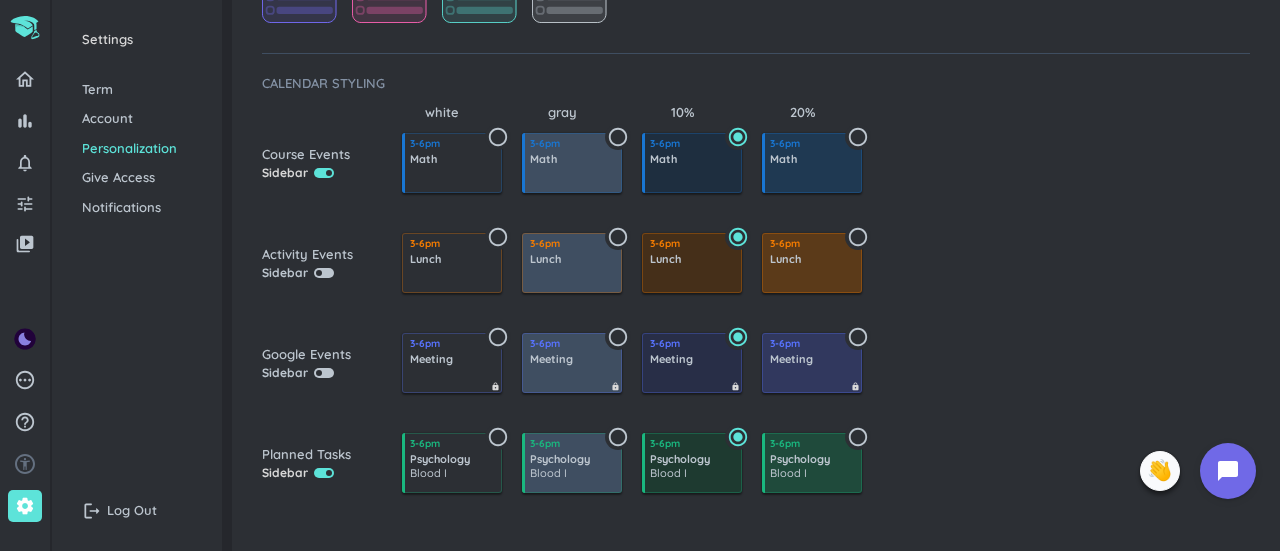 click on "Give Access" at bounding box center [137, 178] 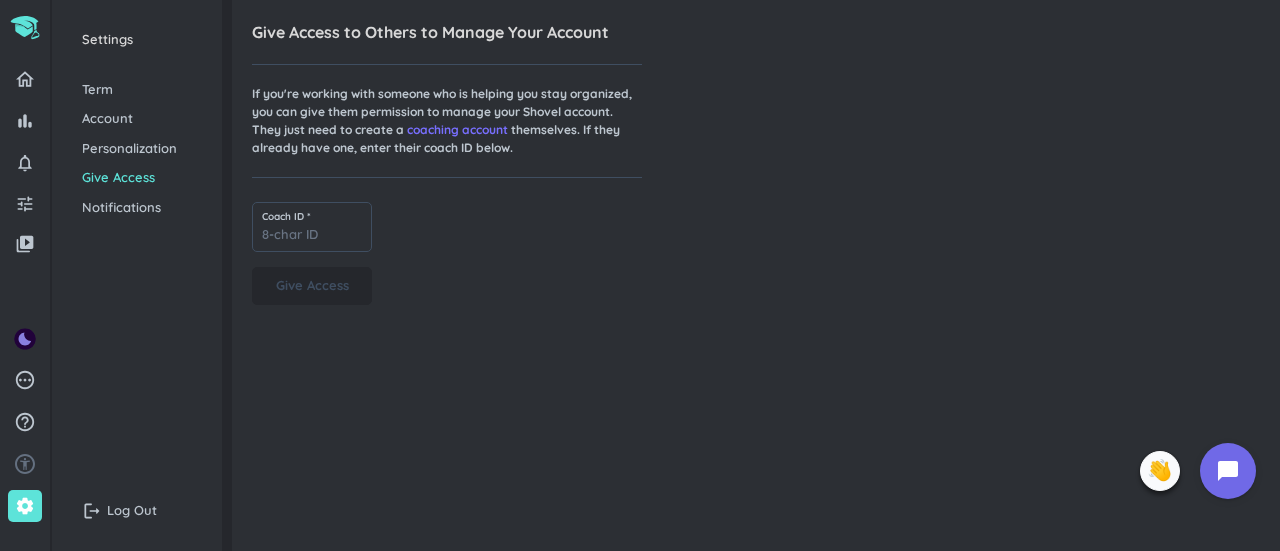 click on "Settings Term Account Personalization Give Access Notifications logout Log Out" at bounding box center [137, 275] 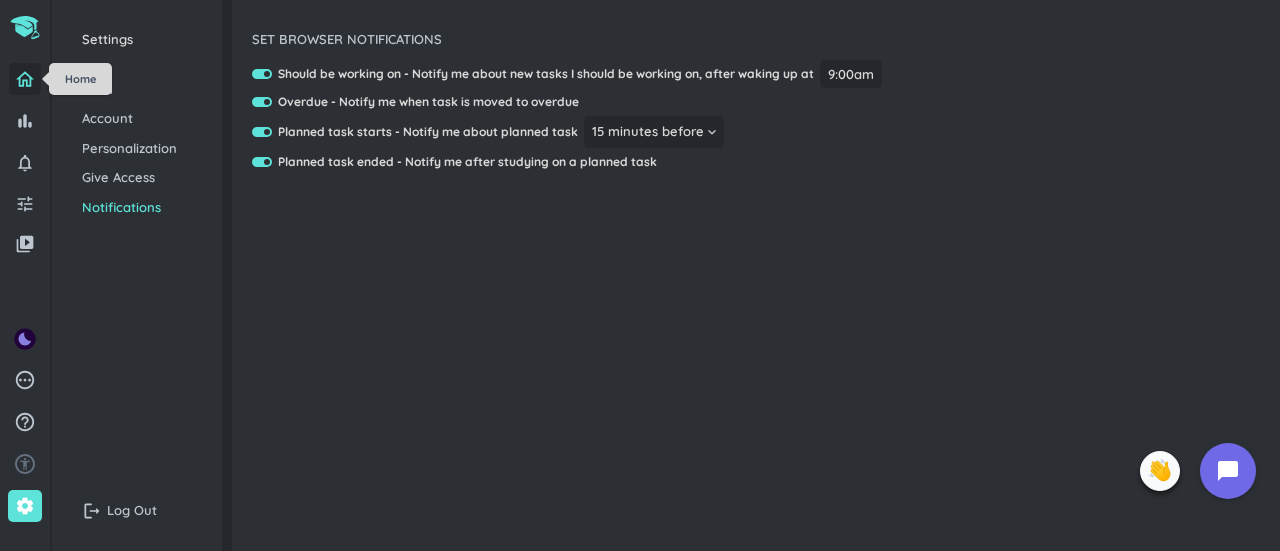 click 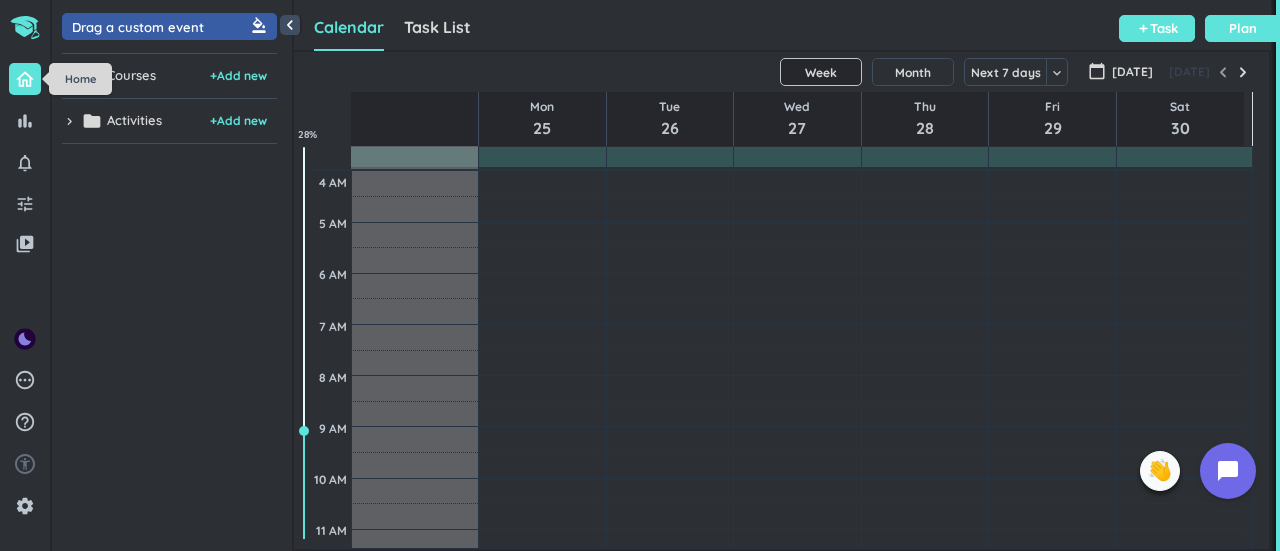 scroll, scrollTop: 9, scrollLeft: 8, axis: both 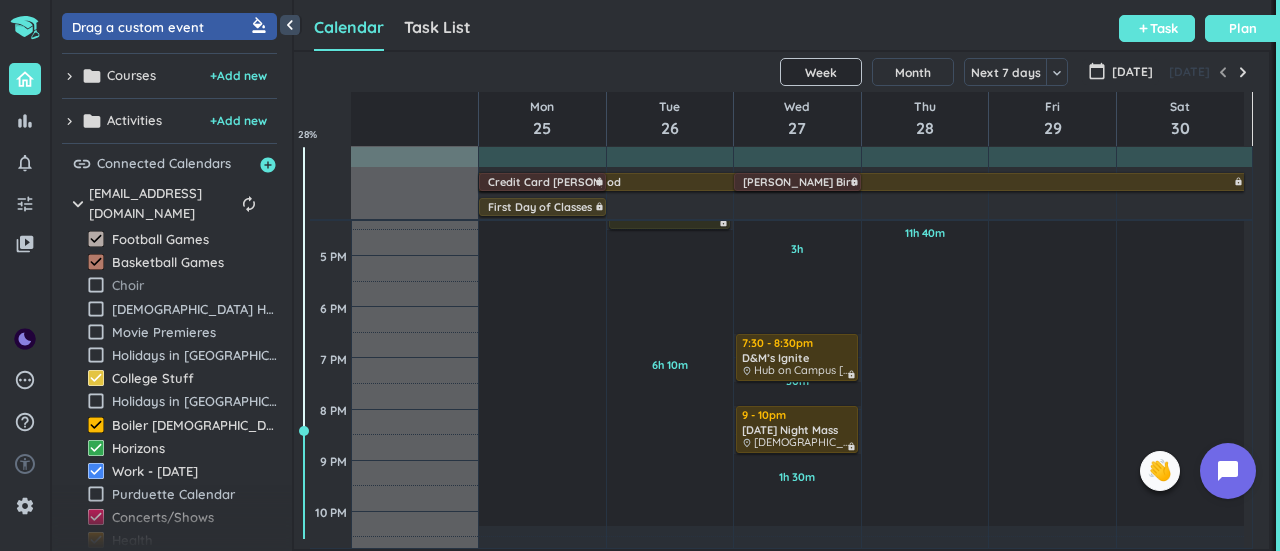 click on "Choir" at bounding box center [194, 285] 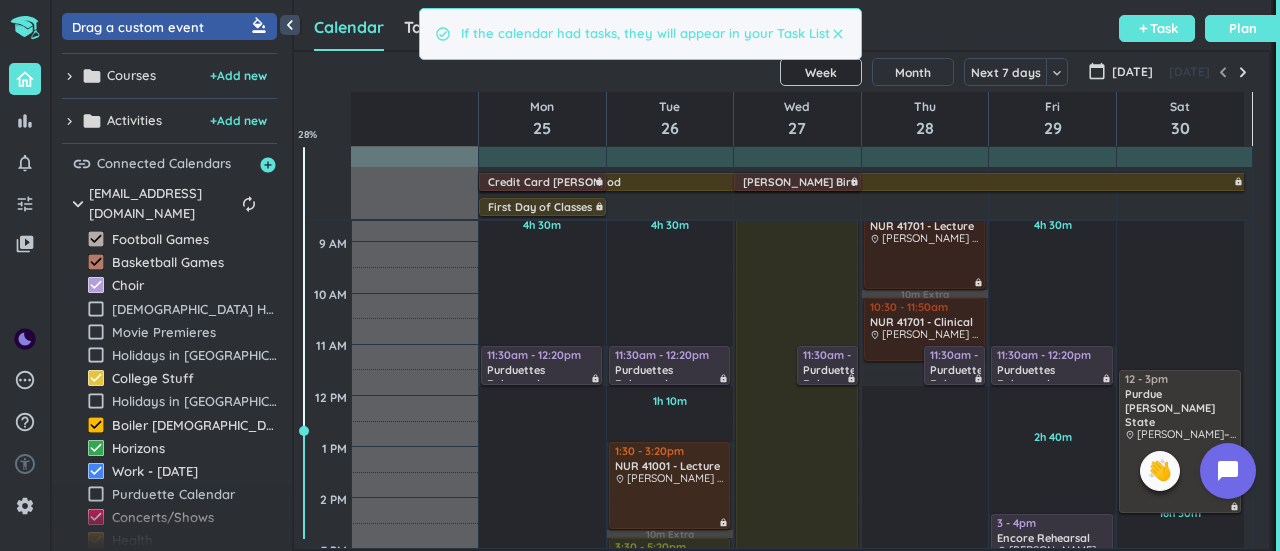 scroll, scrollTop: 151, scrollLeft: 0, axis: vertical 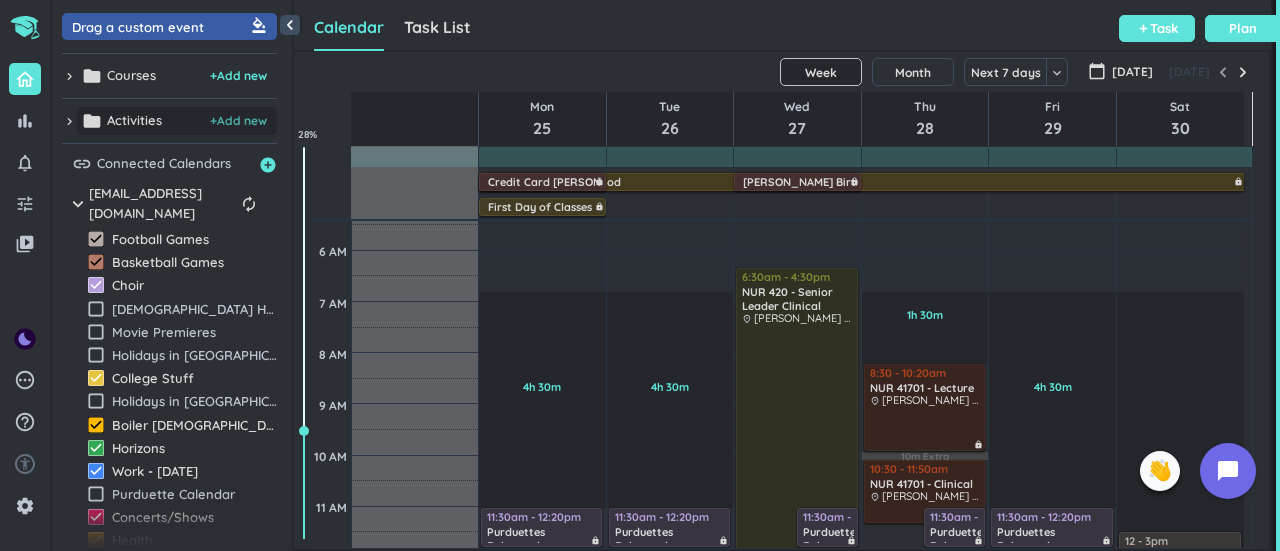 click on "+  Add new" at bounding box center (238, 121) 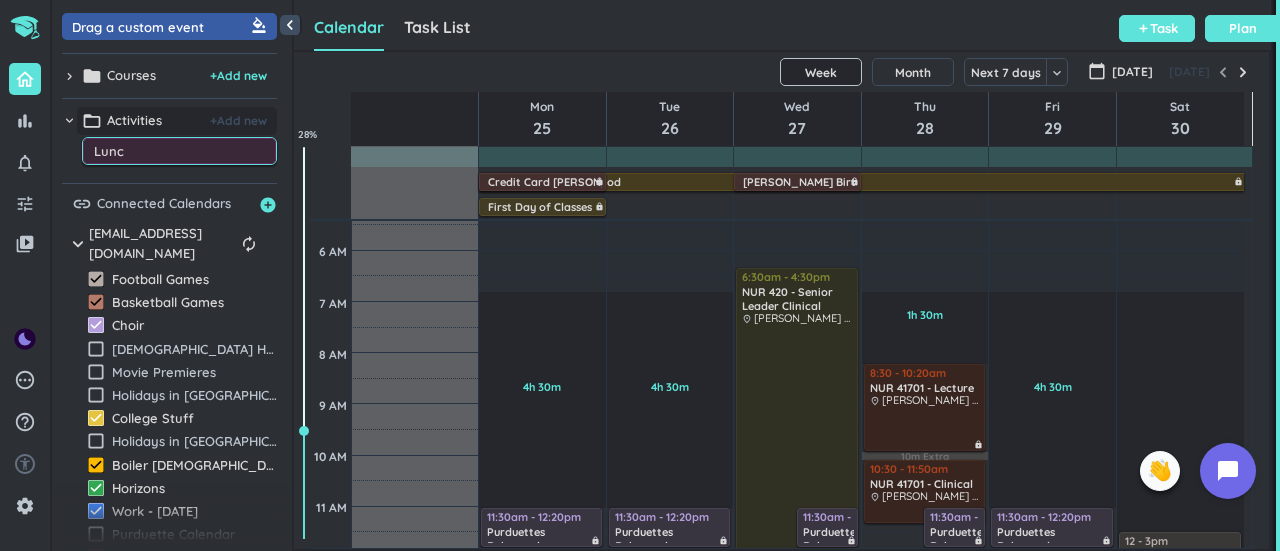 type on "Lunch" 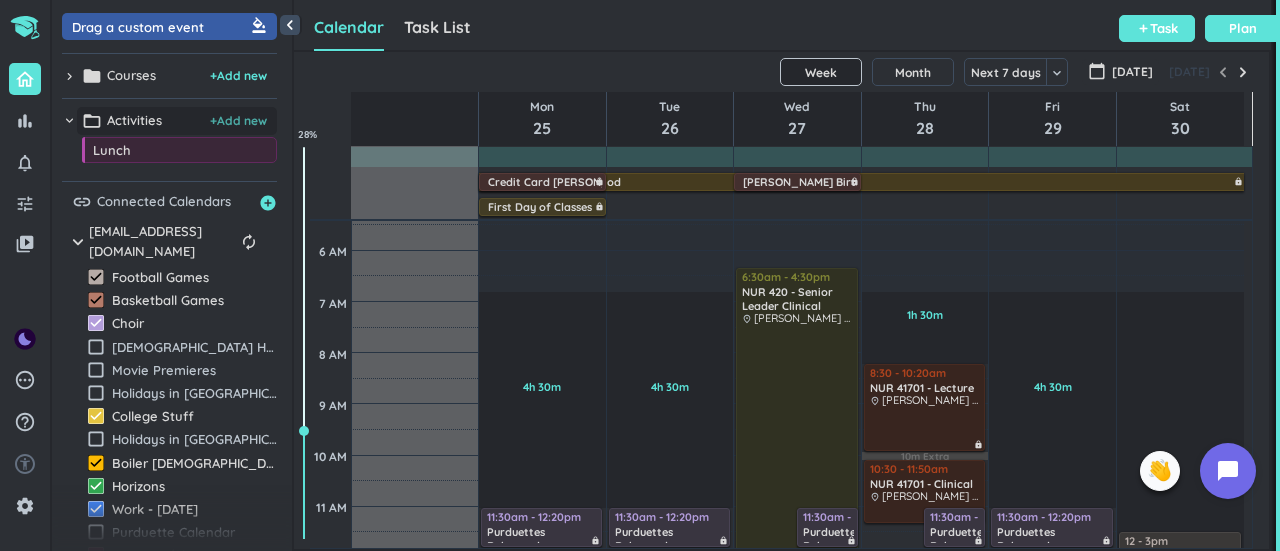 click on "+  Add new" at bounding box center (238, 121) 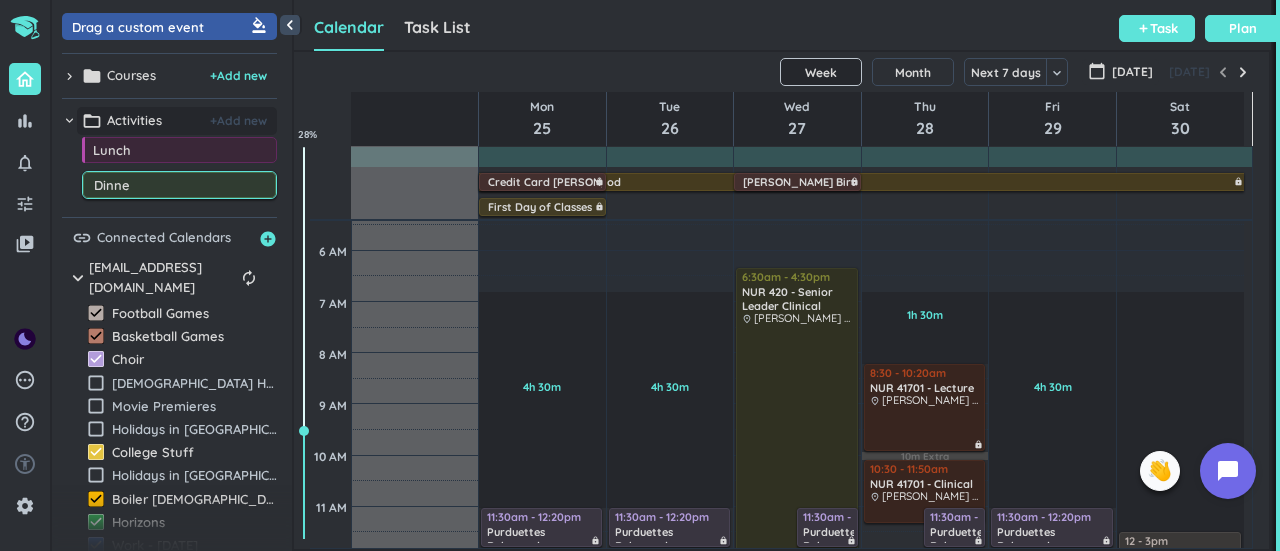 type on "Dinner" 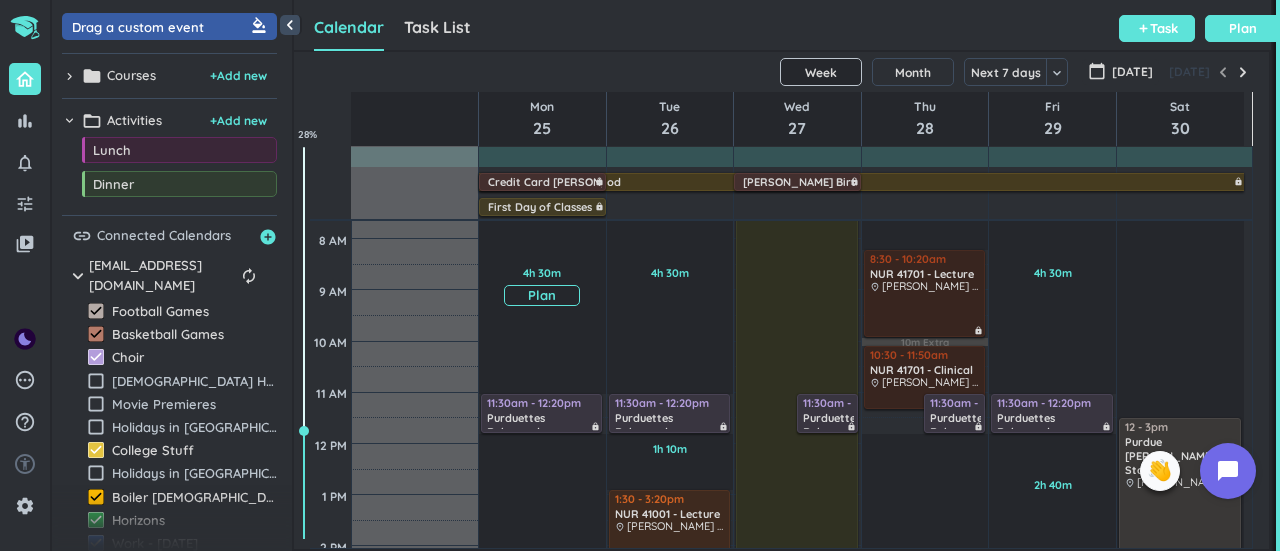 scroll, scrollTop: 195, scrollLeft: 0, axis: vertical 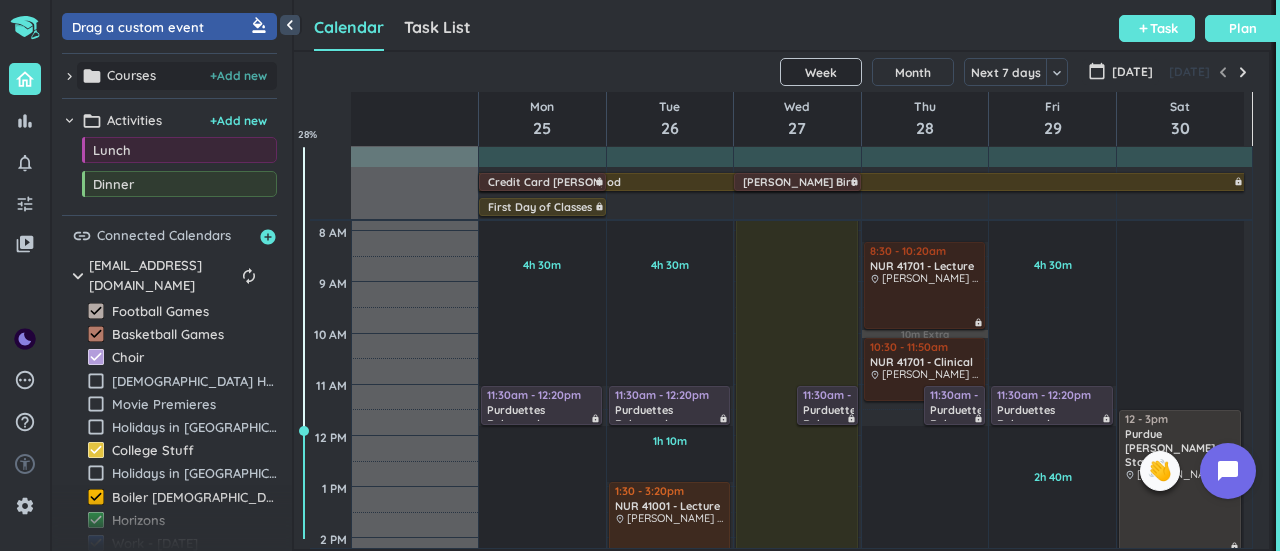 click on "+  Add new" at bounding box center [238, 76] 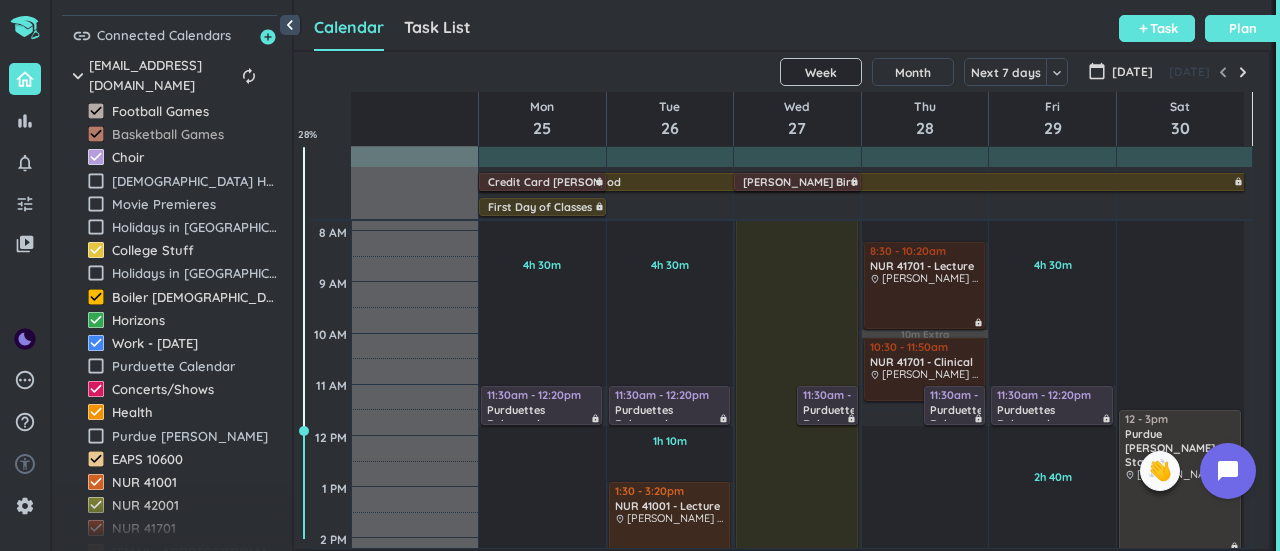 scroll, scrollTop: 87, scrollLeft: 0, axis: vertical 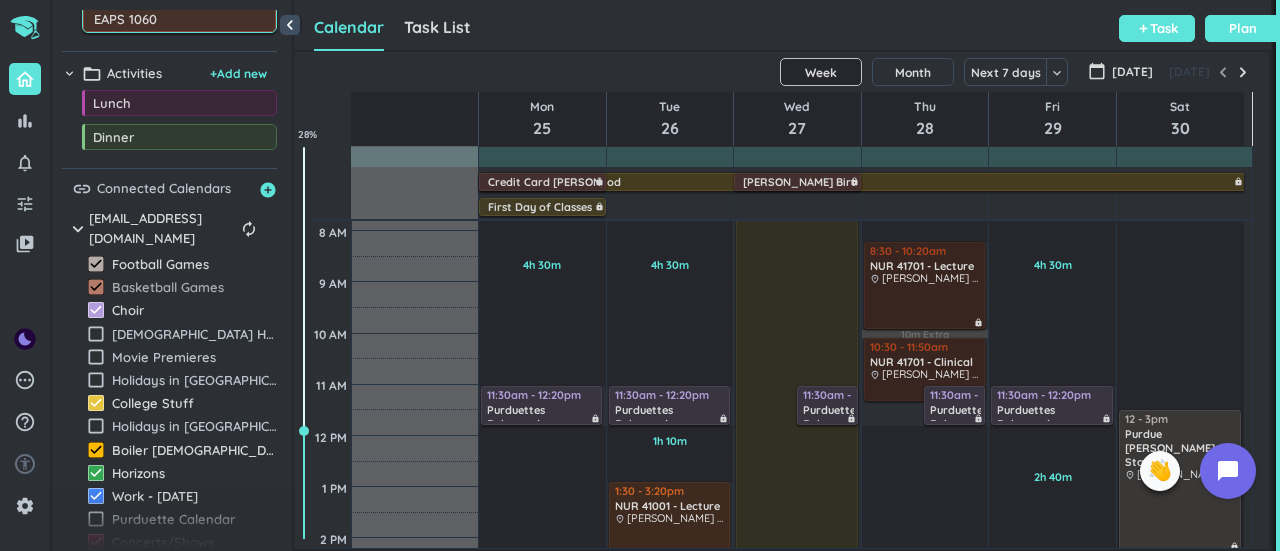 type on "EAPS 10600" 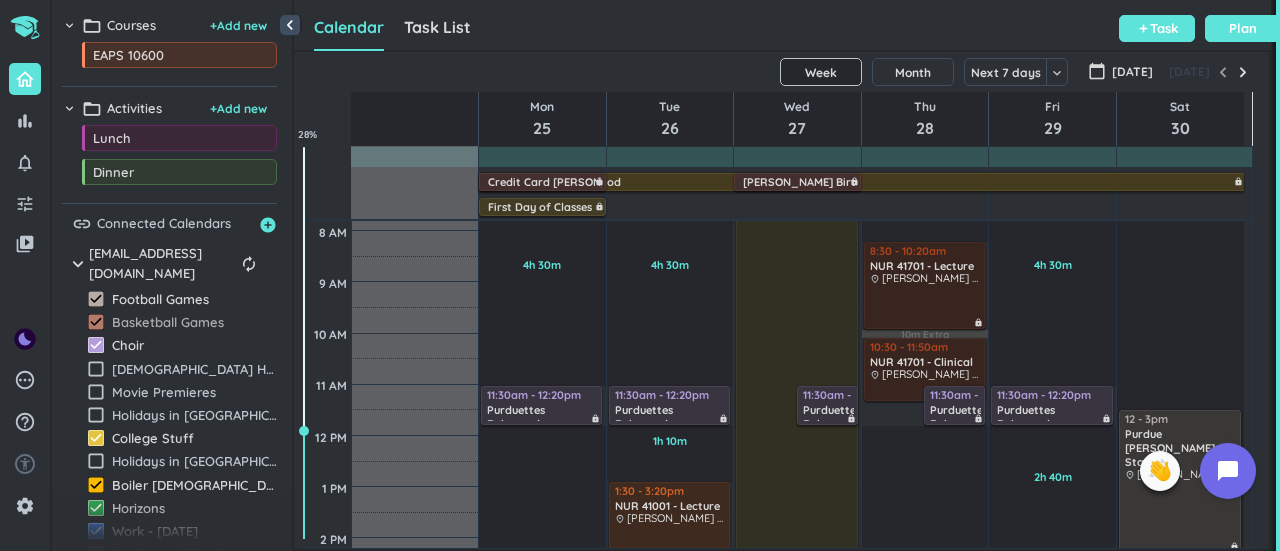 scroll, scrollTop: 0, scrollLeft: 0, axis: both 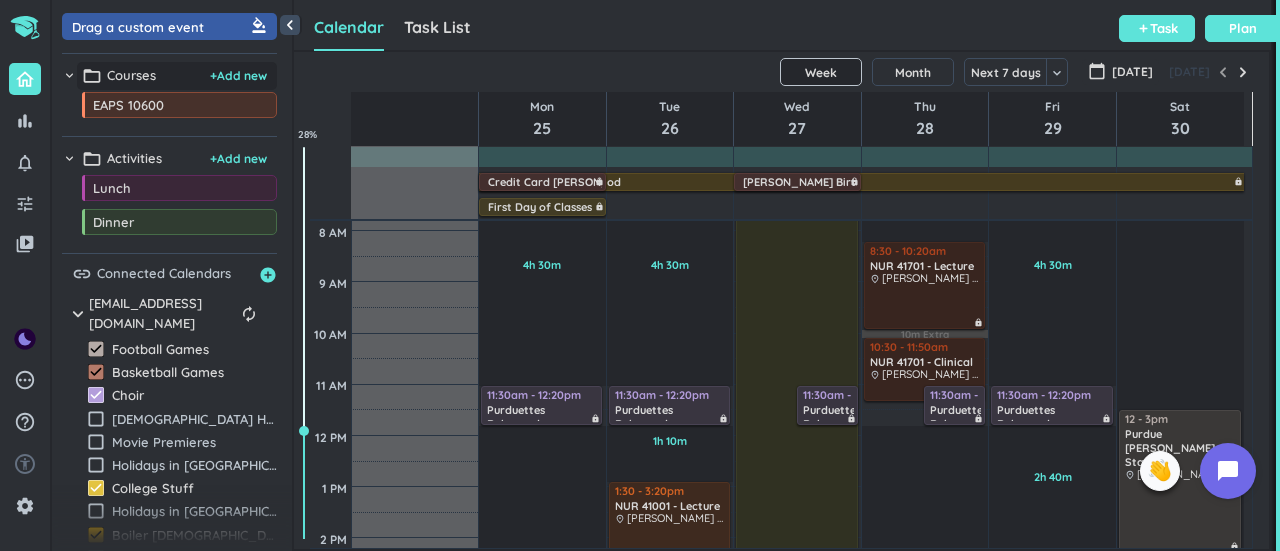 click on "folder_open Courses   +  Add new" at bounding box center [177, 76] 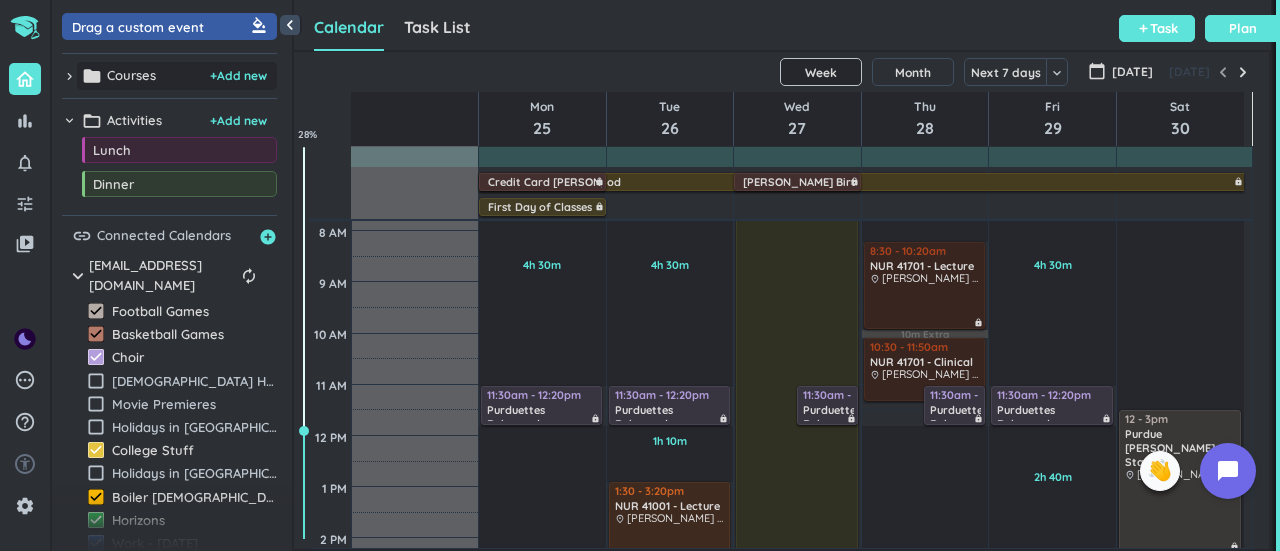 click on "folder Courses   +  Add new" at bounding box center (177, 76) 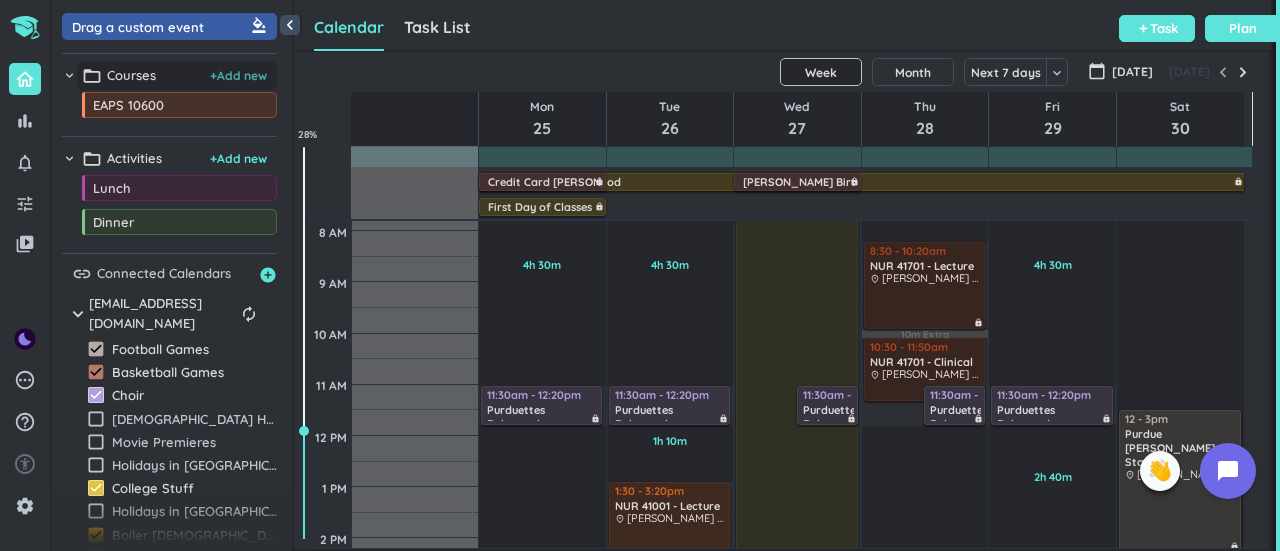 click on "+  Add new" at bounding box center [238, 76] 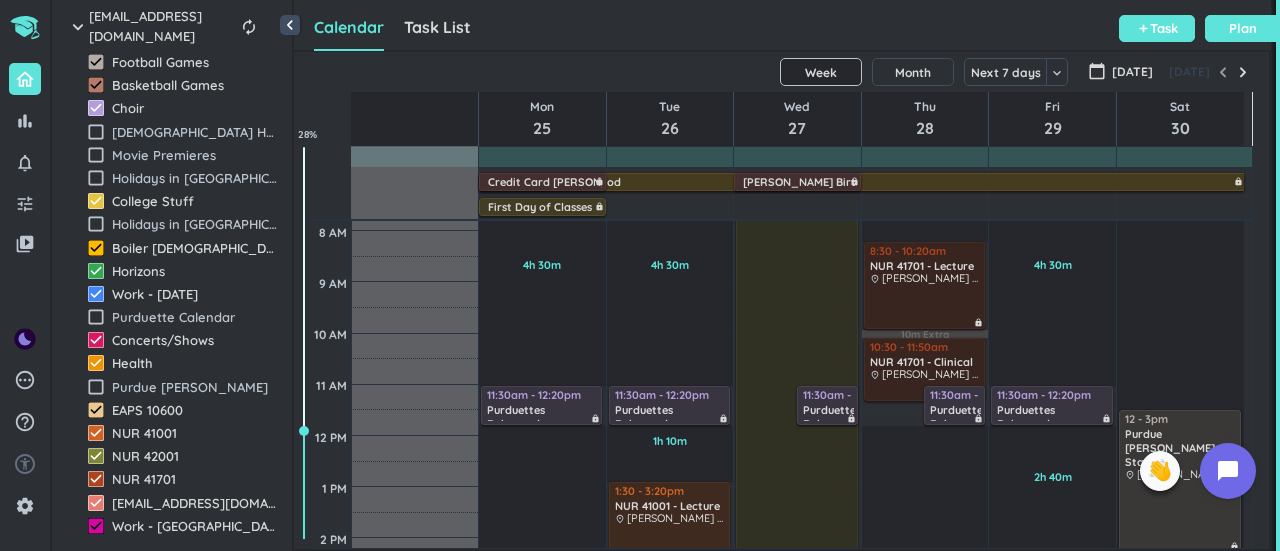 scroll, scrollTop: 121, scrollLeft: 0, axis: vertical 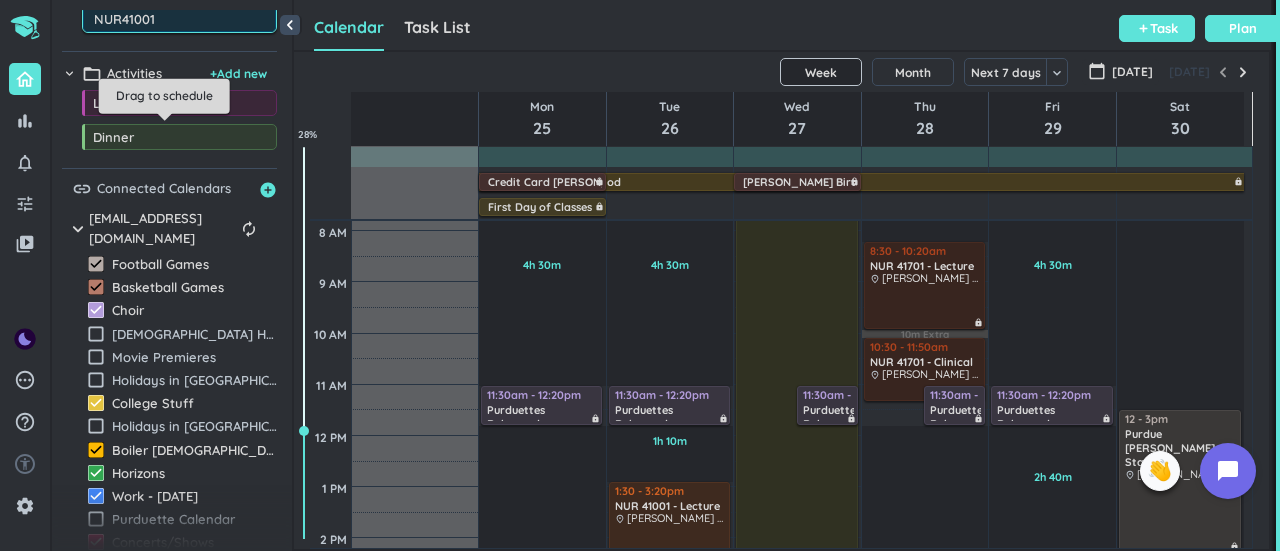 type on "NUR 41001" 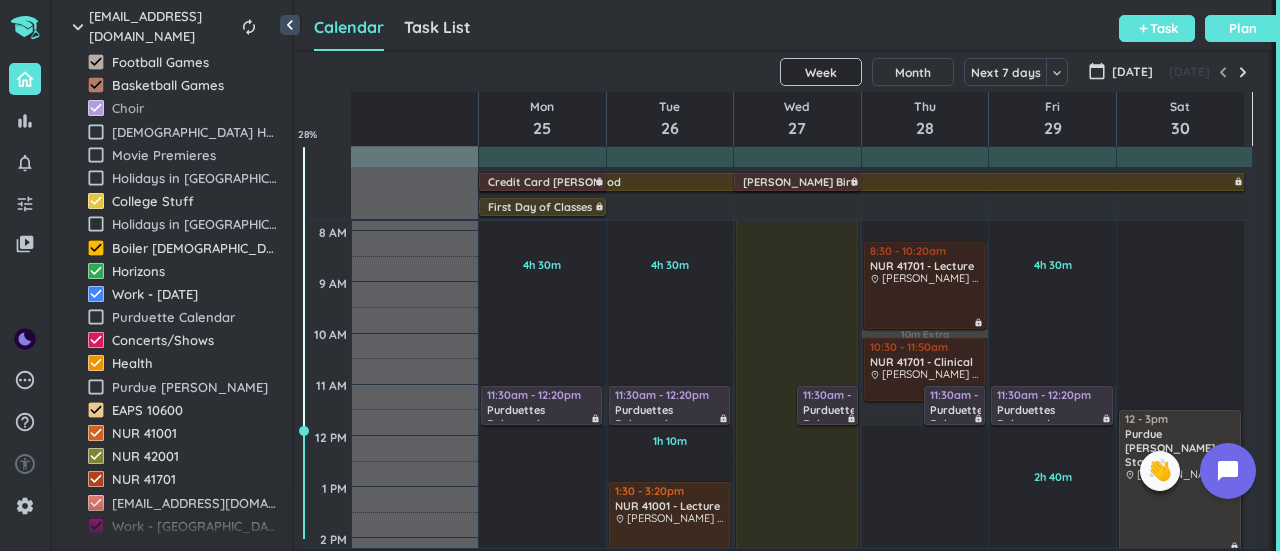 scroll, scrollTop: 0, scrollLeft: 0, axis: both 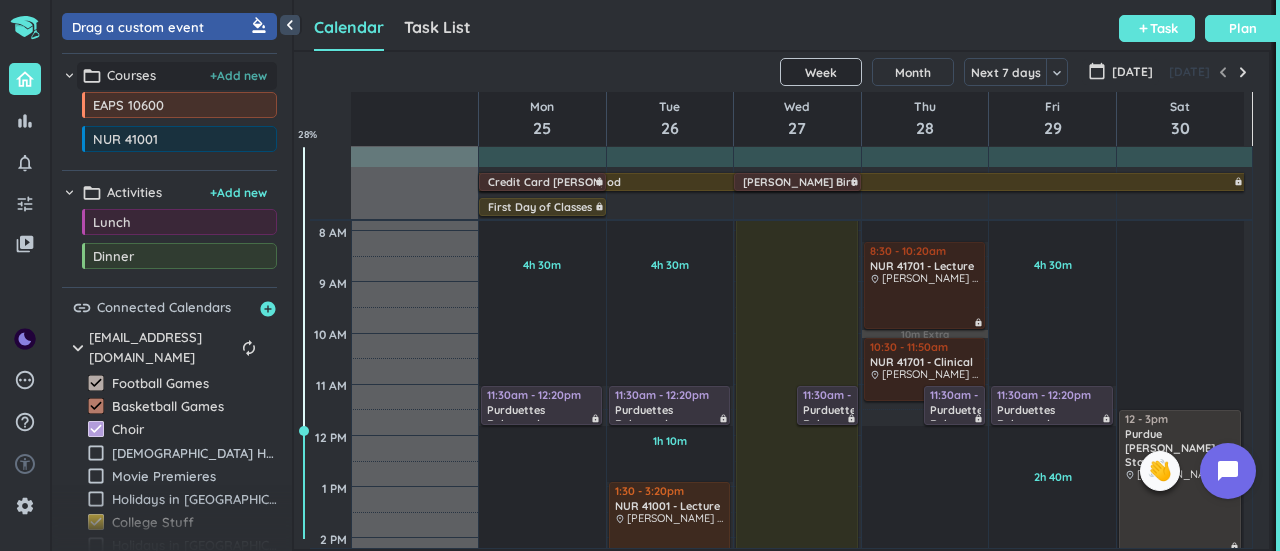 click on "+  Add new" at bounding box center (238, 76) 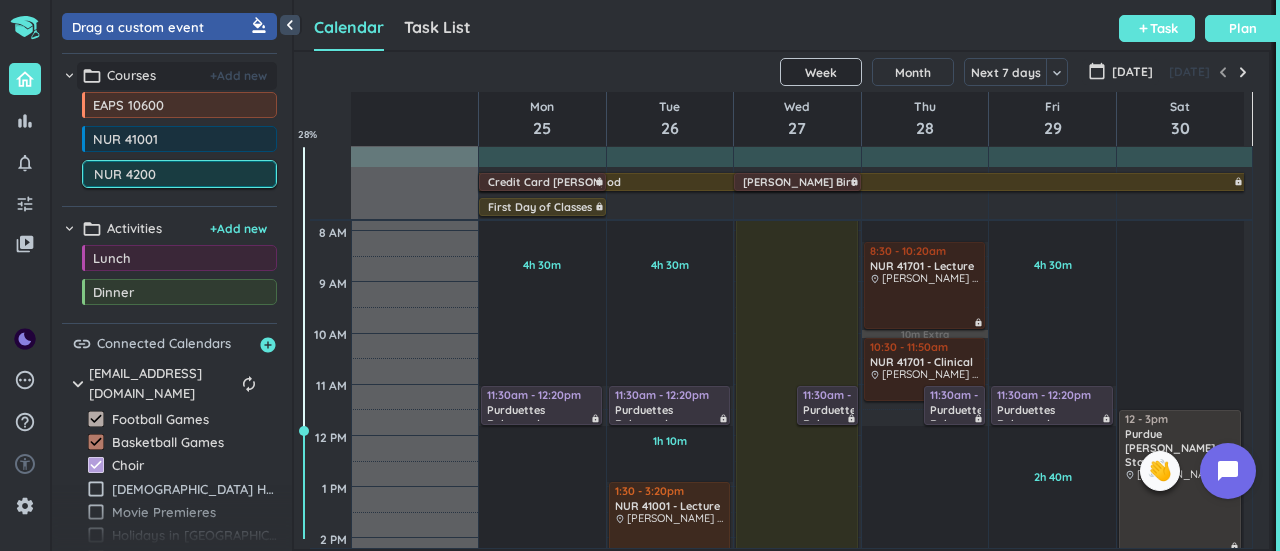 type on "NUR 42001" 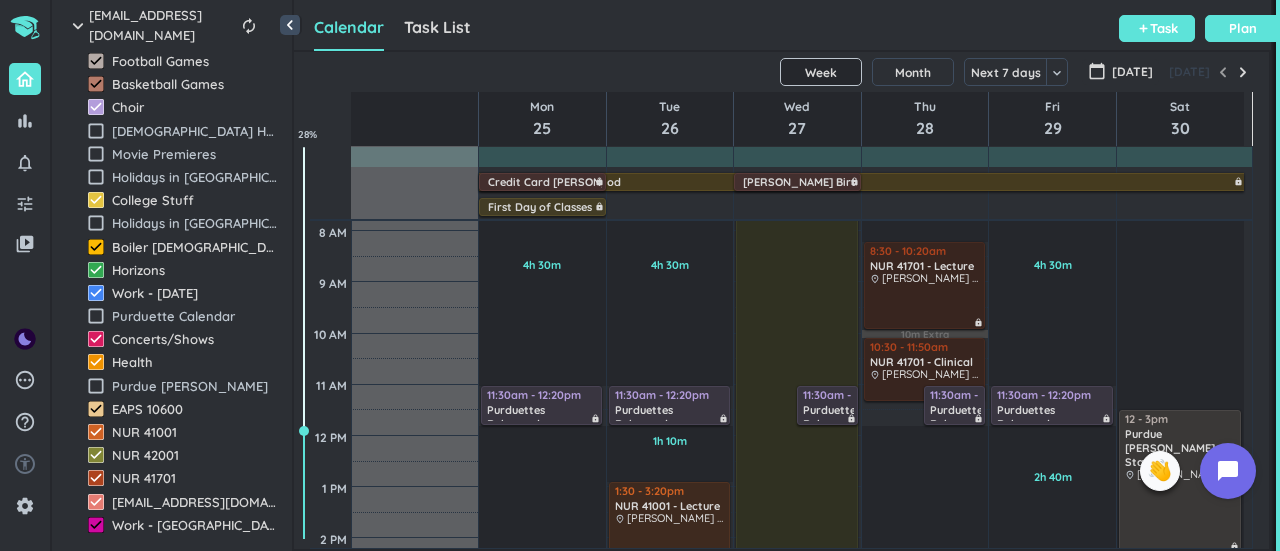 scroll, scrollTop: 0, scrollLeft: 0, axis: both 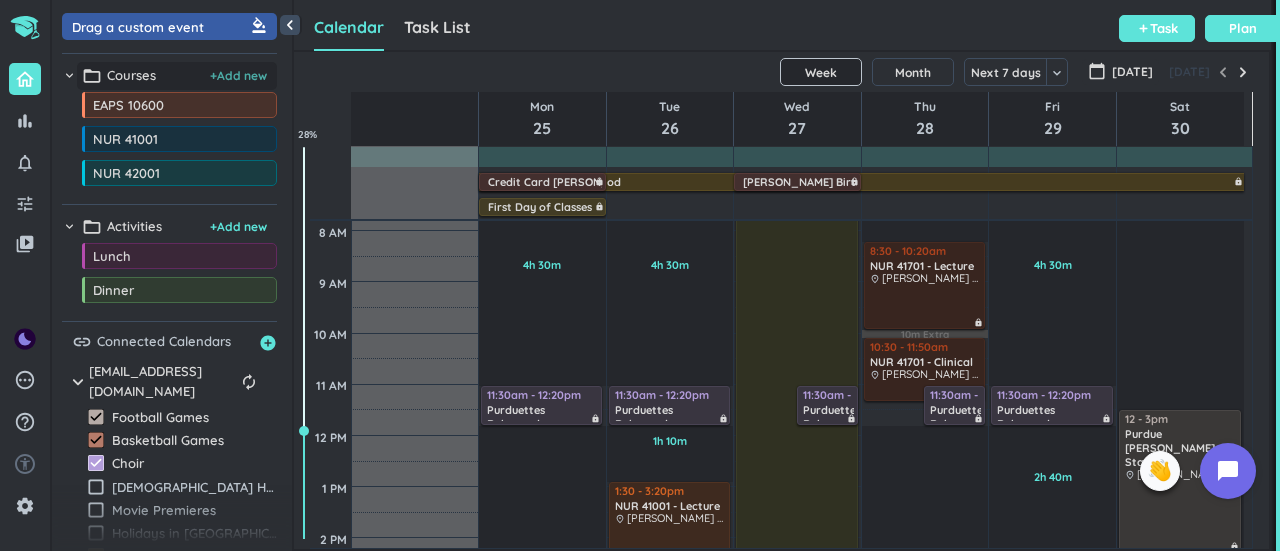 click on "+  Add new" at bounding box center (238, 76) 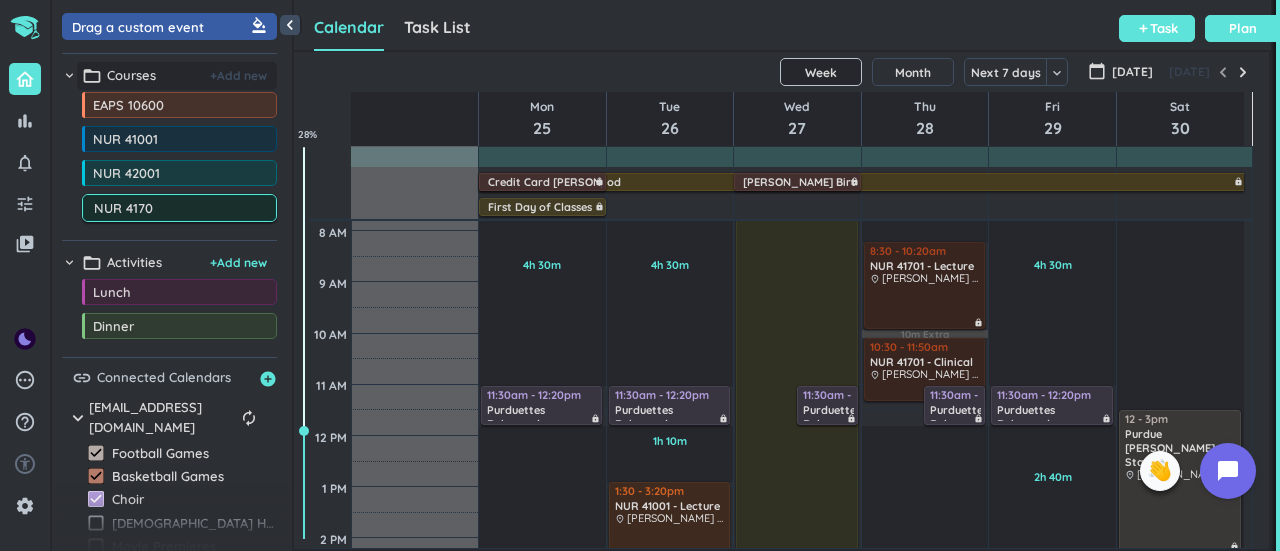 type on "NUR 41701" 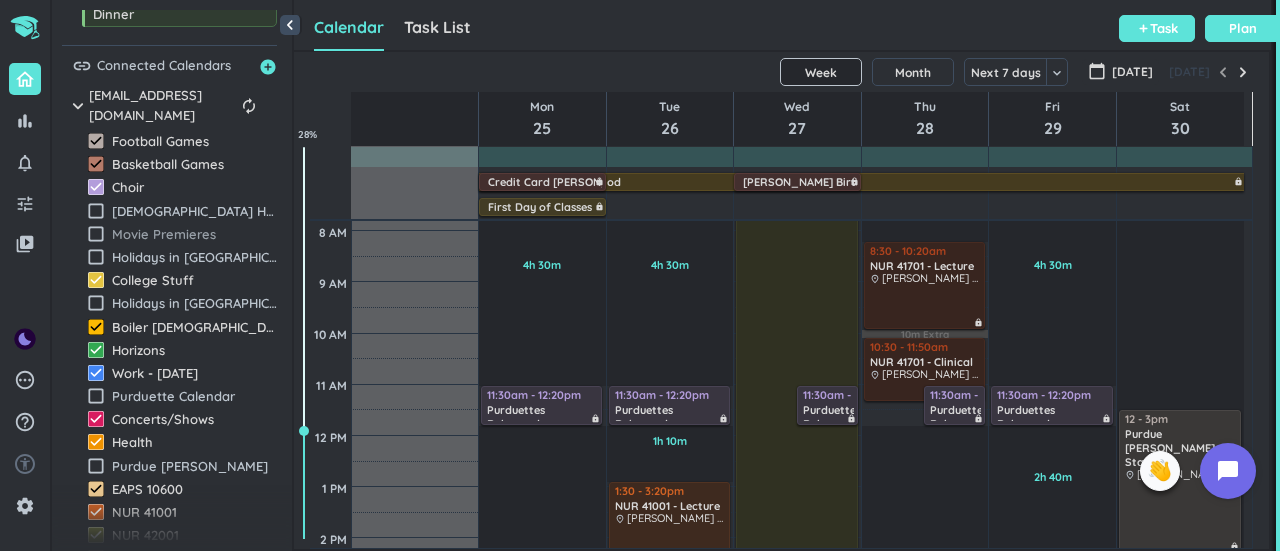 scroll, scrollTop: 390, scrollLeft: 0, axis: vertical 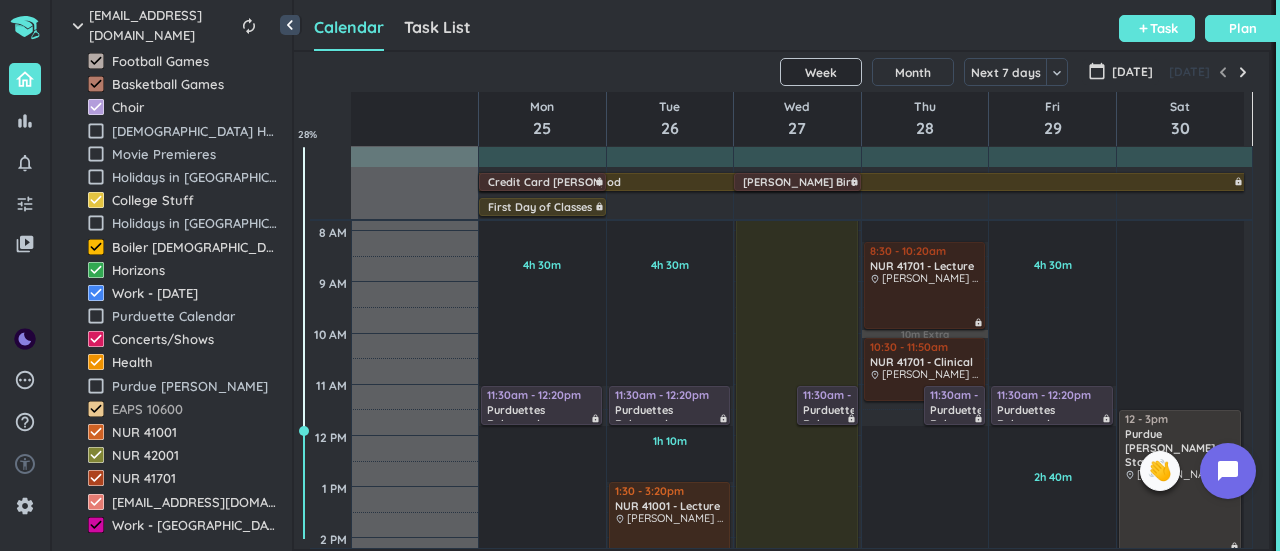 click on "EAPS 10600" at bounding box center (194, 409) 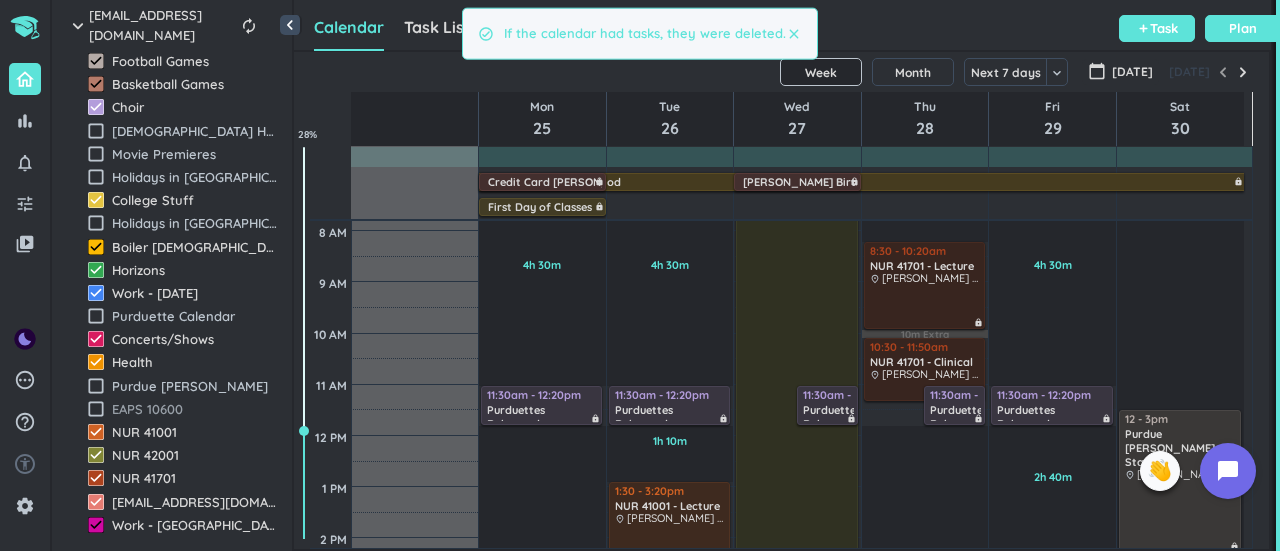 click on "EAPS 10600" at bounding box center [194, 409] 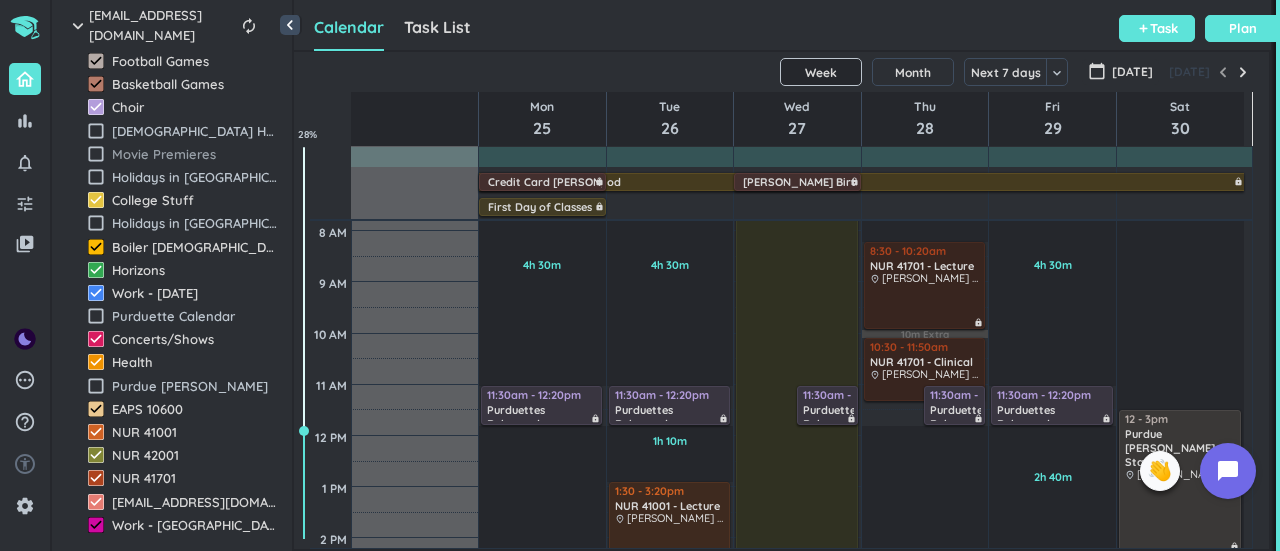 scroll, scrollTop: 0, scrollLeft: 0, axis: both 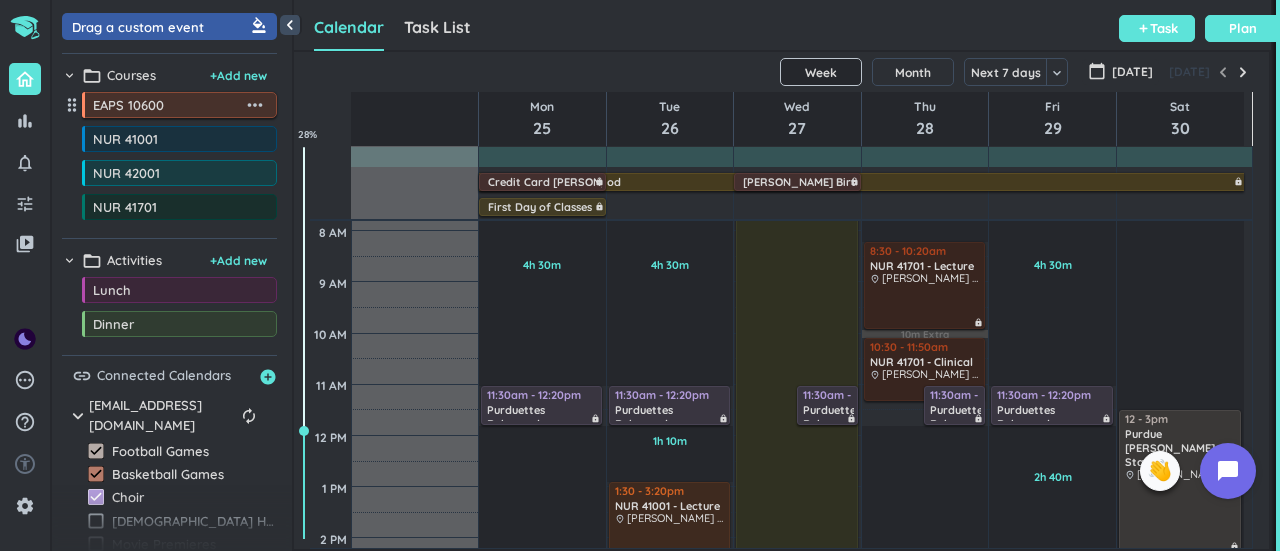 click on "more_horiz" at bounding box center [255, 105] 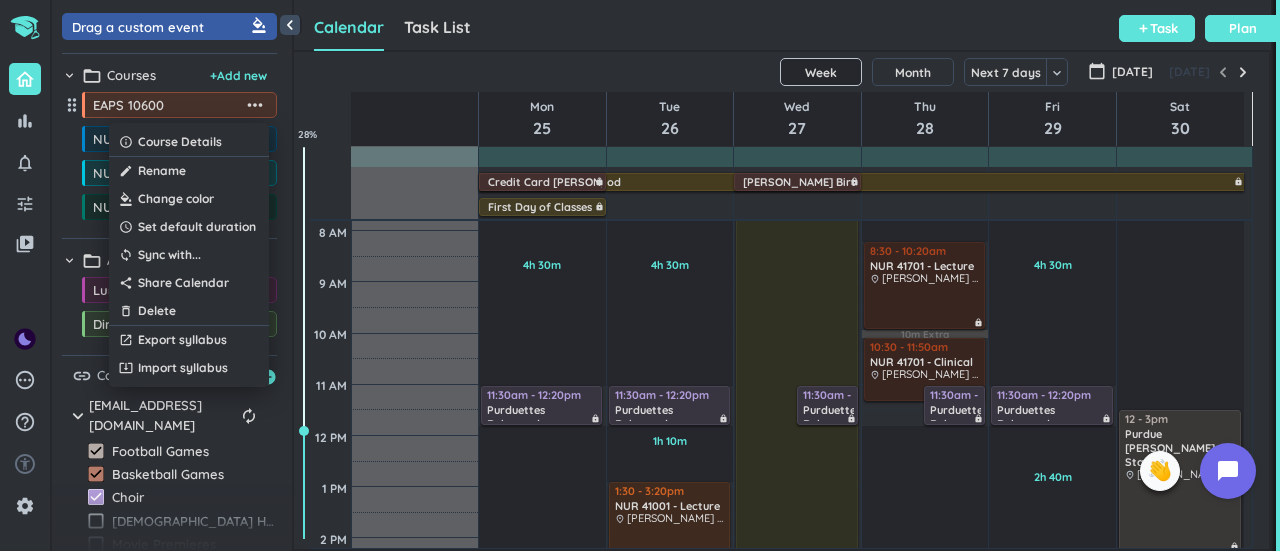 click at bounding box center [189, 199] 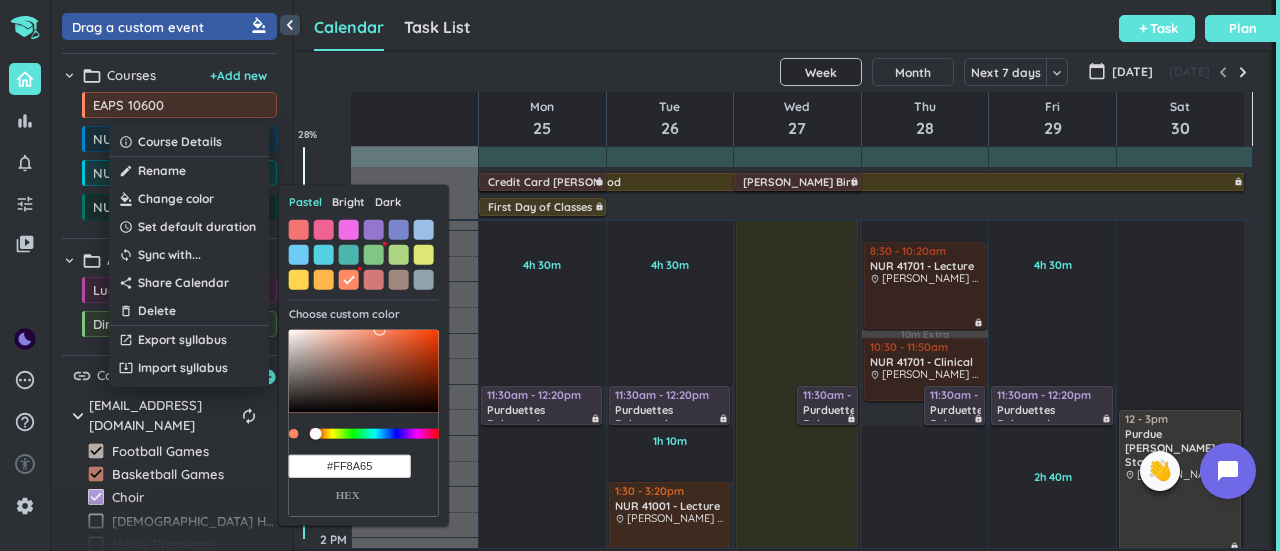 click on "#FF8A65" at bounding box center [350, 465] 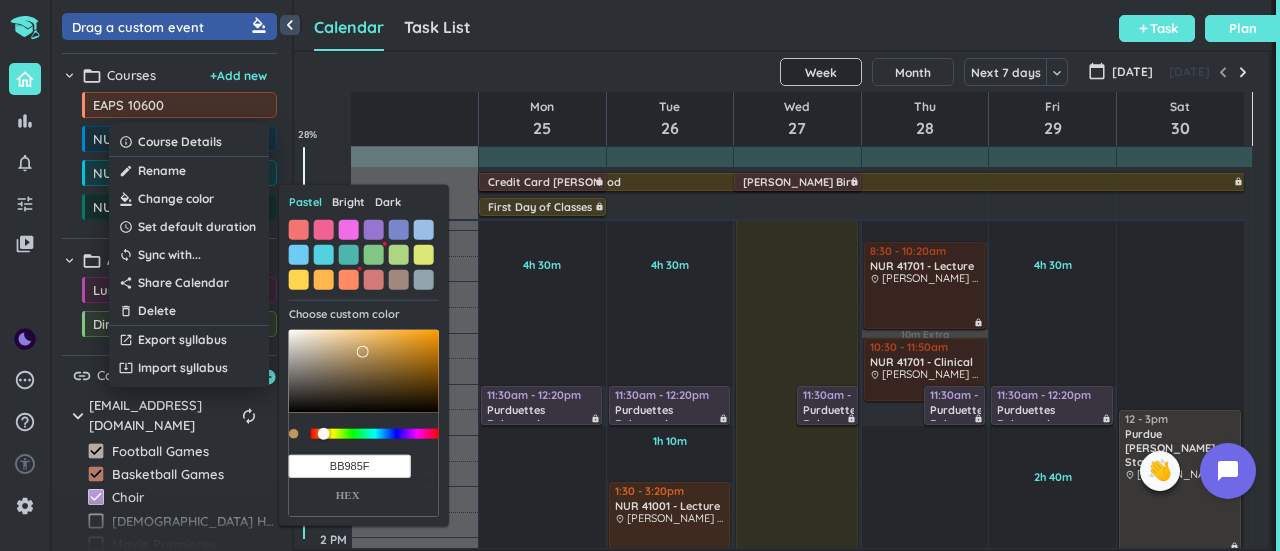 type on "#BB985F" 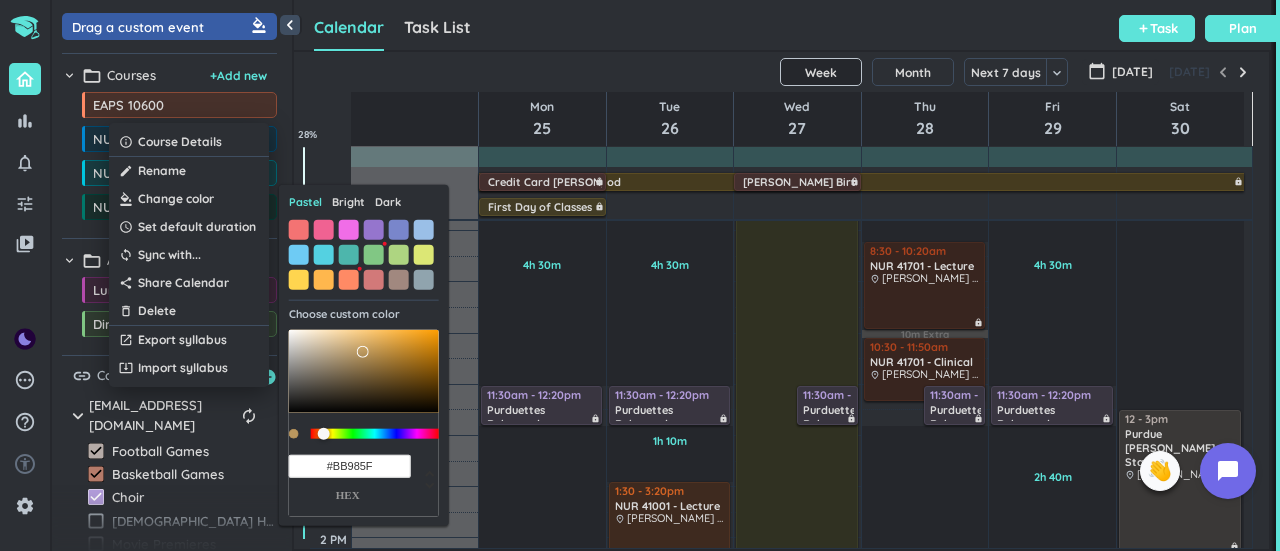 click on "hex" at bounding box center (348, 494) 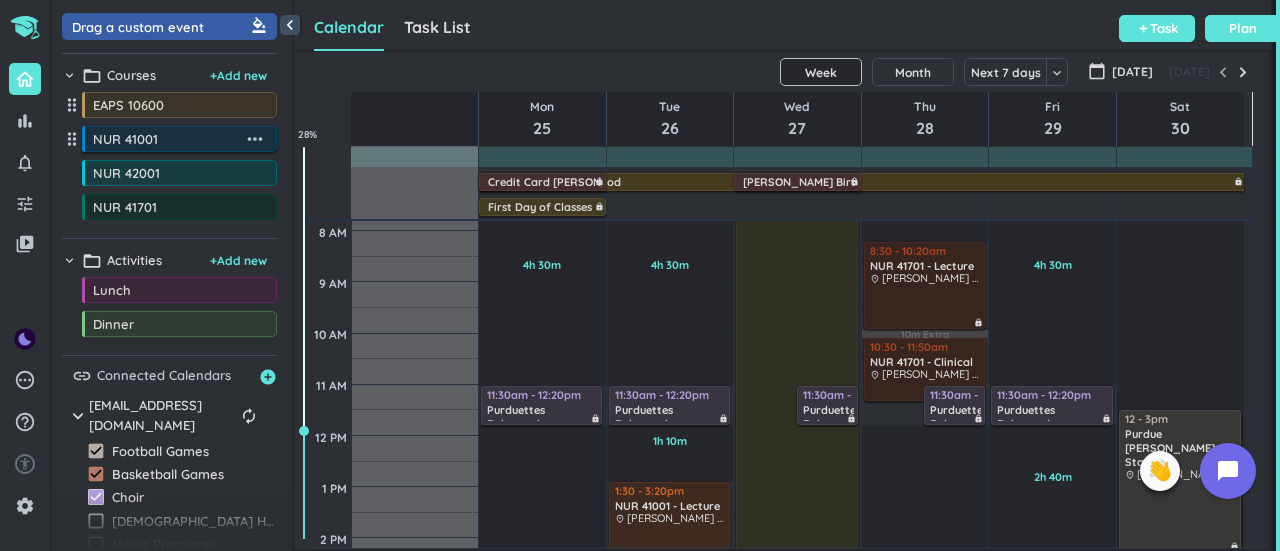 click on "more_horiz" at bounding box center [255, 139] 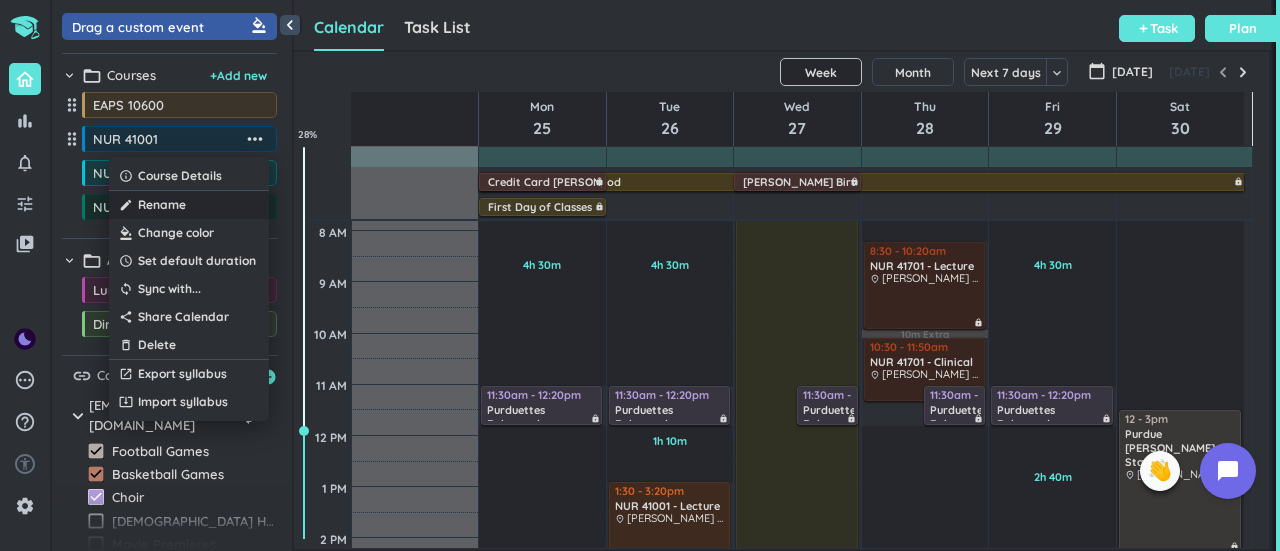 click on "create Rename" at bounding box center (189, 205) 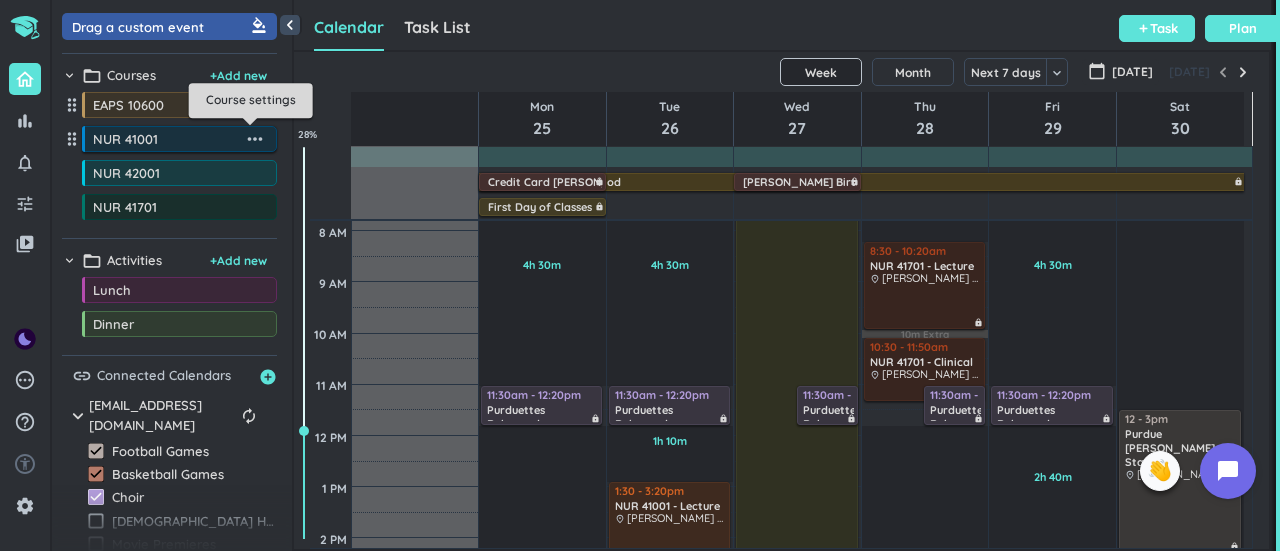 click on "more_horiz" at bounding box center [255, 139] 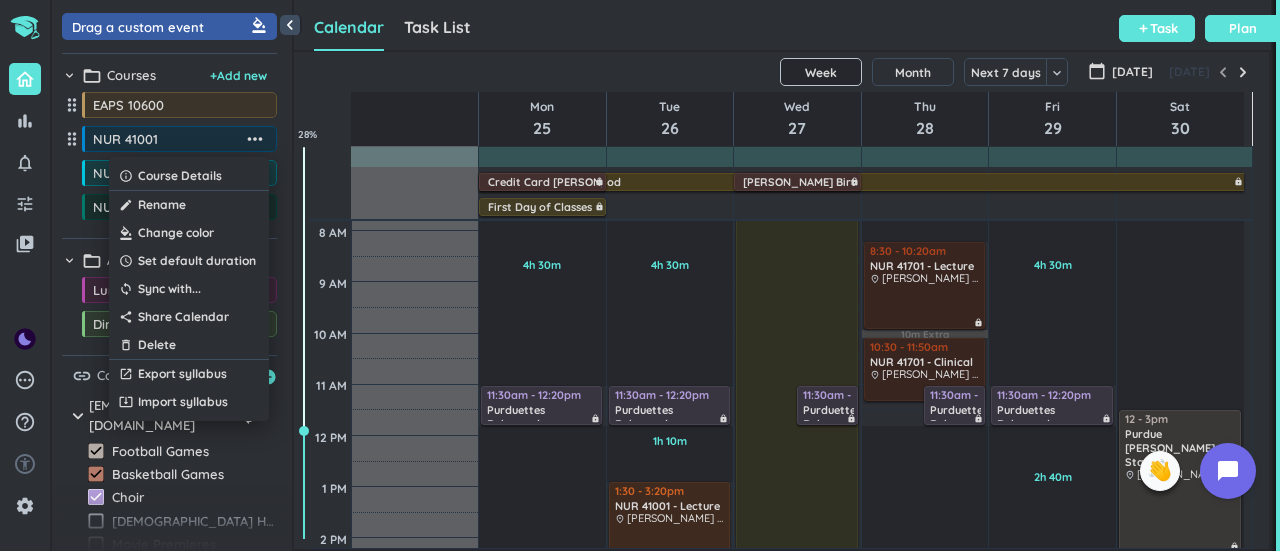 click at bounding box center [189, 233] 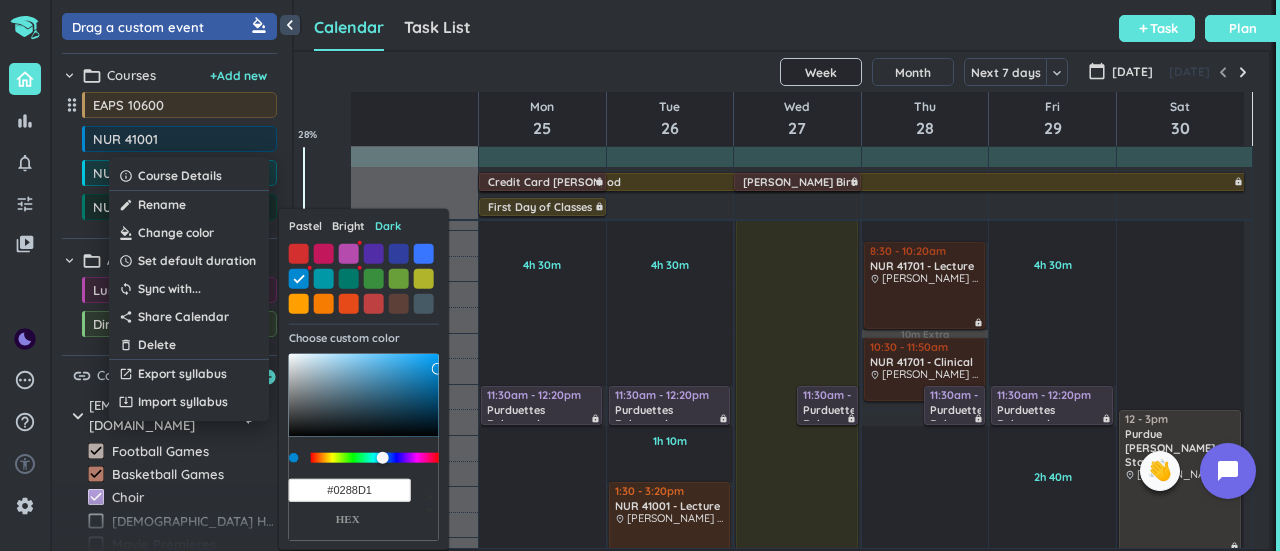 click on "#0288D1" at bounding box center (350, 489) 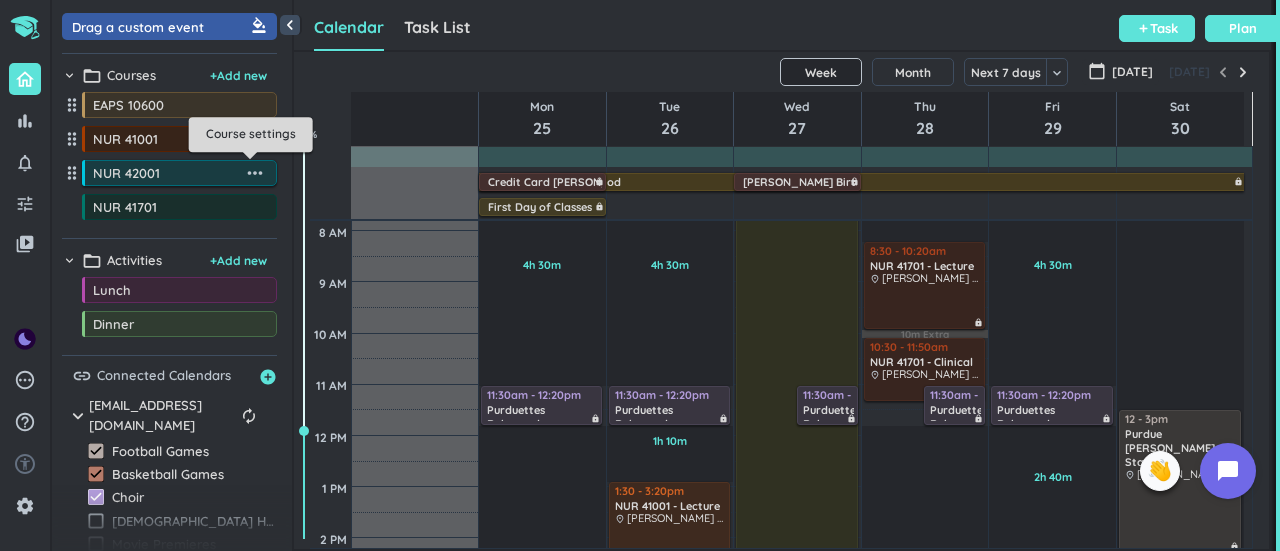 click on "more_horiz" at bounding box center [255, 173] 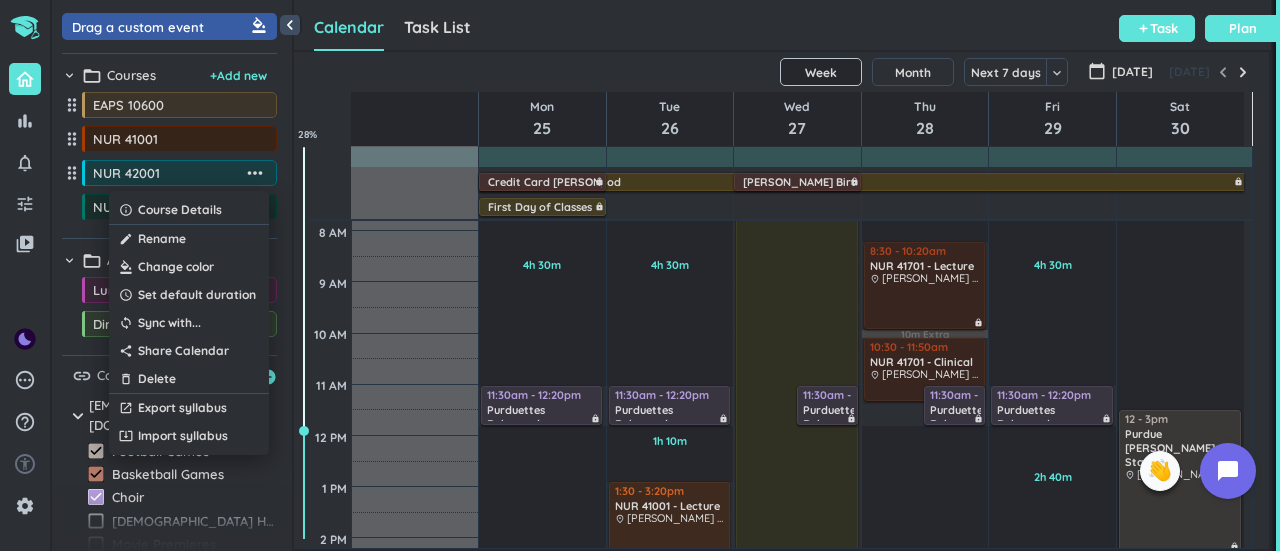 click at bounding box center [640, 275] 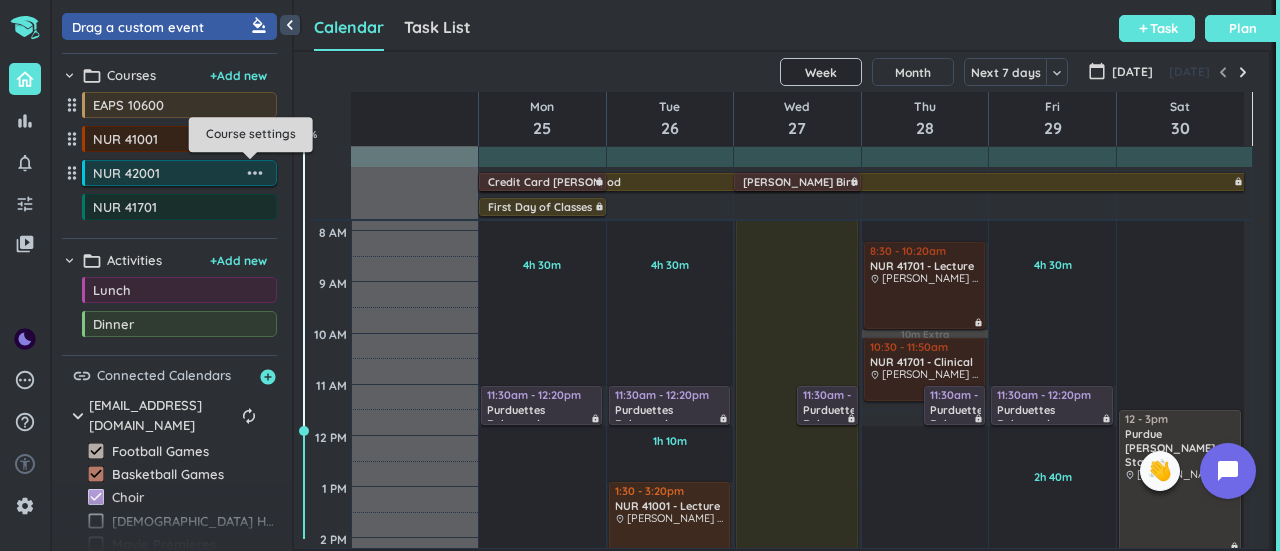 click on "more_horiz" at bounding box center (255, 173) 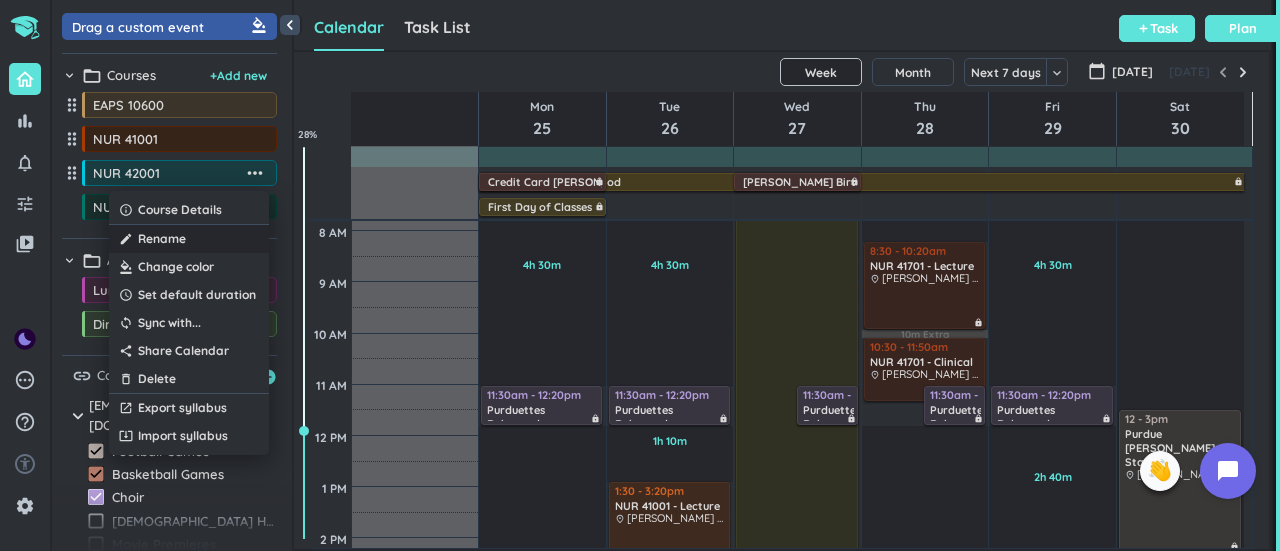click on "create Rename" at bounding box center [189, 239] 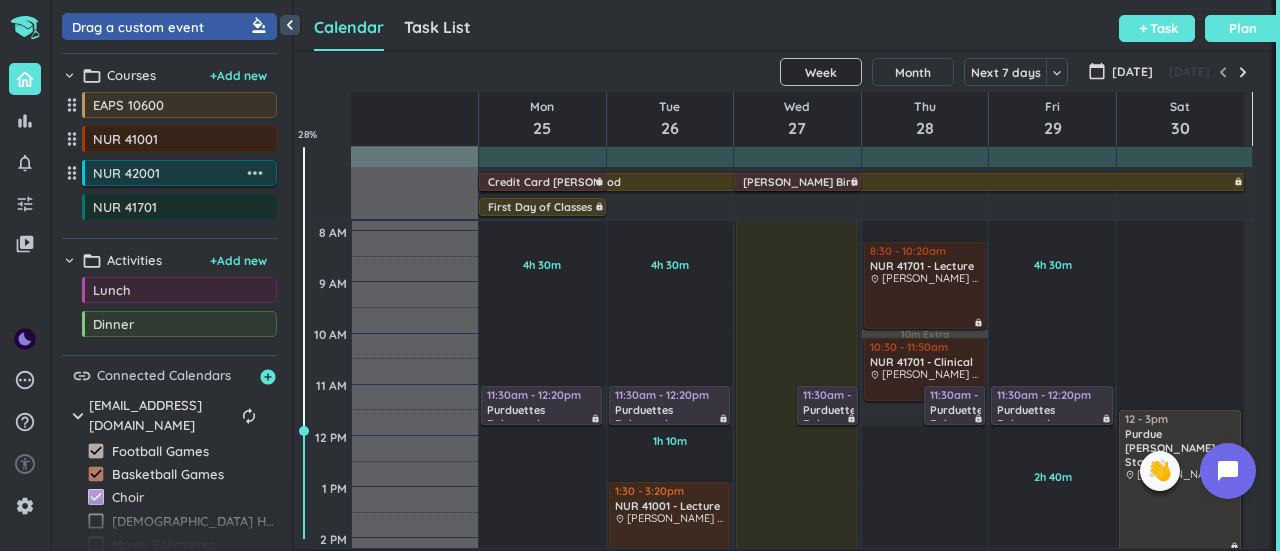 click on "more_horiz" at bounding box center (255, 173) 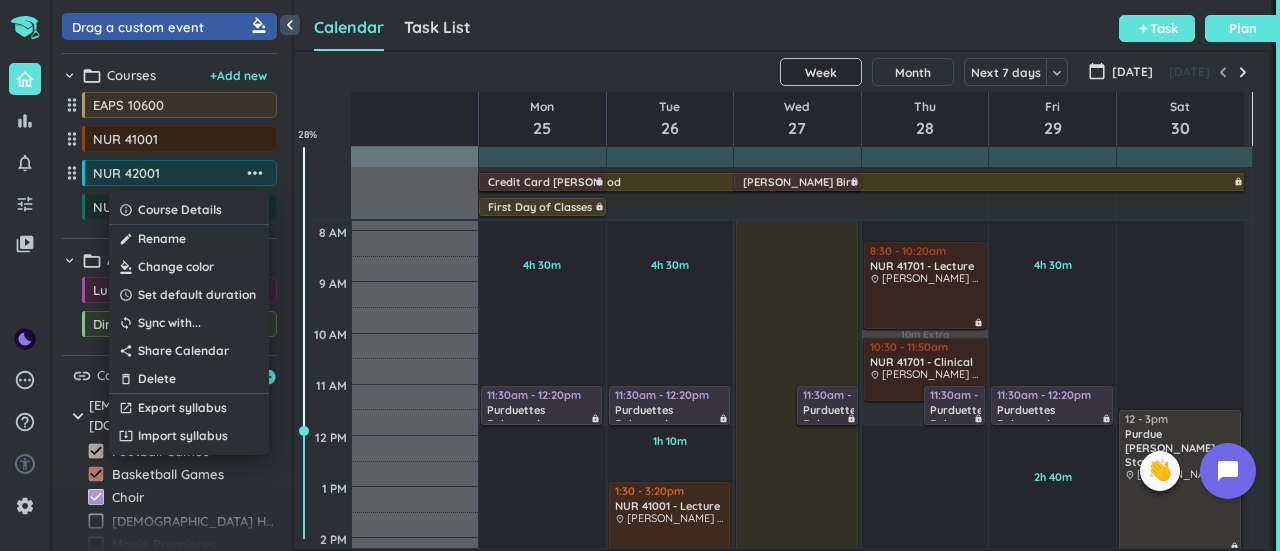click at bounding box center [189, 267] 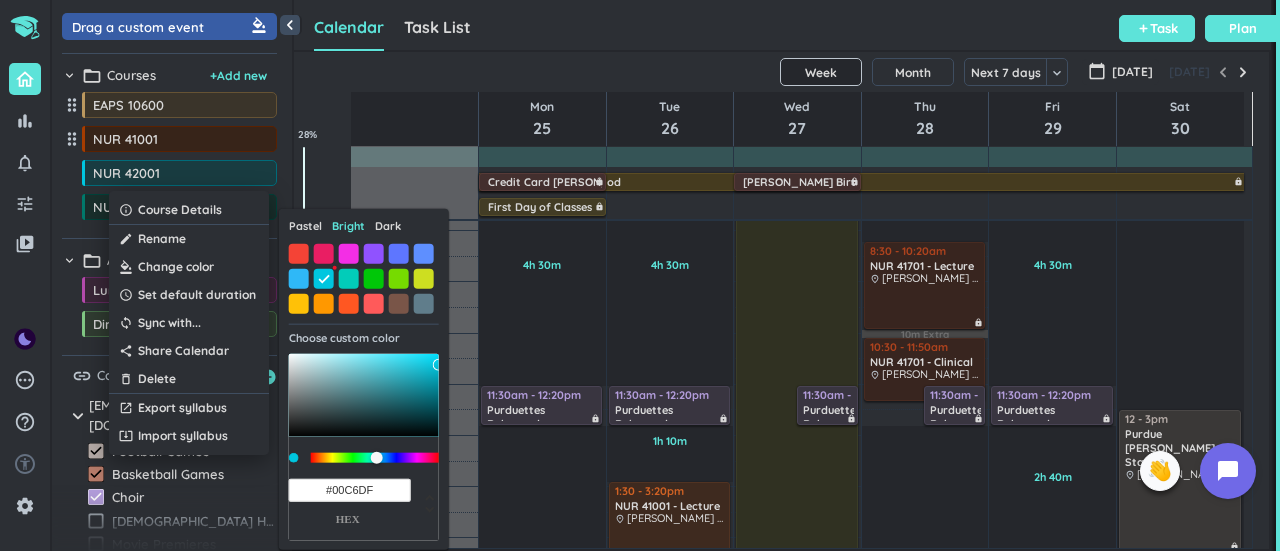 click on "#00C6DF" at bounding box center [350, 489] 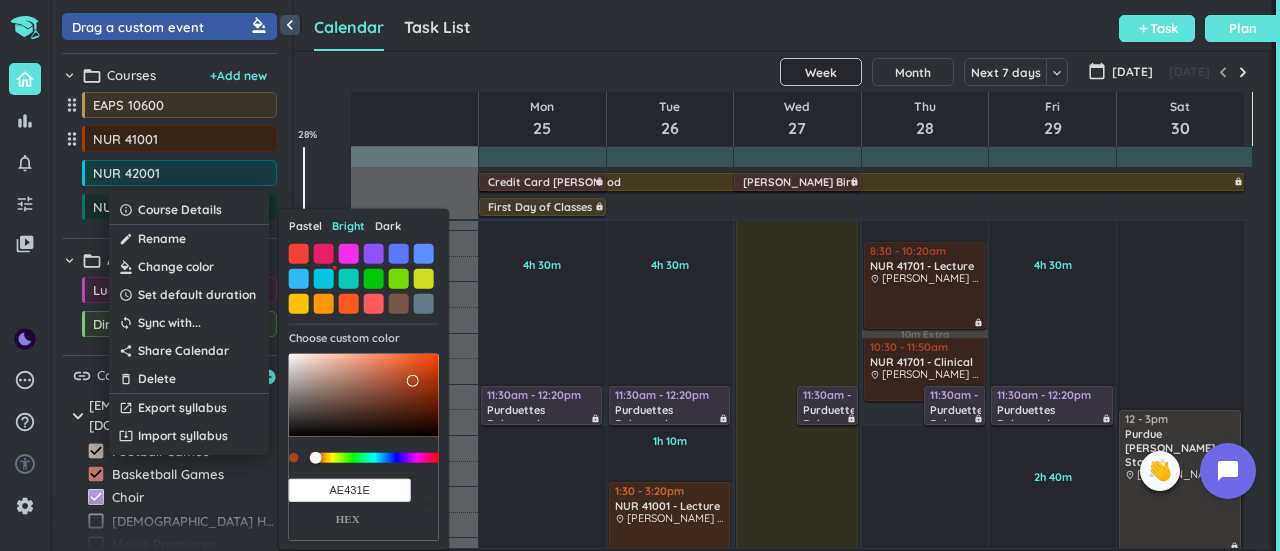 type on "AE431E" 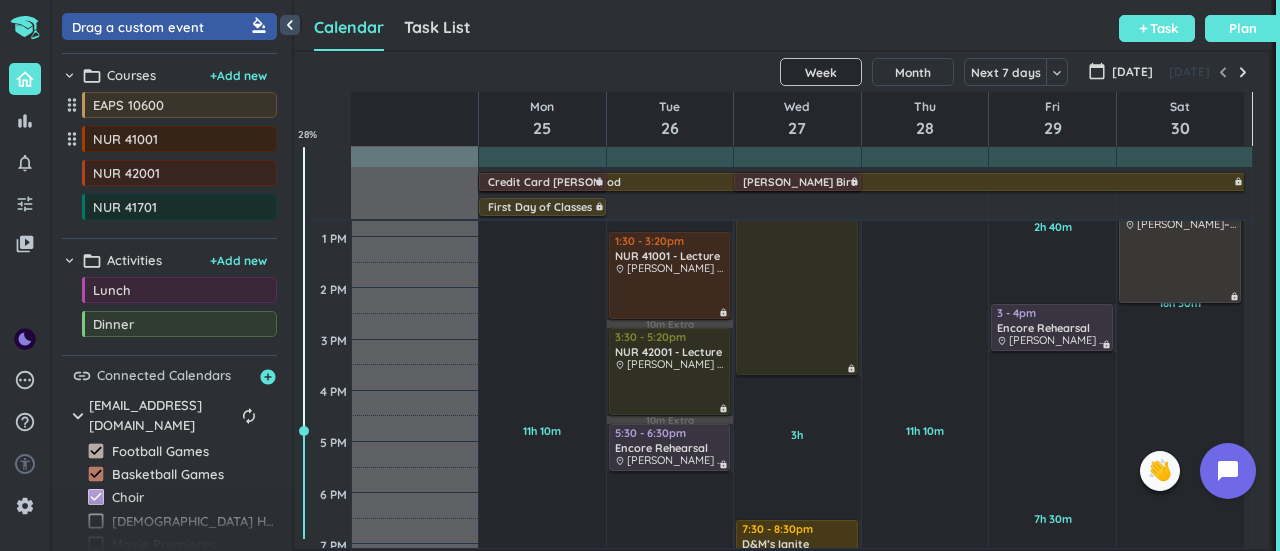 scroll, scrollTop: 387, scrollLeft: 0, axis: vertical 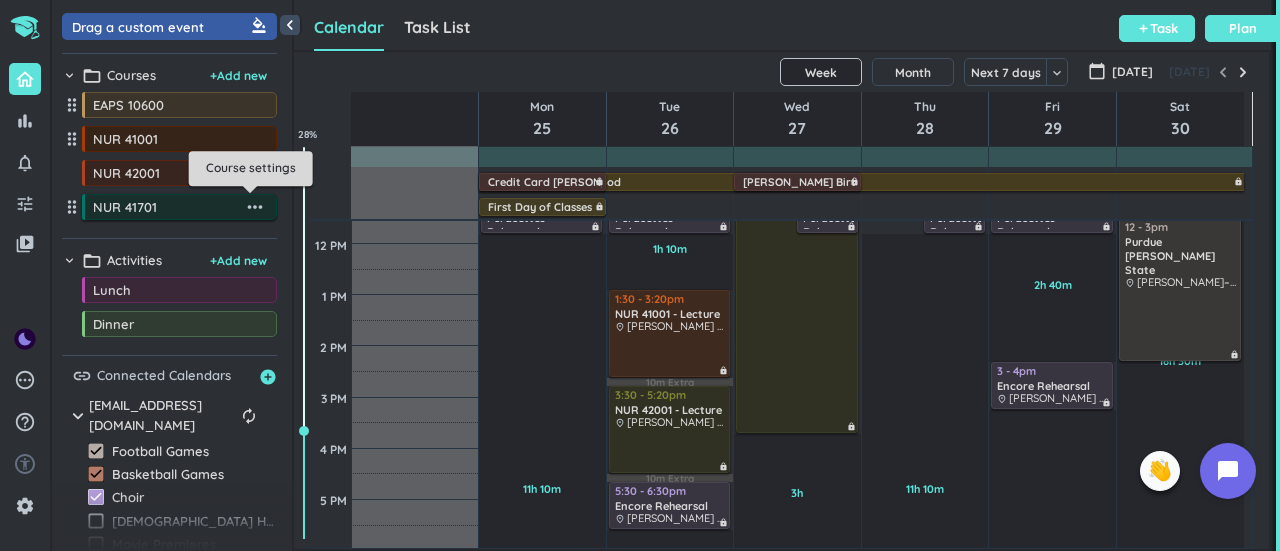 click on "more_horiz" at bounding box center [255, 207] 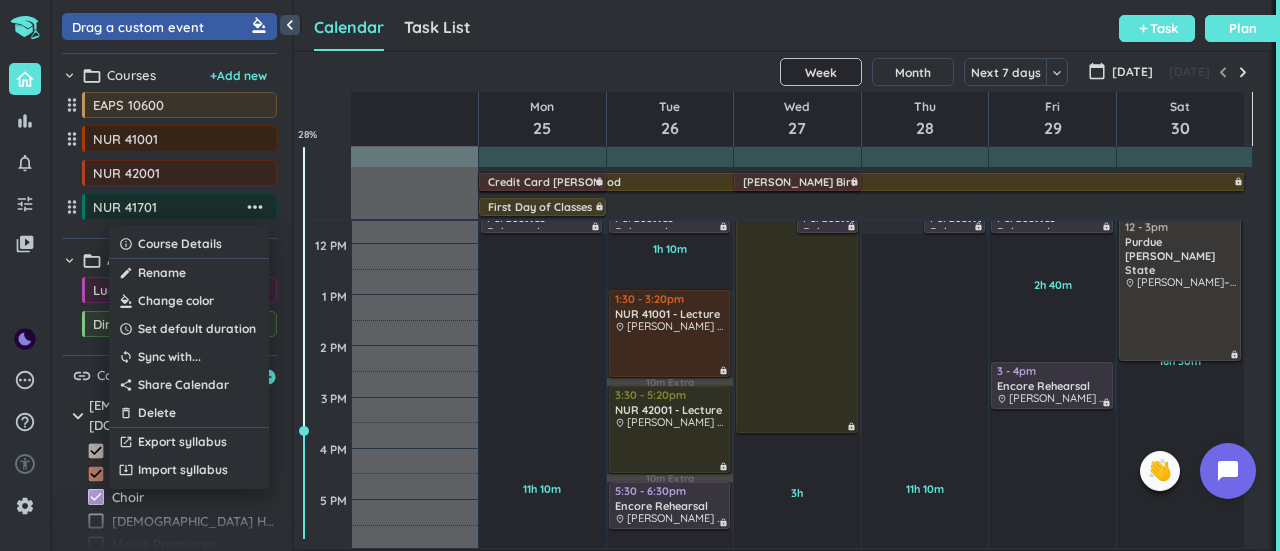 click at bounding box center [189, 301] 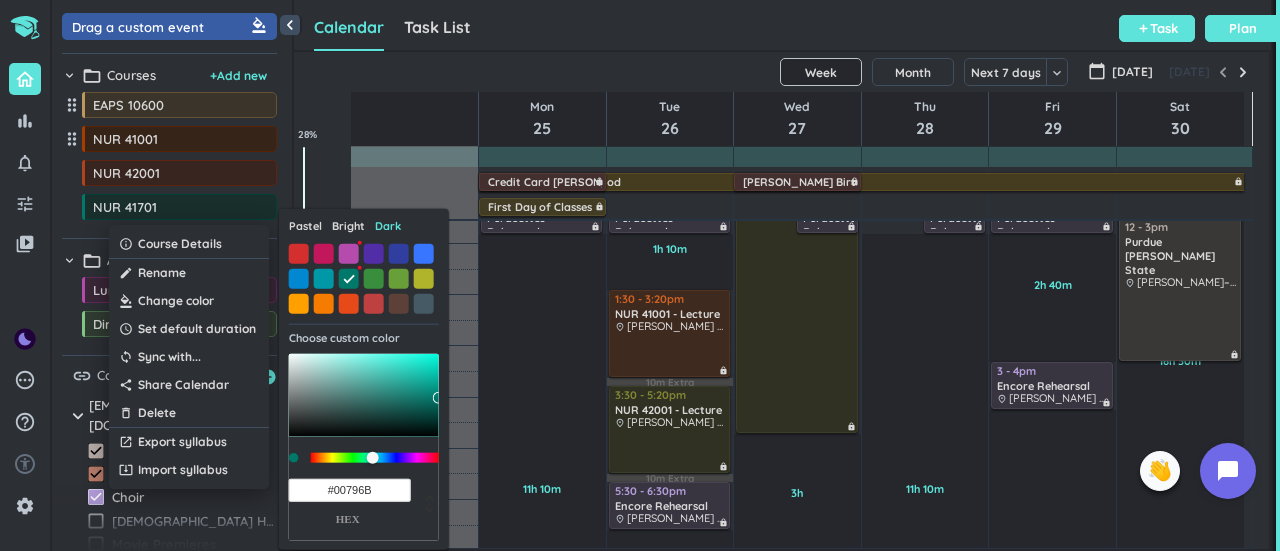 click on "#00796B" at bounding box center (350, 489) 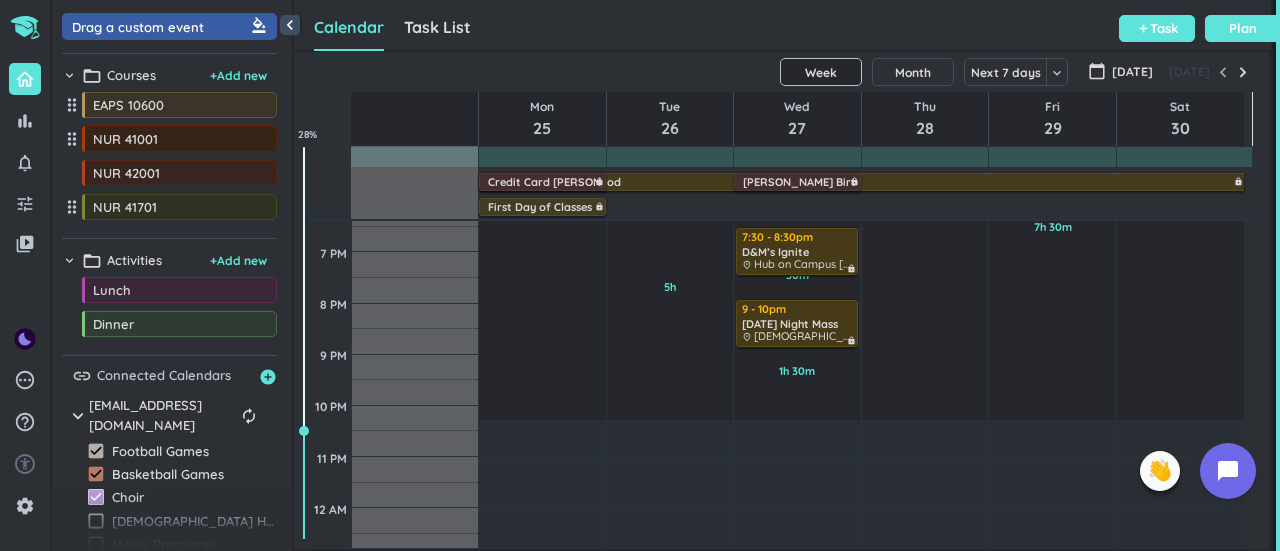 scroll, scrollTop: 738, scrollLeft: 0, axis: vertical 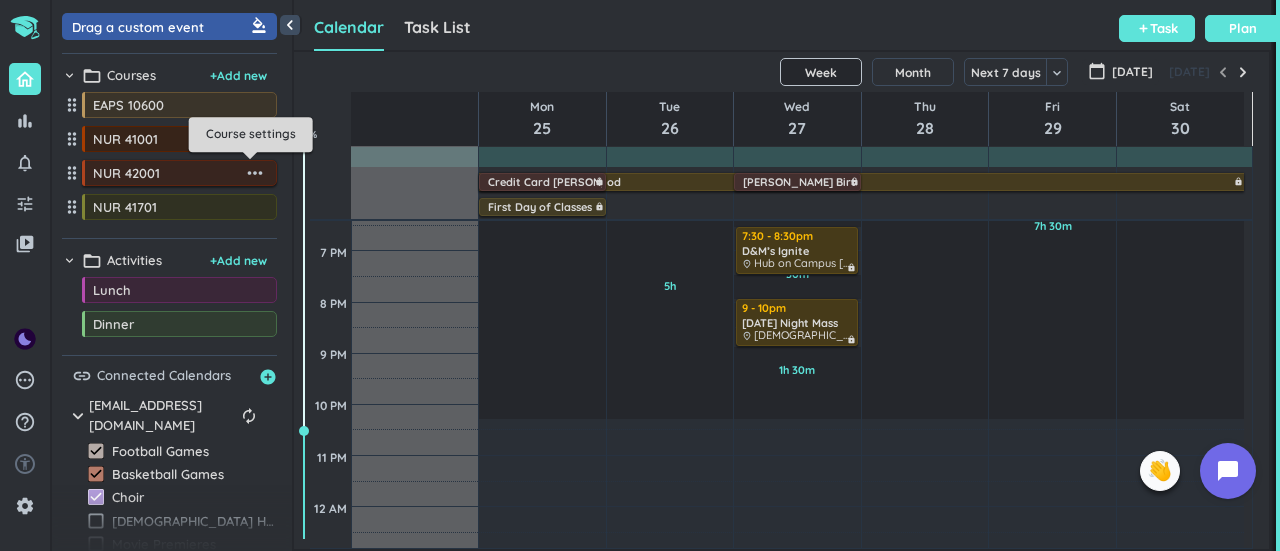 click on "more_horiz" at bounding box center (255, 173) 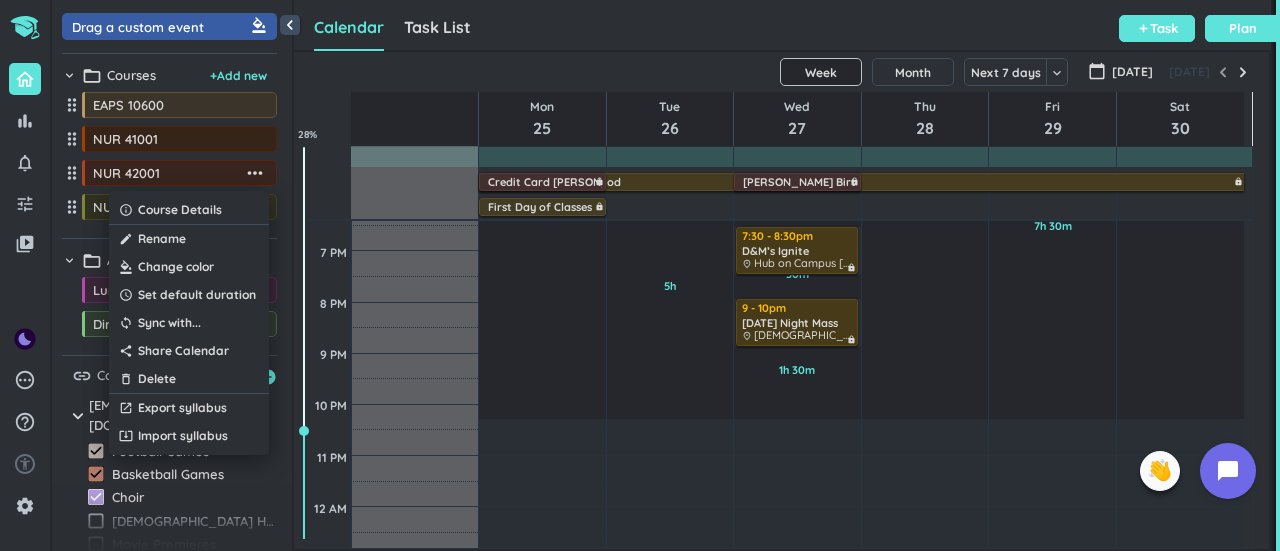 click at bounding box center (189, 267) 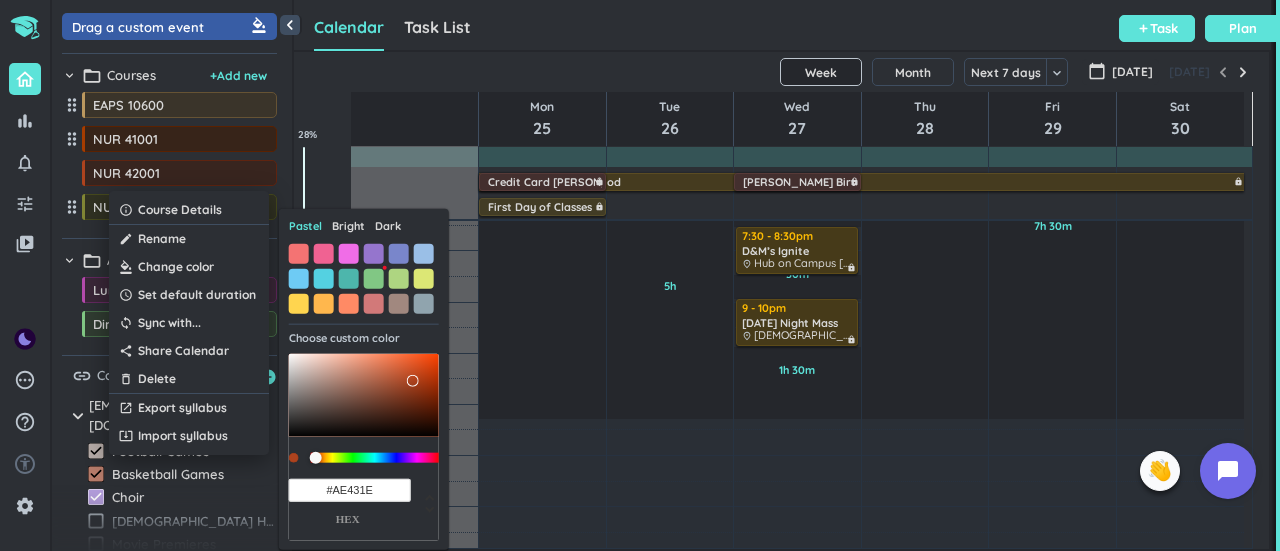 click on "#AE431E" at bounding box center [350, 489] 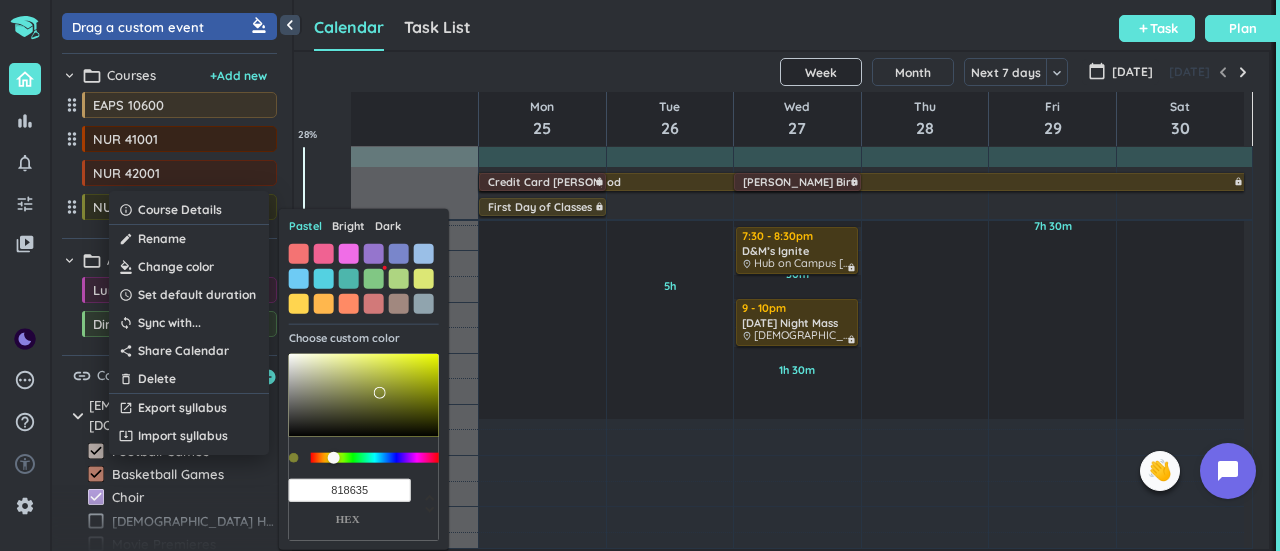 type on "818635" 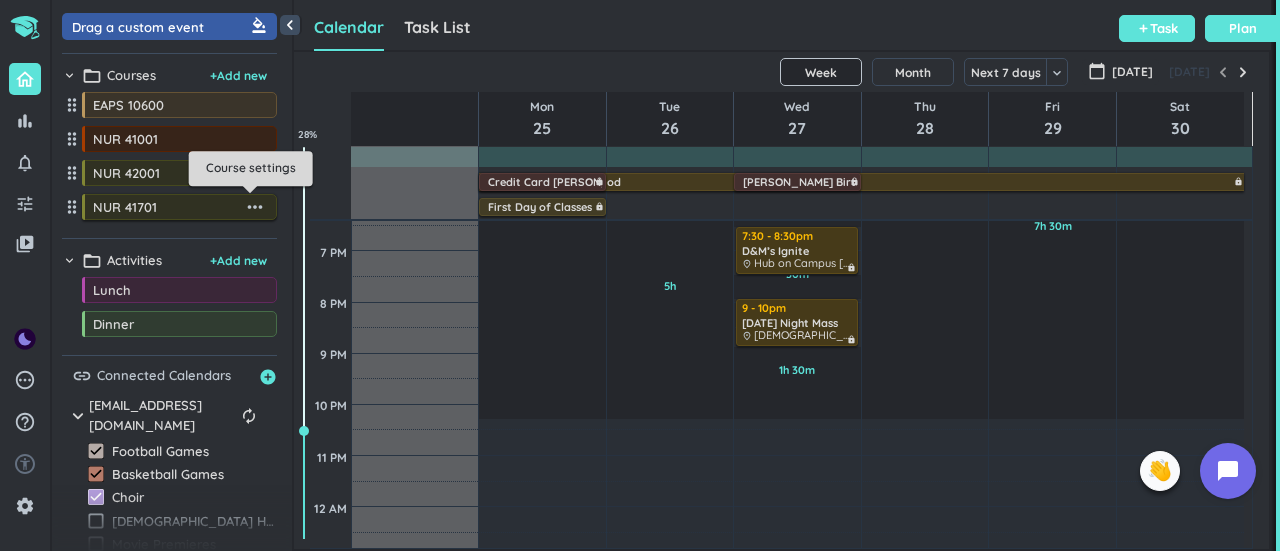 click on "more_horiz" at bounding box center (255, 207) 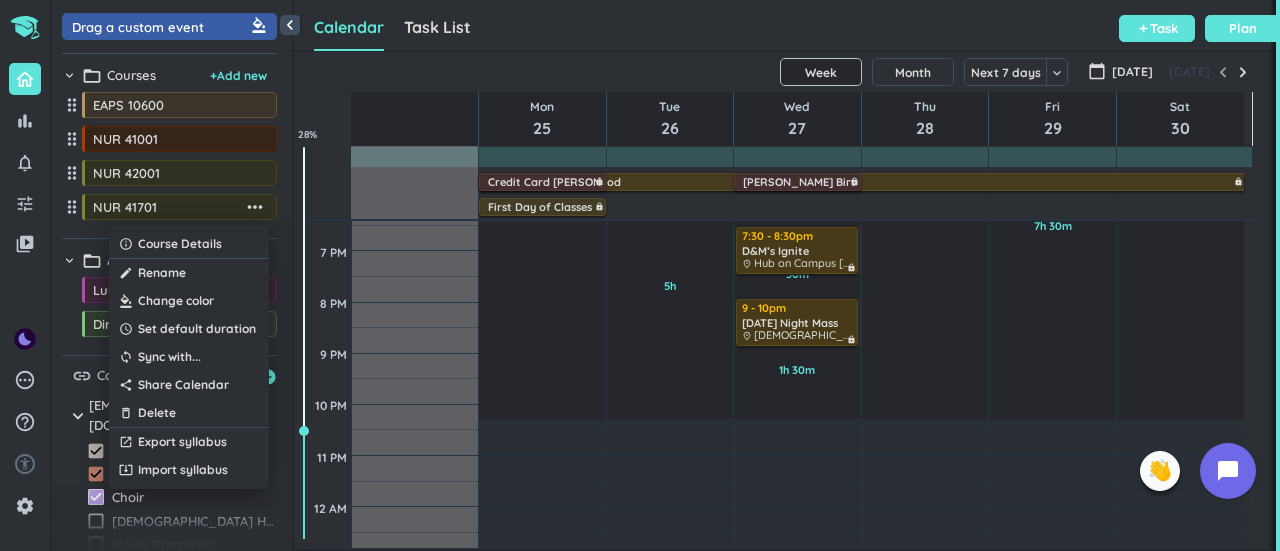 click at bounding box center [189, 301] 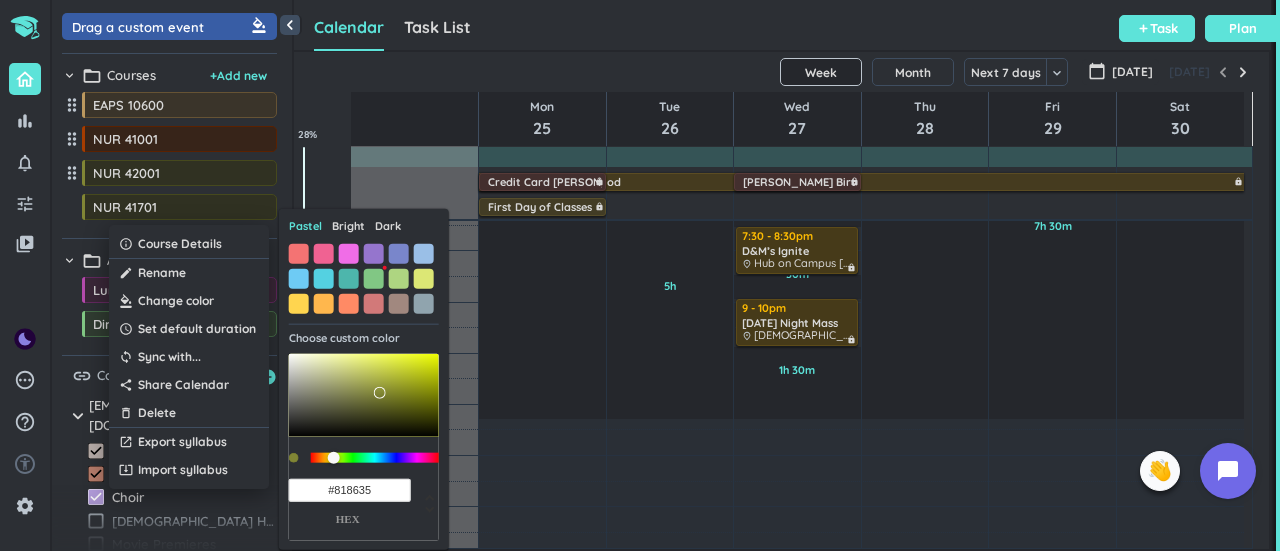 click on "#818635" at bounding box center (350, 489) 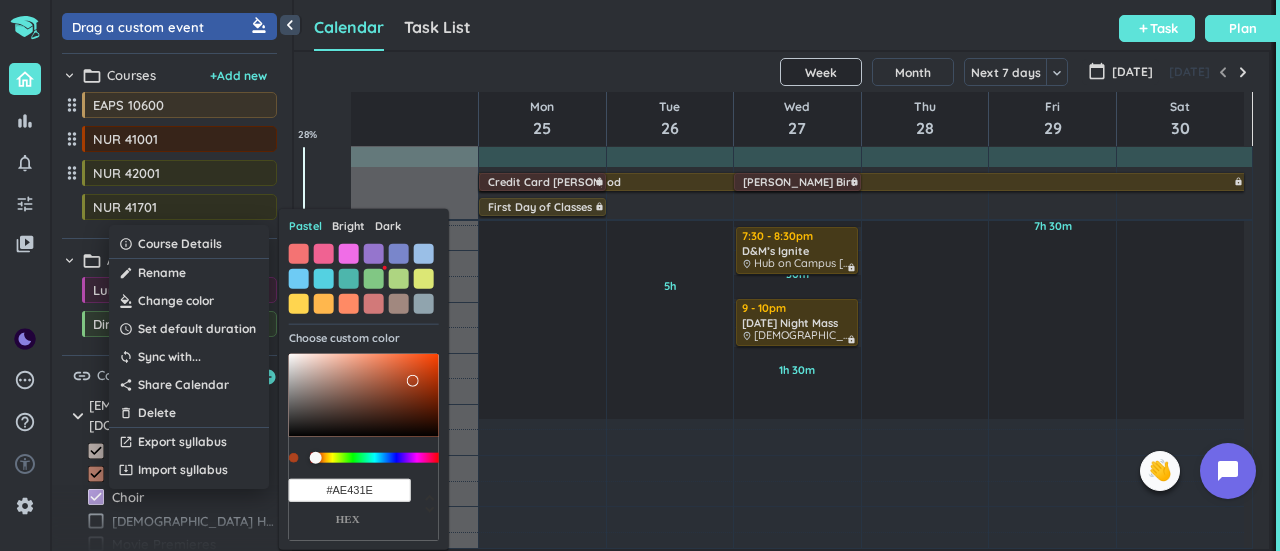 type on "#AE431E" 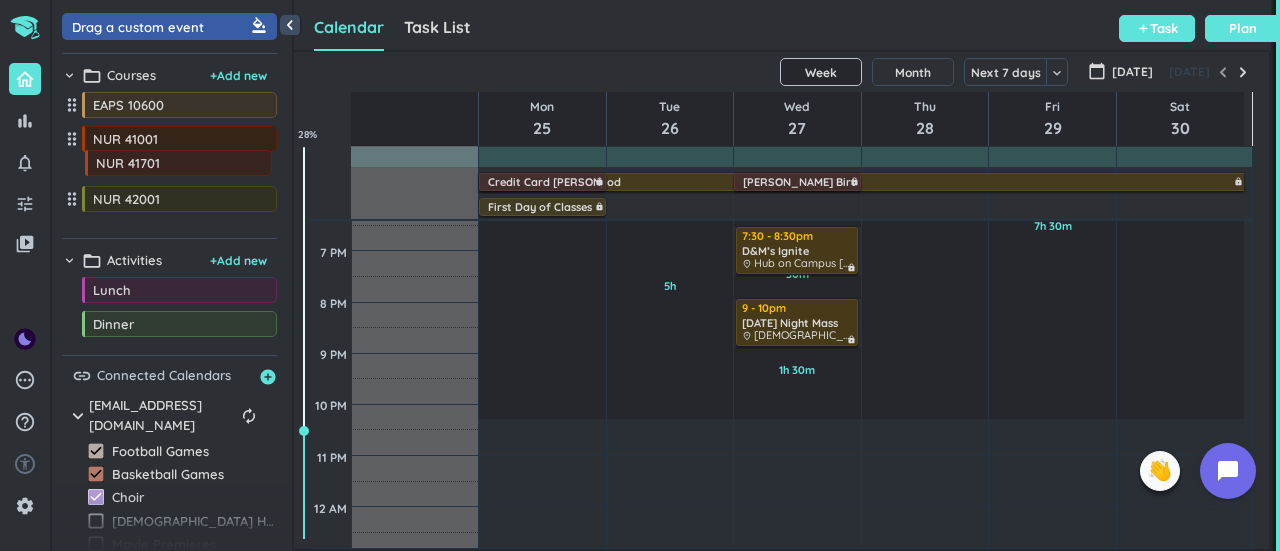 drag, startPoint x: 71, startPoint y: 209, endPoint x: 74, endPoint y: 159, distance: 50.08992 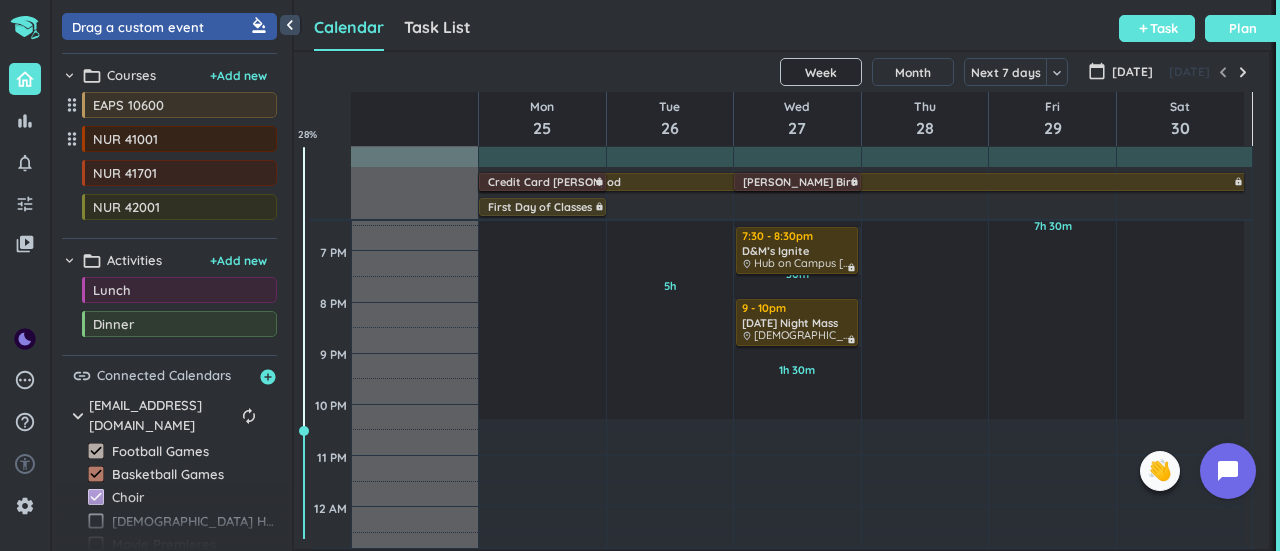 click on "chevron_right folder_open Courses   +  Add new drag_indicator EAPS 10600 more_horiz drag_indicator NUR 41001 more_horiz drag_indicator NUR 41701 more_horiz drag_indicator NUR 42001 more_horiz" at bounding box center [169, 146] 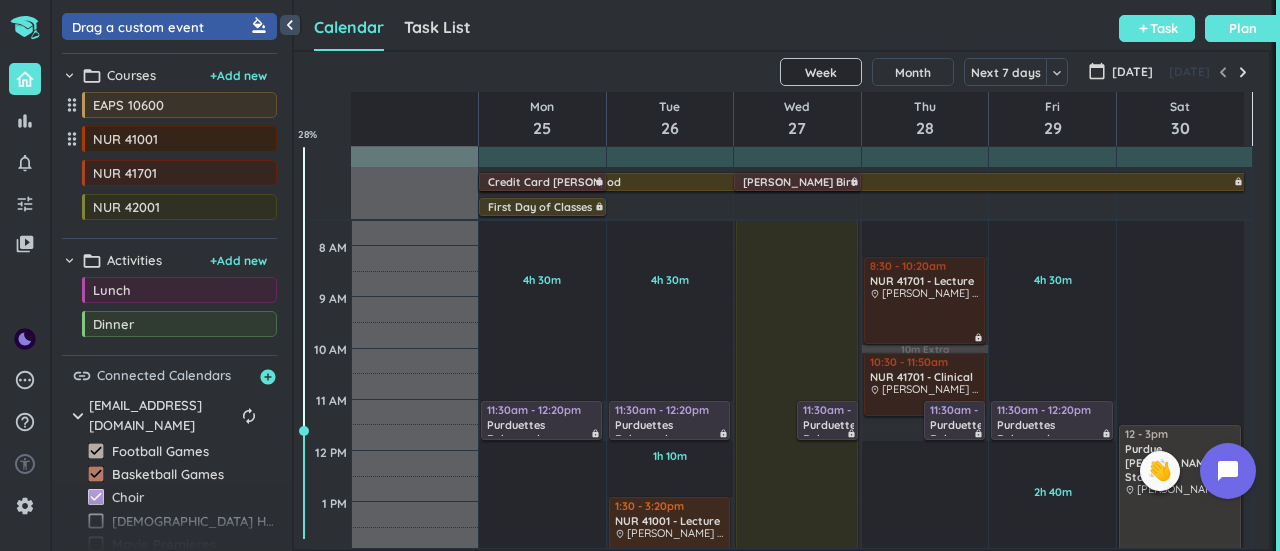 scroll, scrollTop: 181, scrollLeft: 0, axis: vertical 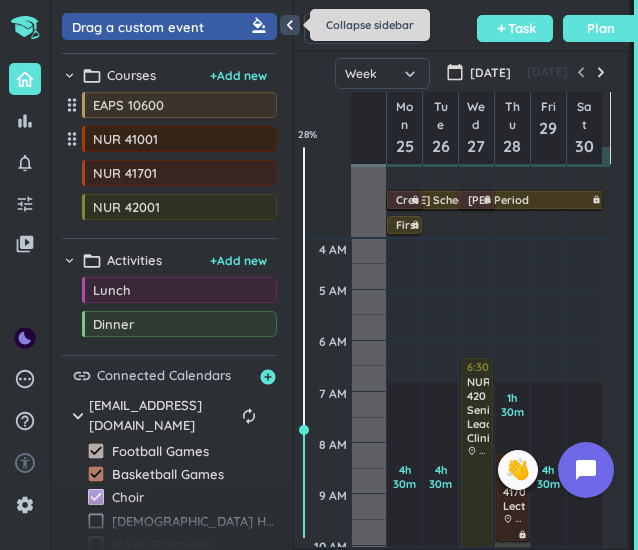 click on "chevron_left" at bounding box center [290, 25] 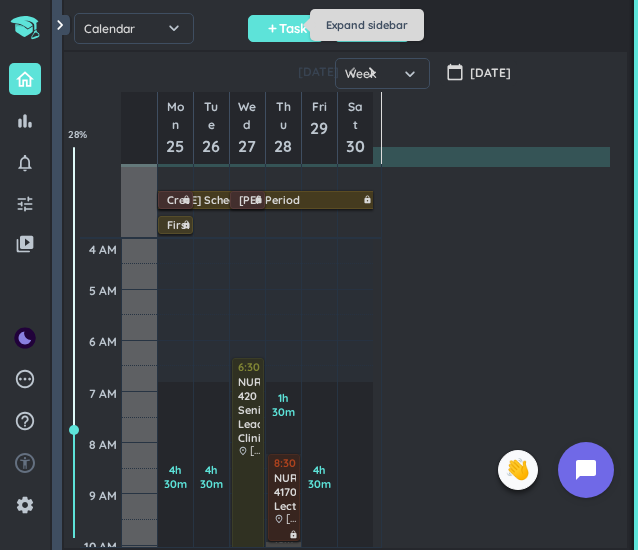 scroll, scrollTop: 1, scrollLeft: 0, axis: vertical 